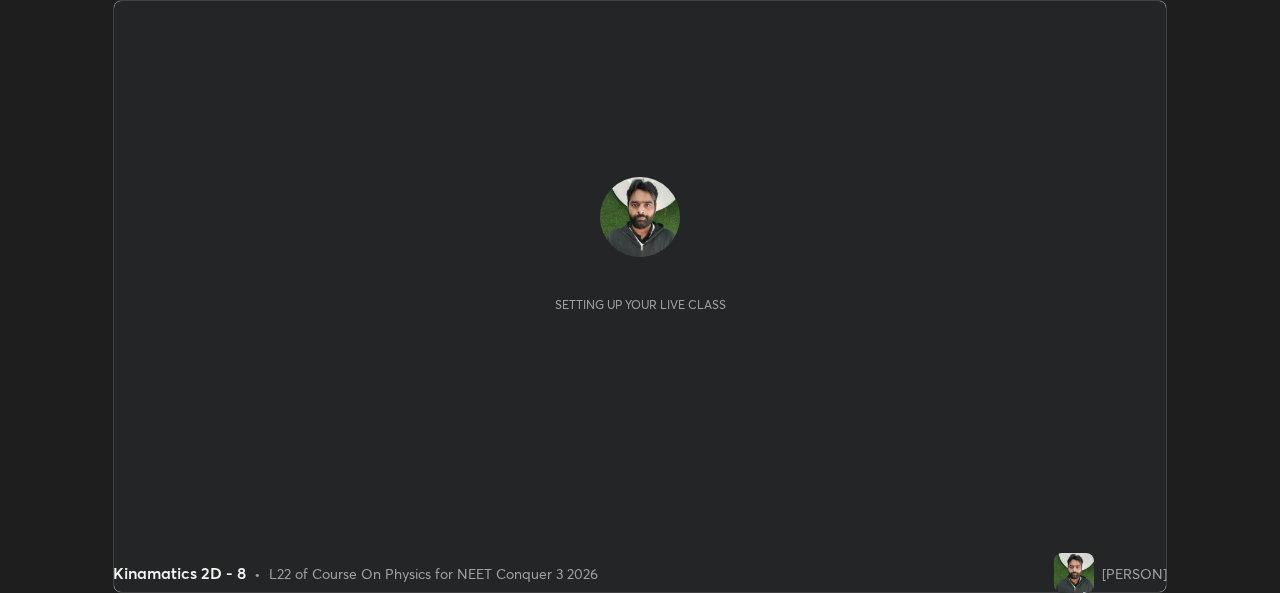 scroll, scrollTop: 0, scrollLeft: 0, axis: both 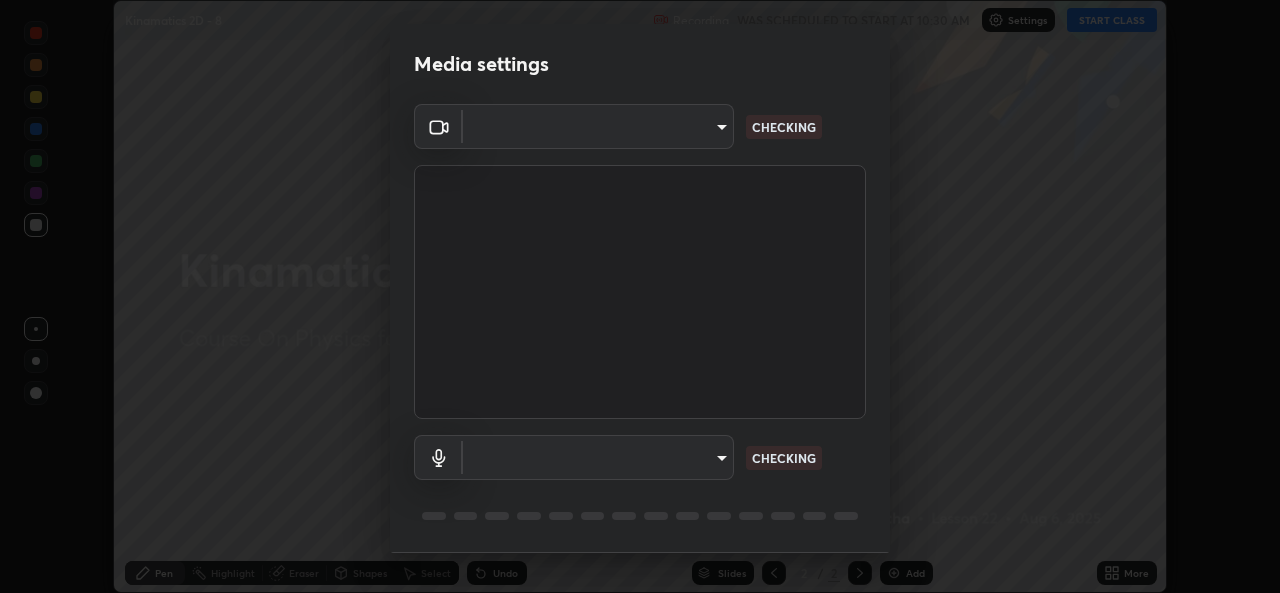 type on "9788daf0cbf52dd0d374ba9f0d4f11576c03820bc15fcf9a4a11f890b69d92bf" 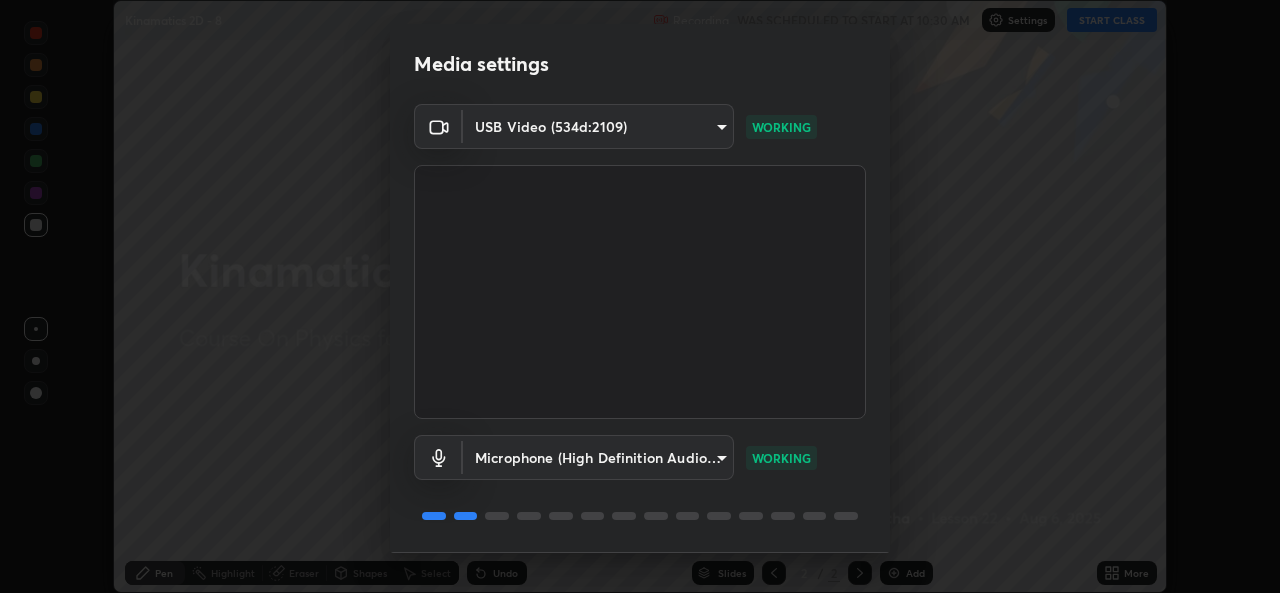 scroll, scrollTop: 63, scrollLeft: 0, axis: vertical 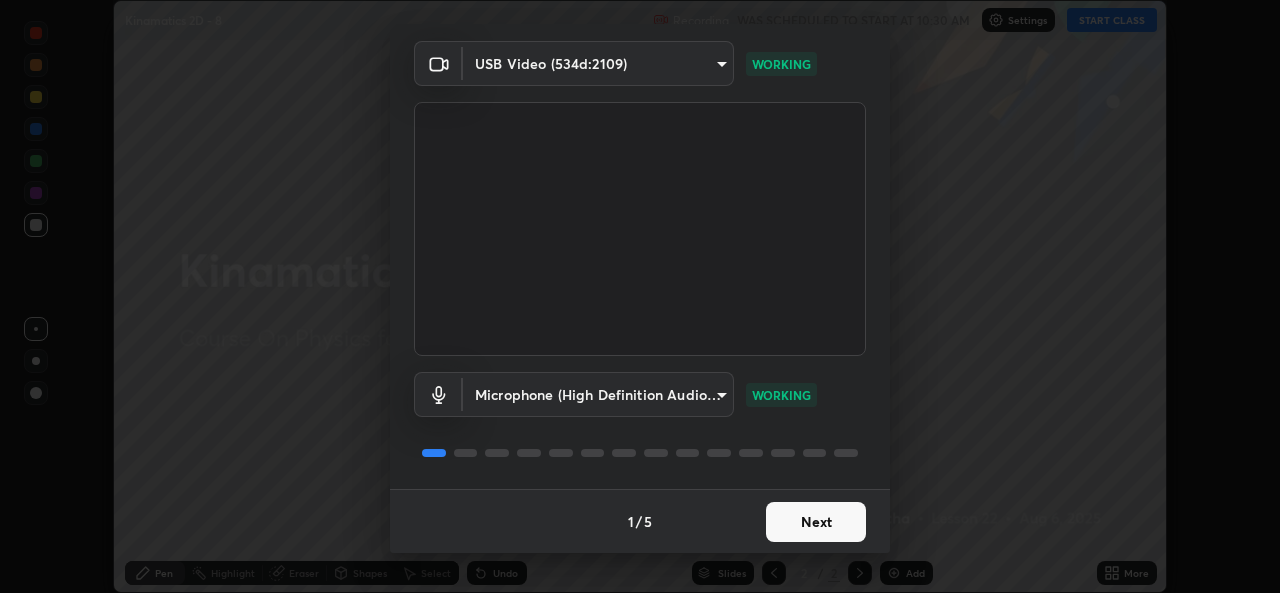 click on "Next" at bounding box center [816, 522] 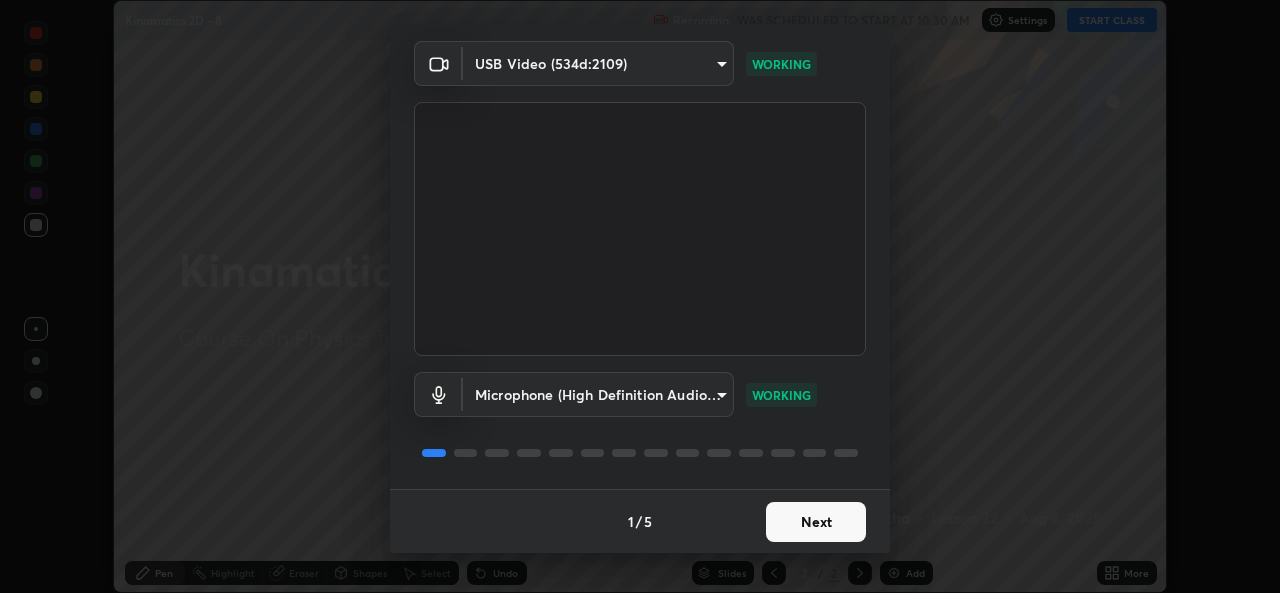 scroll, scrollTop: 0, scrollLeft: 0, axis: both 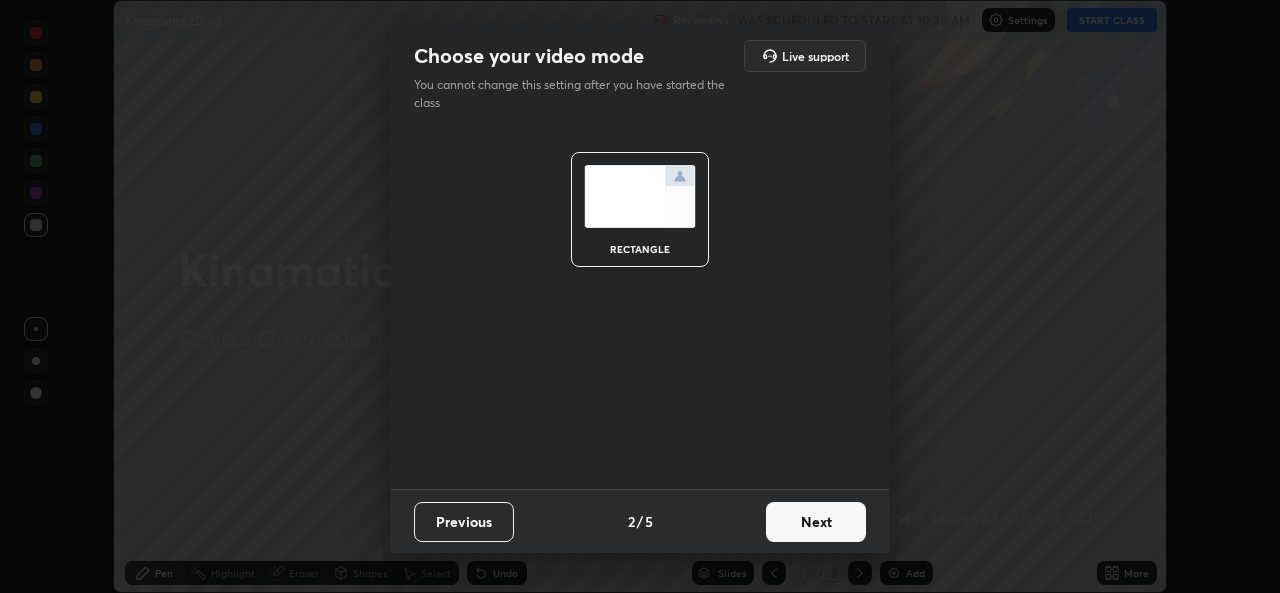 click on "Next" at bounding box center (816, 522) 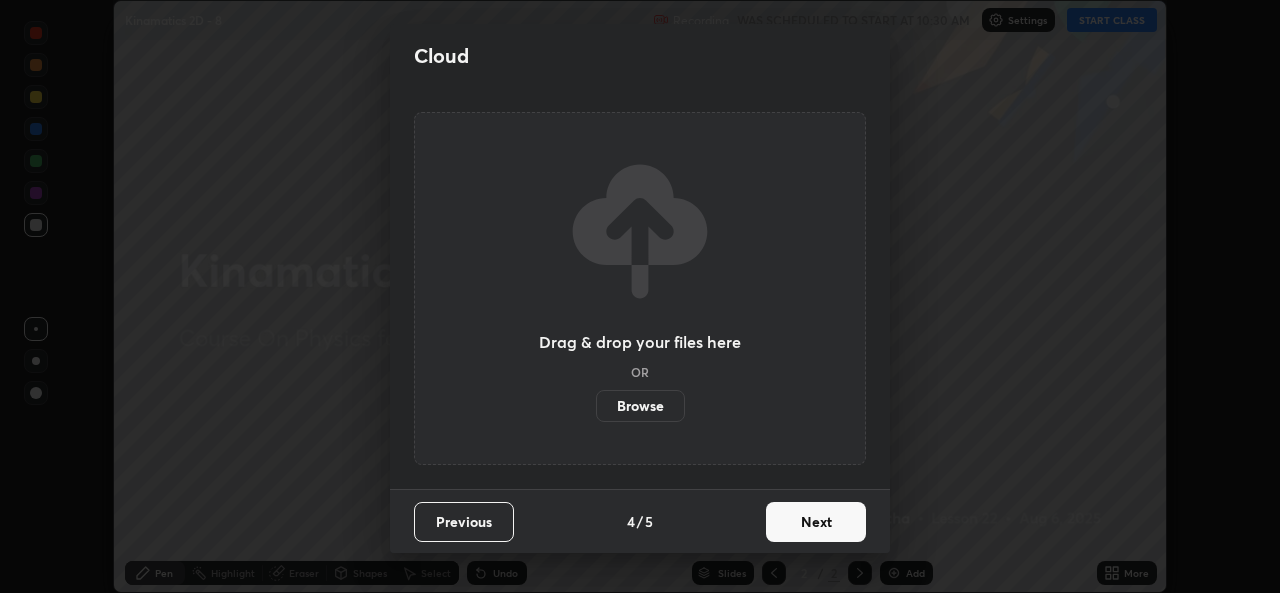 click on "Next" at bounding box center [816, 522] 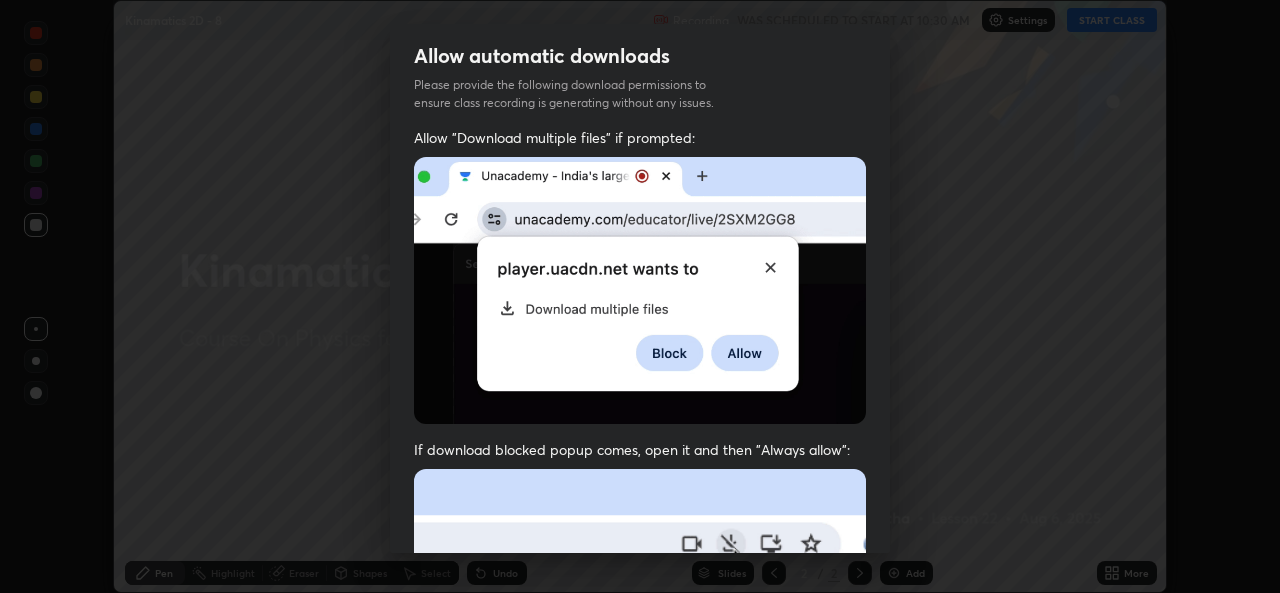 click at bounding box center (640, 687) 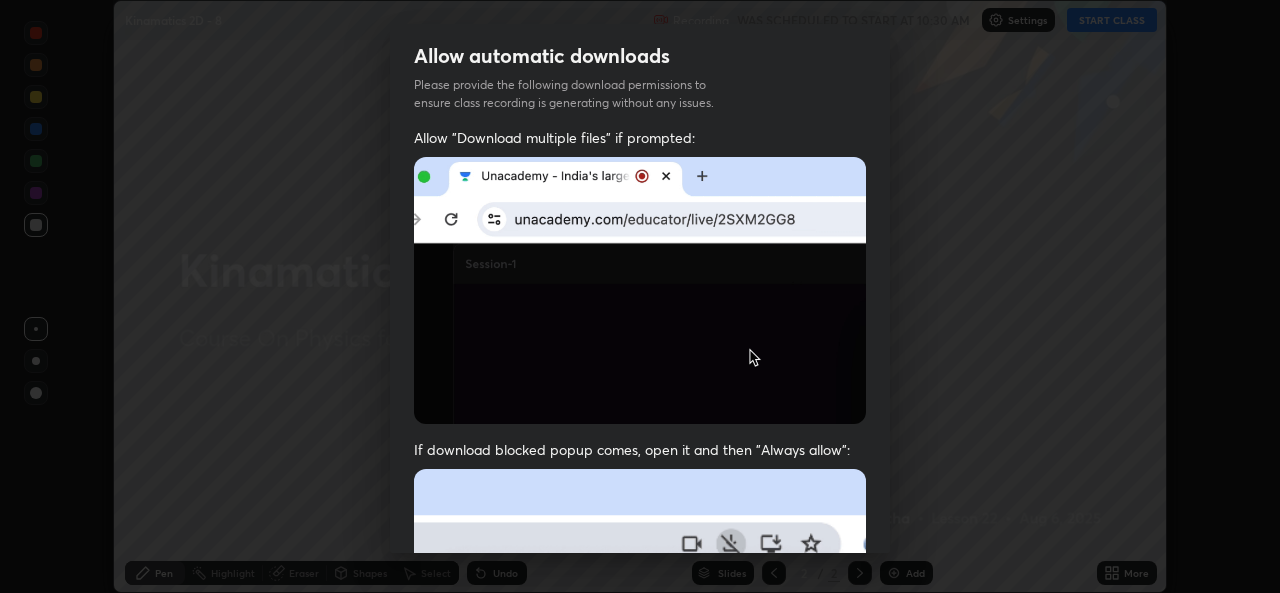 click at bounding box center (640, 687) 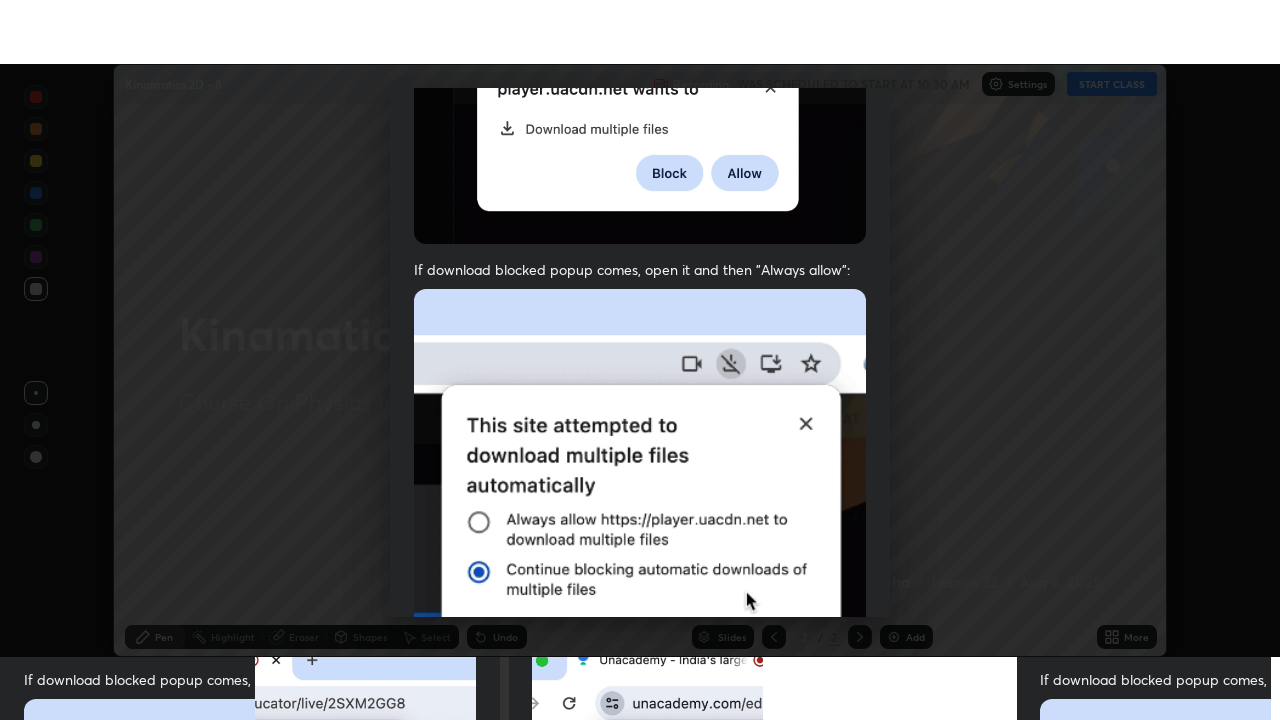 scroll, scrollTop: 471, scrollLeft: 0, axis: vertical 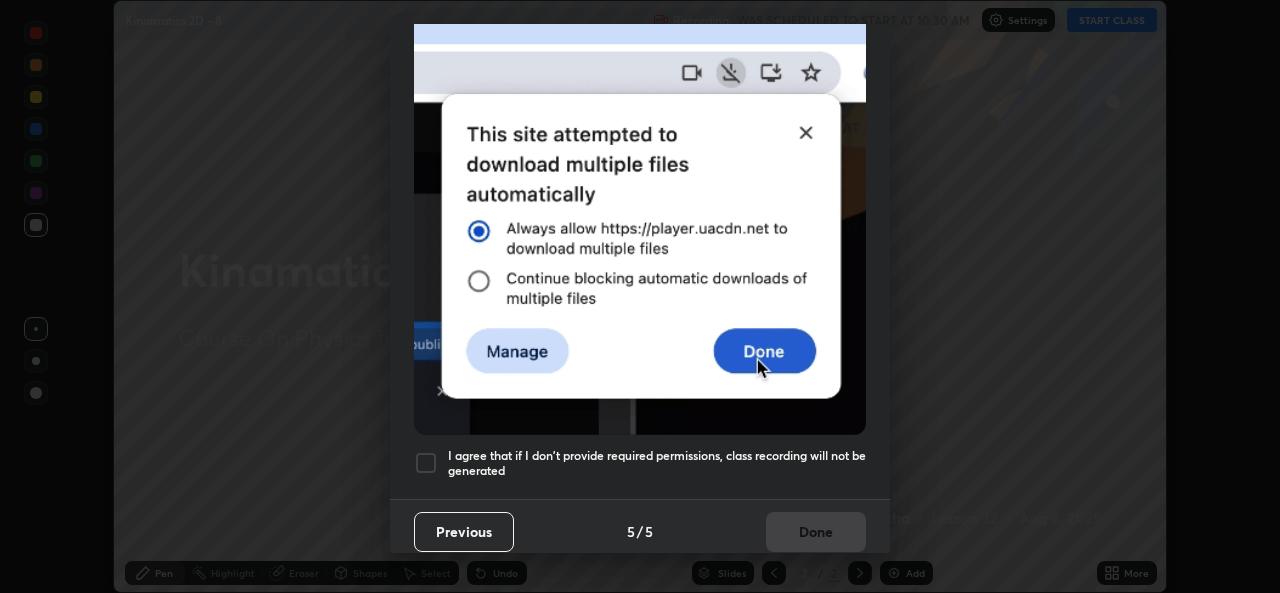 click on "I agree that if I don't provide required permissions, class recording will not be generated" at bounding box center [657, 463] 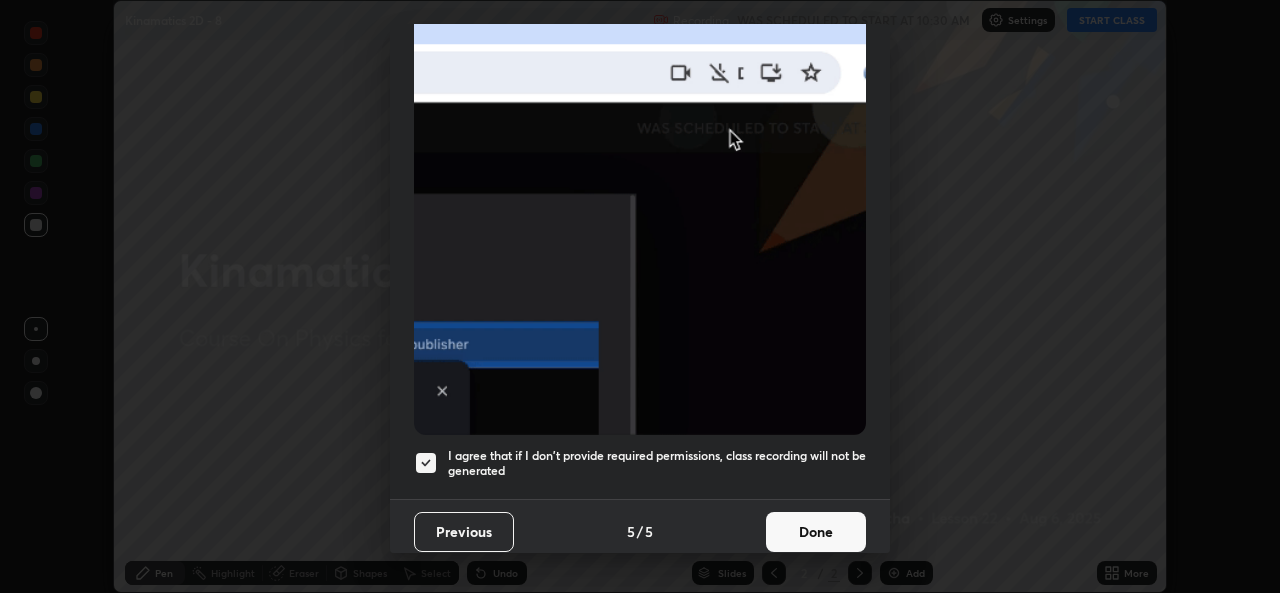click on "Done" at bounding box center [816, 532] 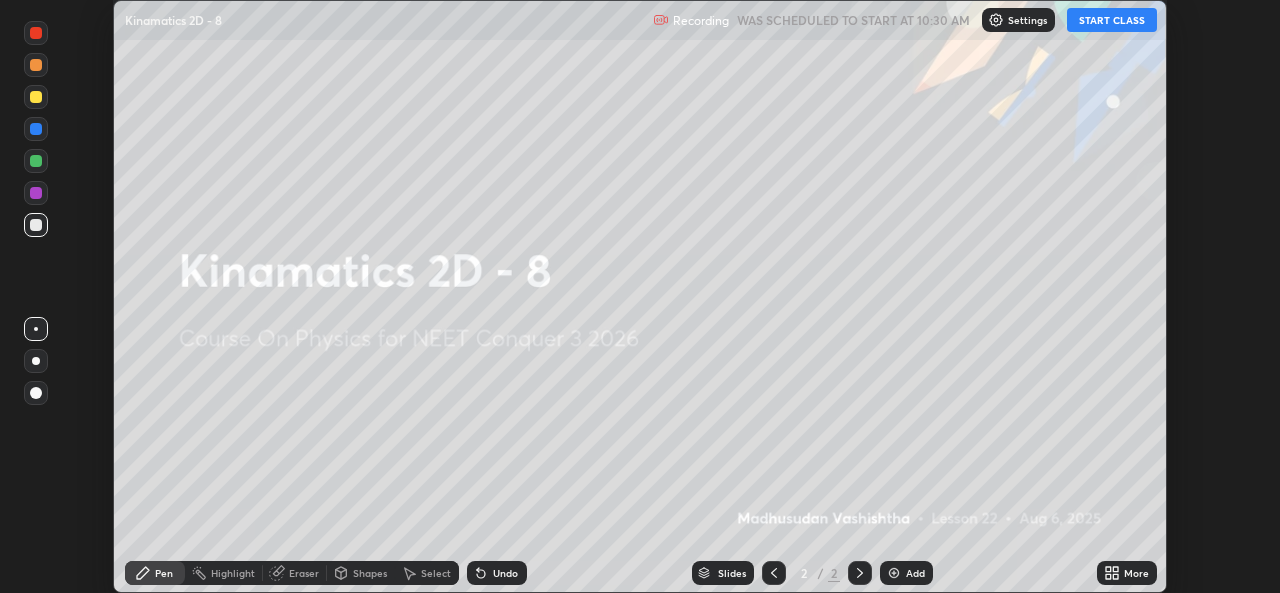 click on "START CLASS" at bounding box center [1112, 20] 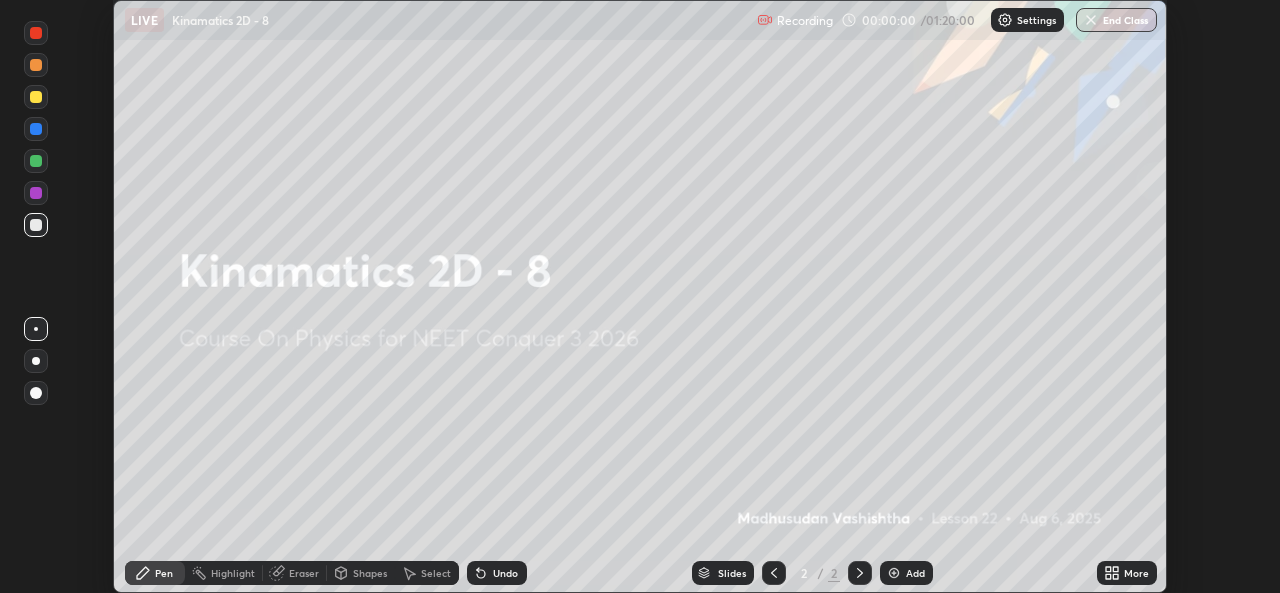 click at bounding box center [894, 573] 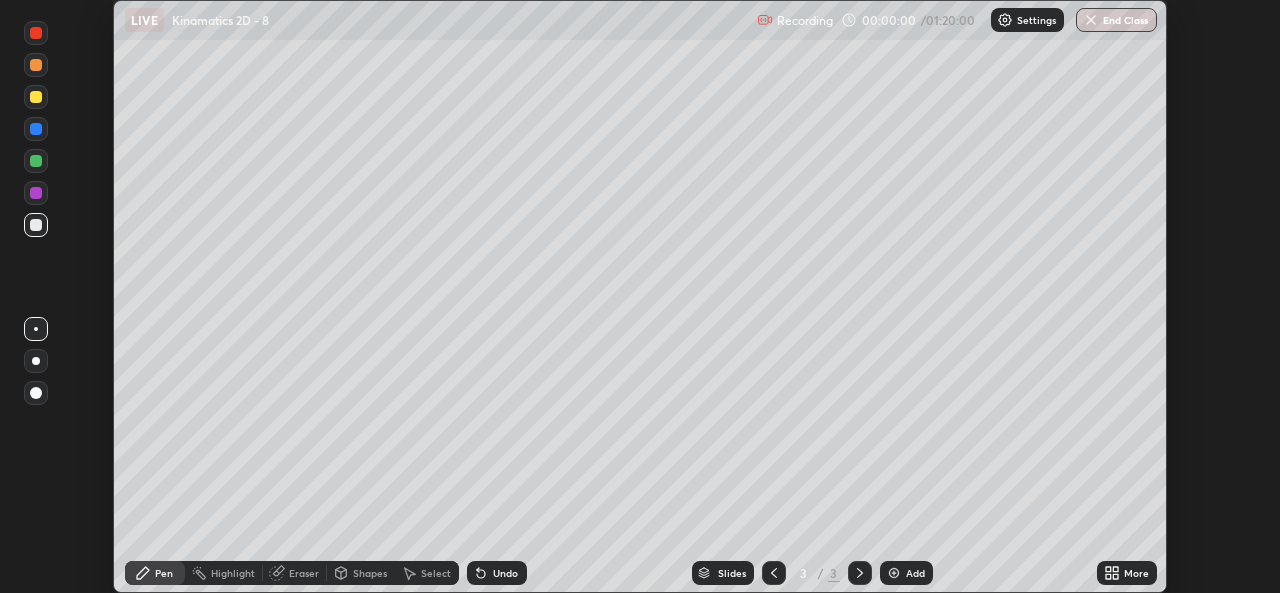 click on "More" at bounding box center [1127, 573] 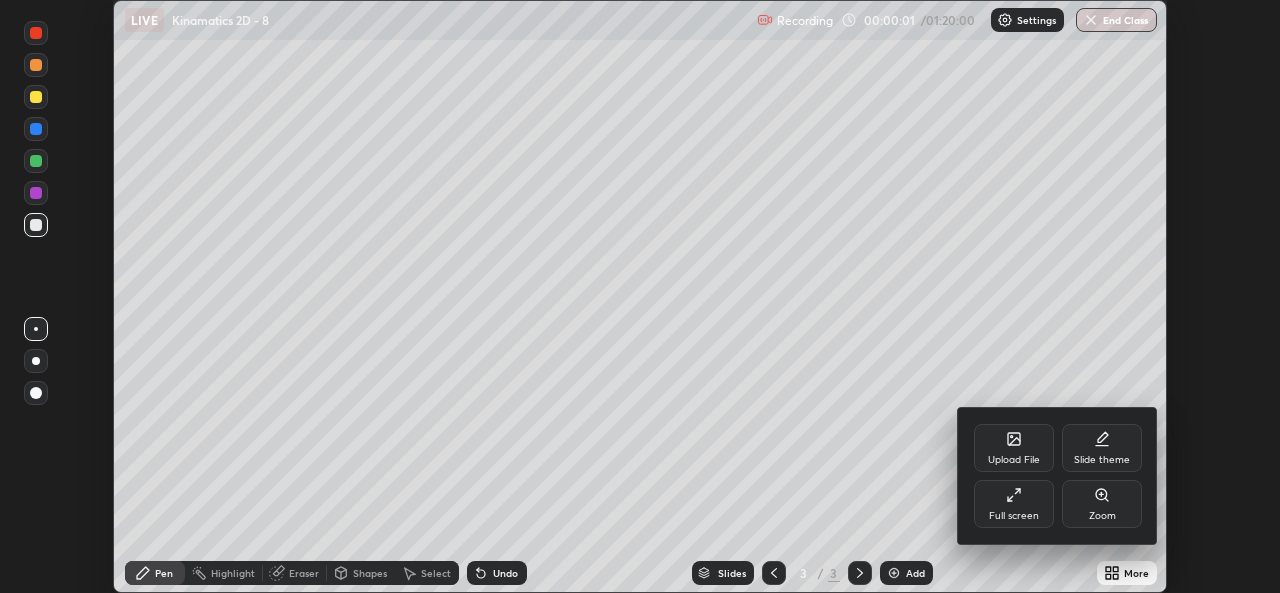 click 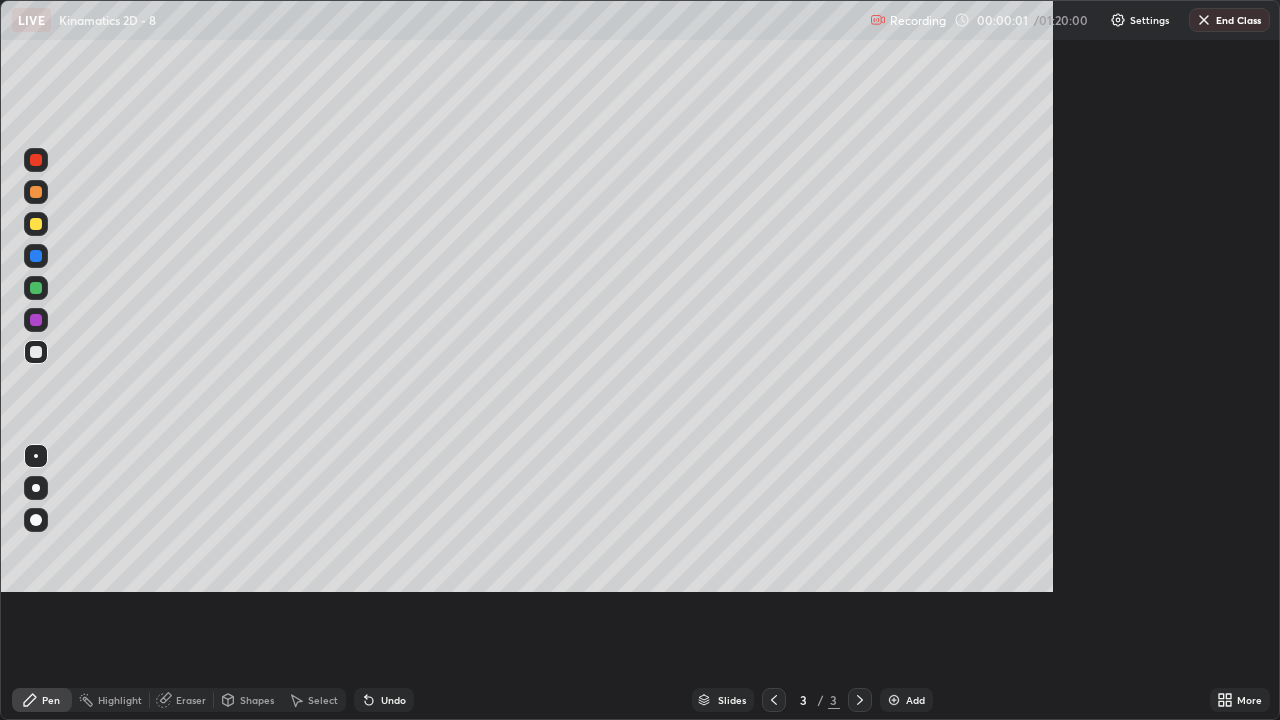 scroll, scrollTop: 99280, scrollLeft: 98720, axis: both 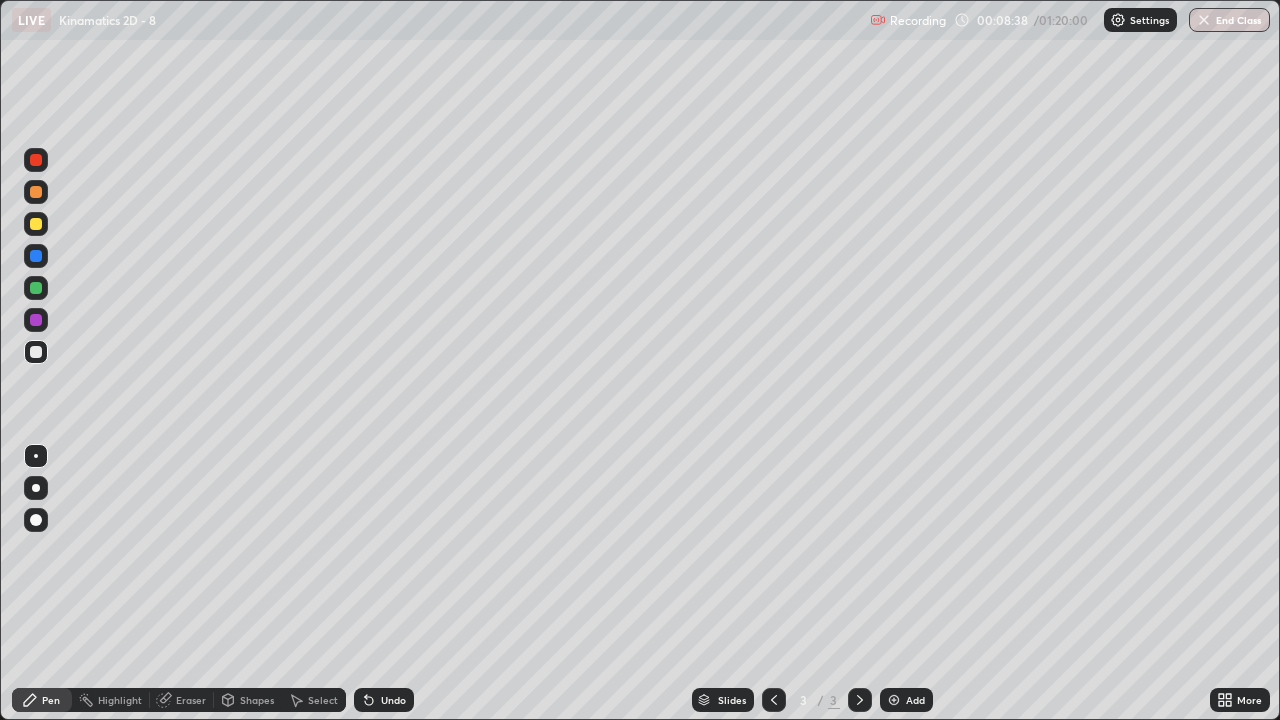 click on "Eraser" at bounding box center [191, 700] 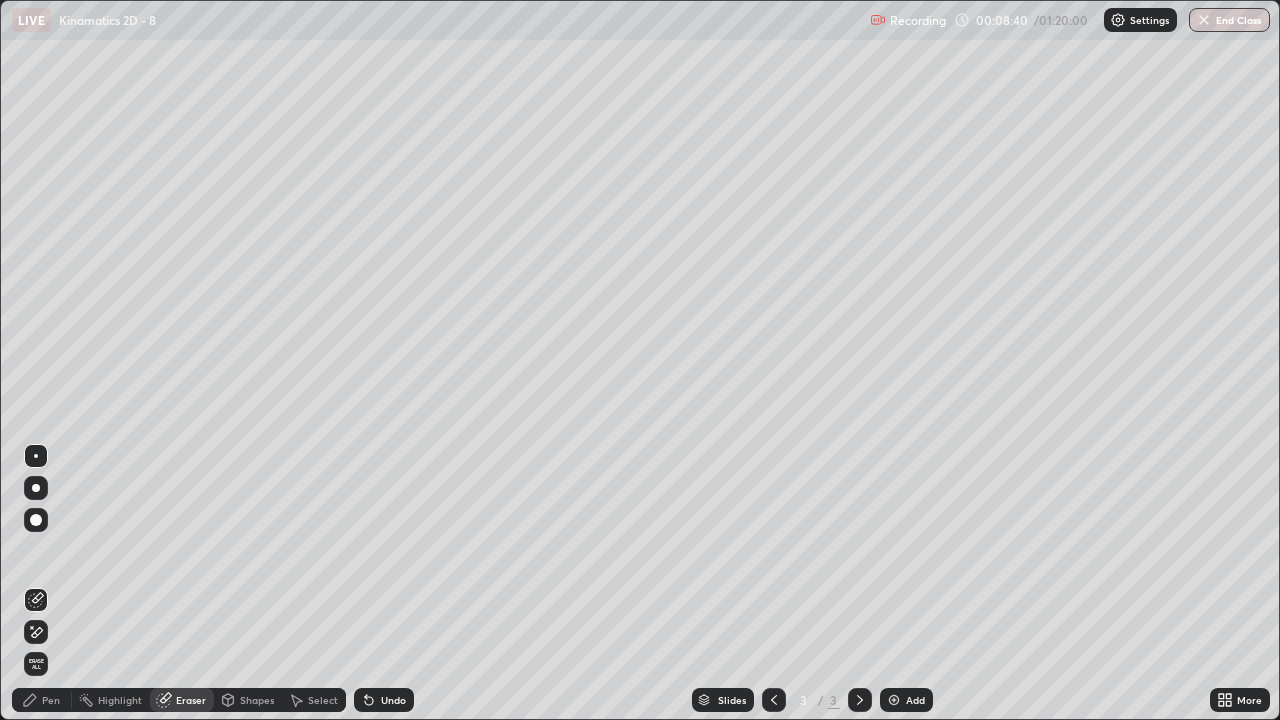 click on "Pen" at bounding box center (51, 700) 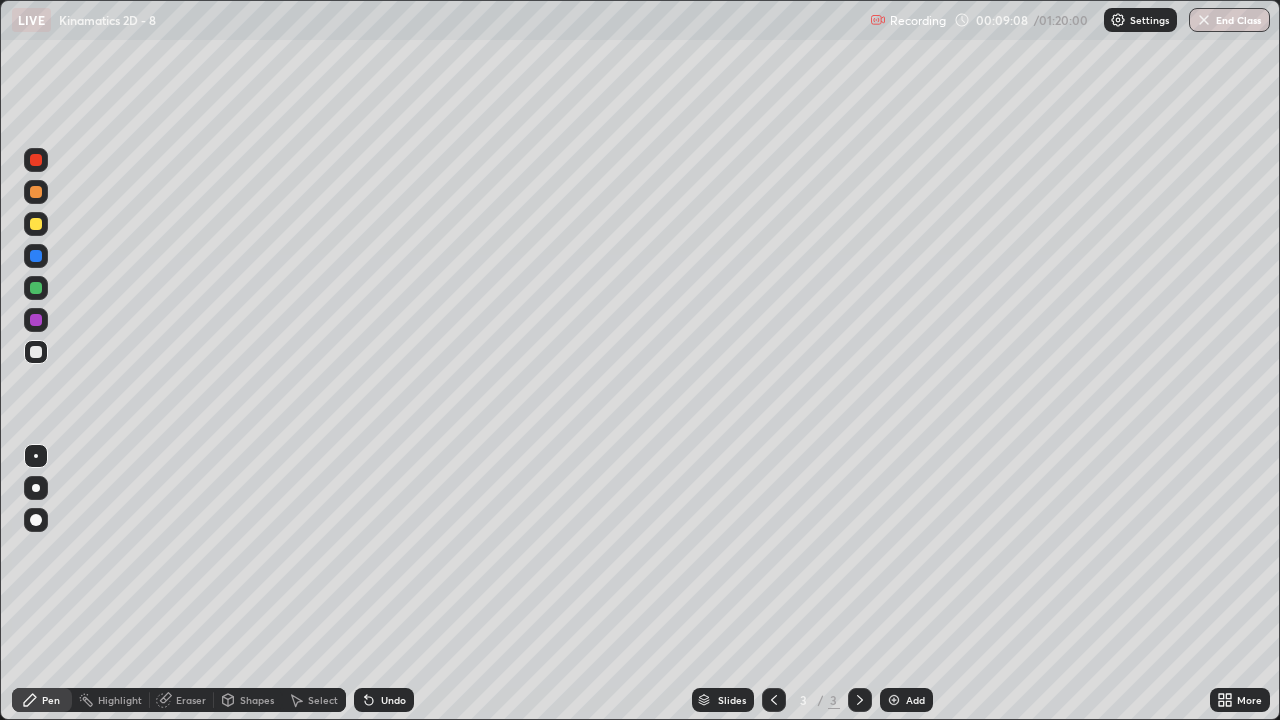 click on "Shapes" at bounding box center [257, 700] 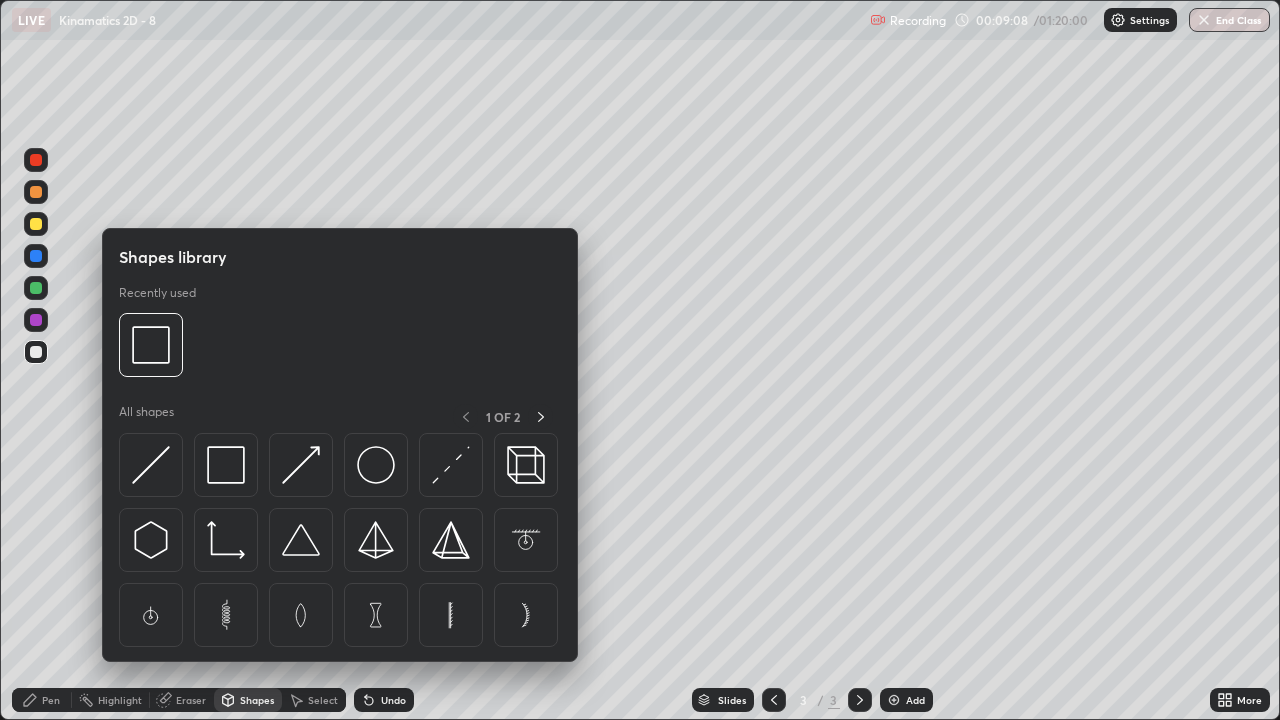 click on "Eraser" at bounding box center (191, 700) 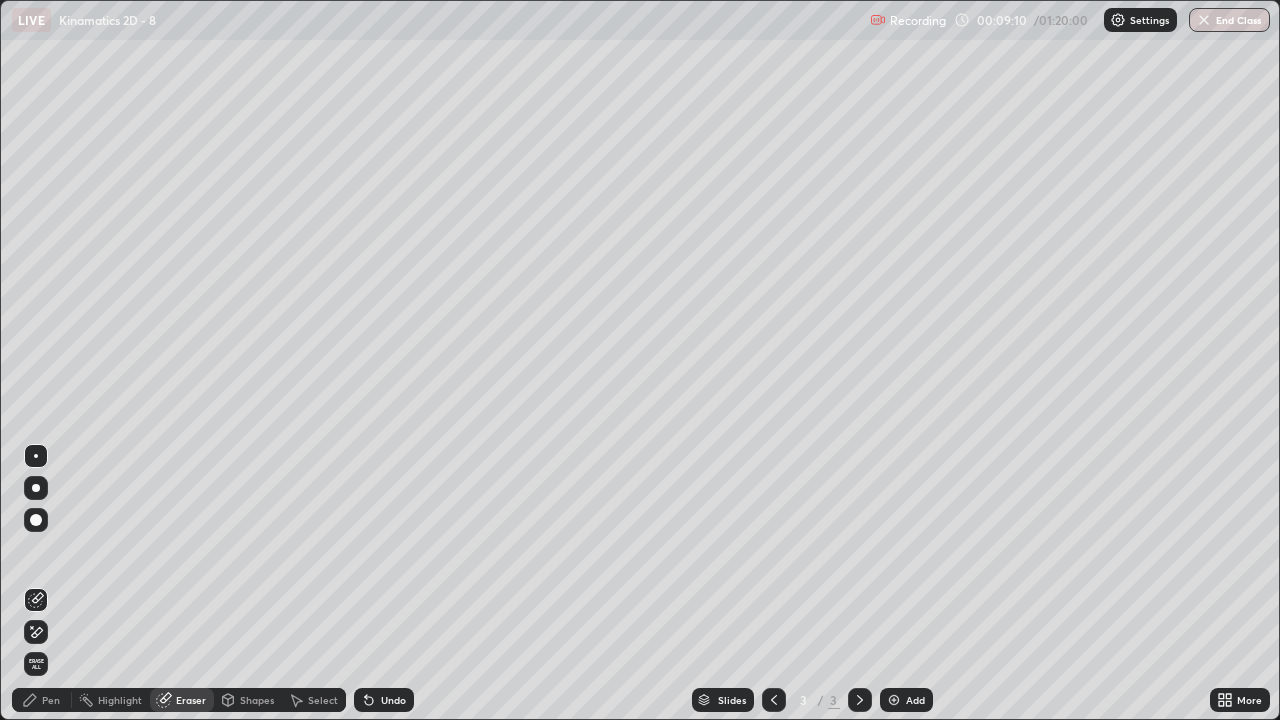 click on "Pen" at bounding box center (42, 700) 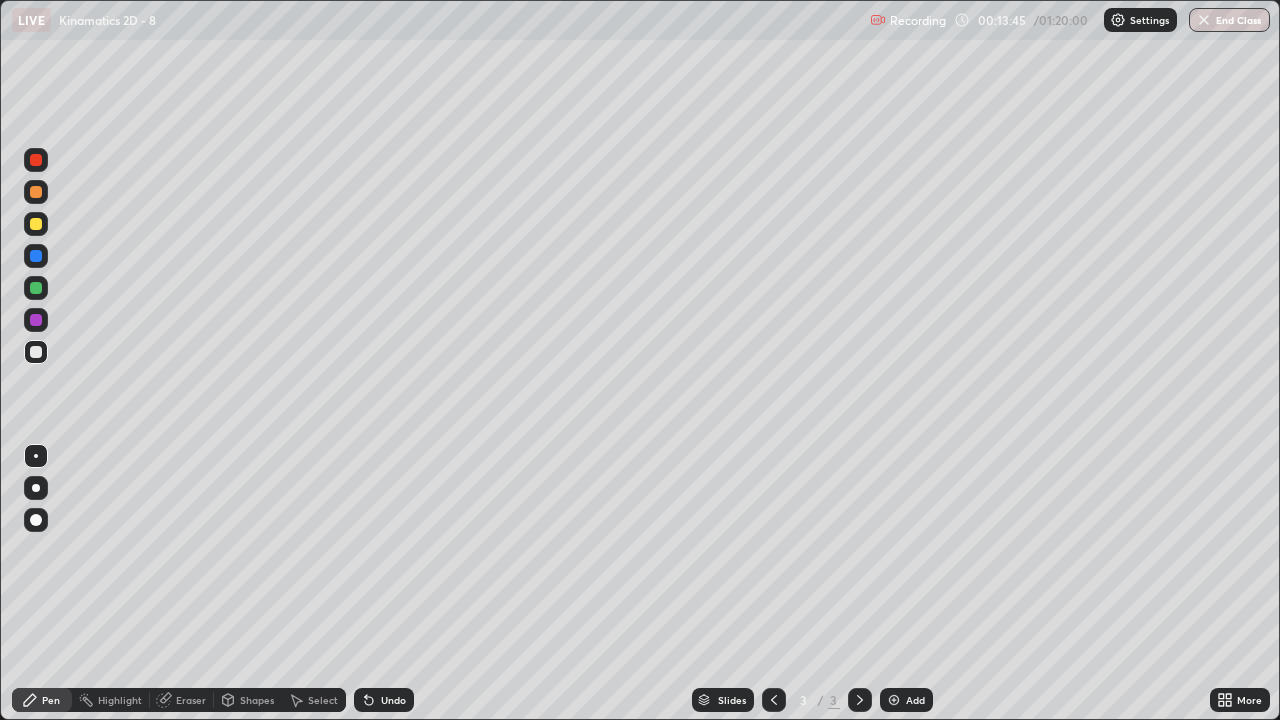 click on "Add" at bounding box center [915, 700] 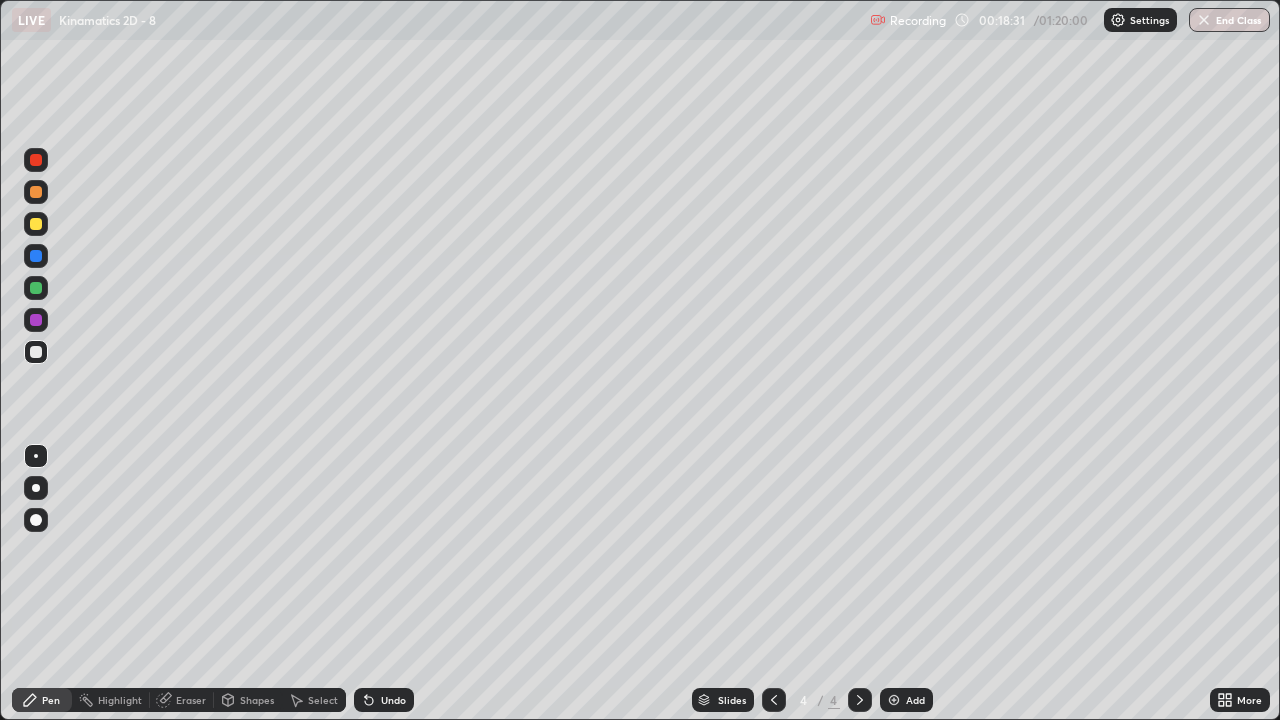click on "Eraser" at bounding box center (191, 700) 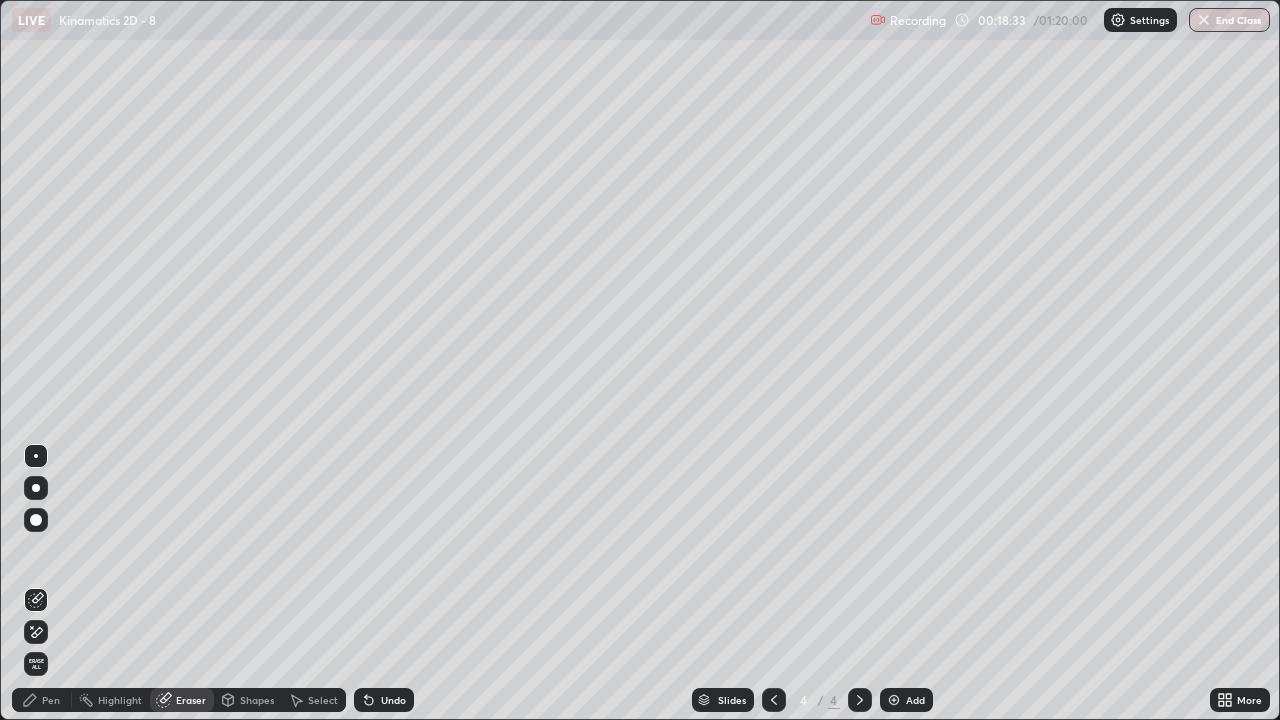 click on "Pen" at bounding box center (51, 700) 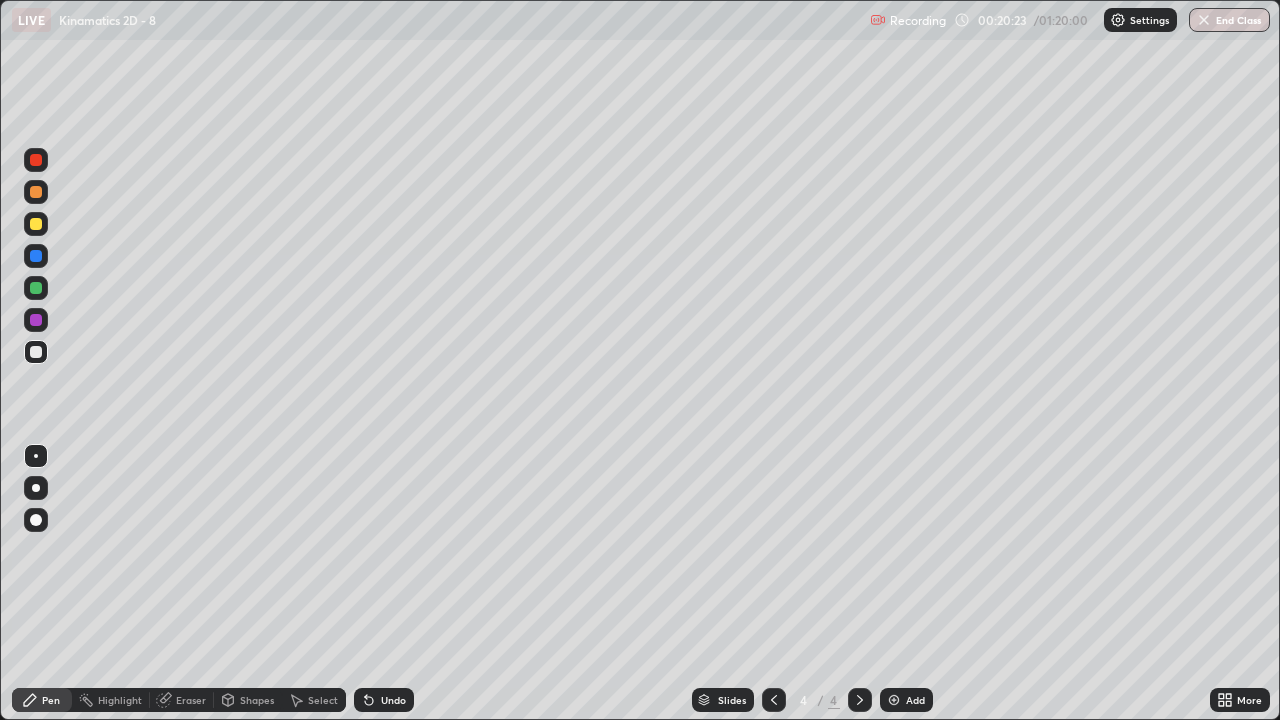 click on "Eraser" at bounding box center (191, 700) 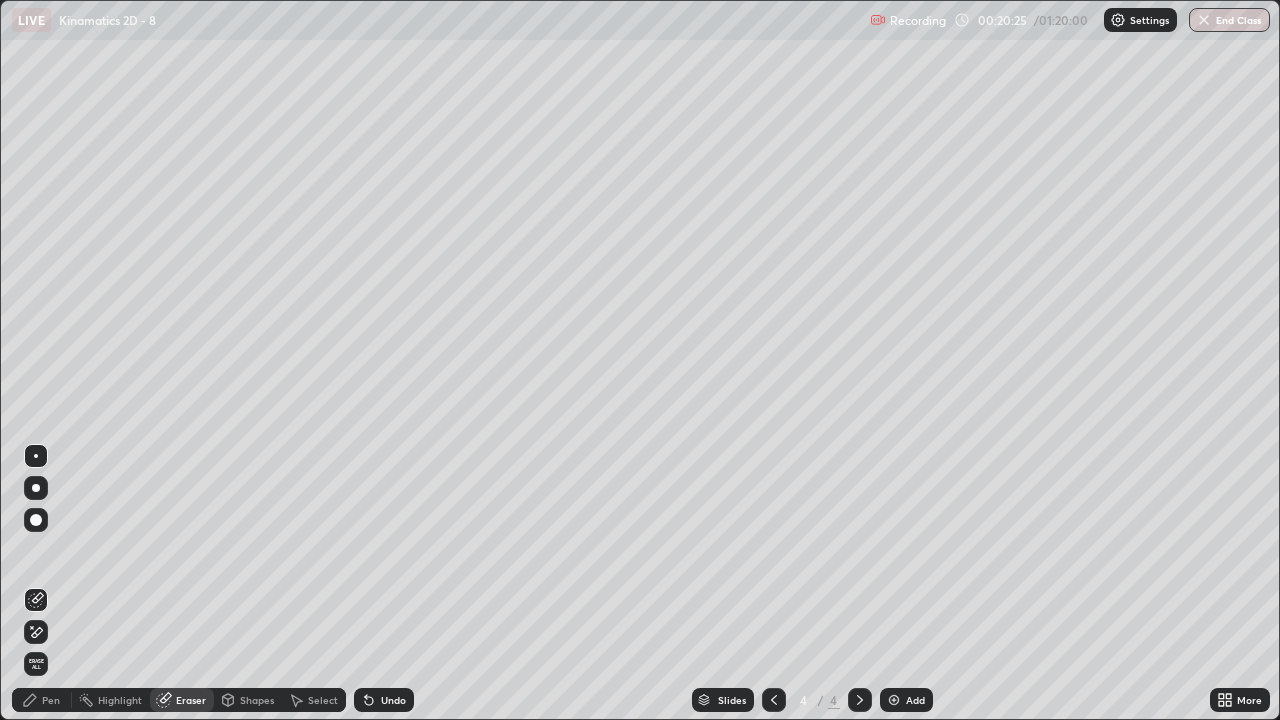 click on "Pen" at bounding box center [42, 700] 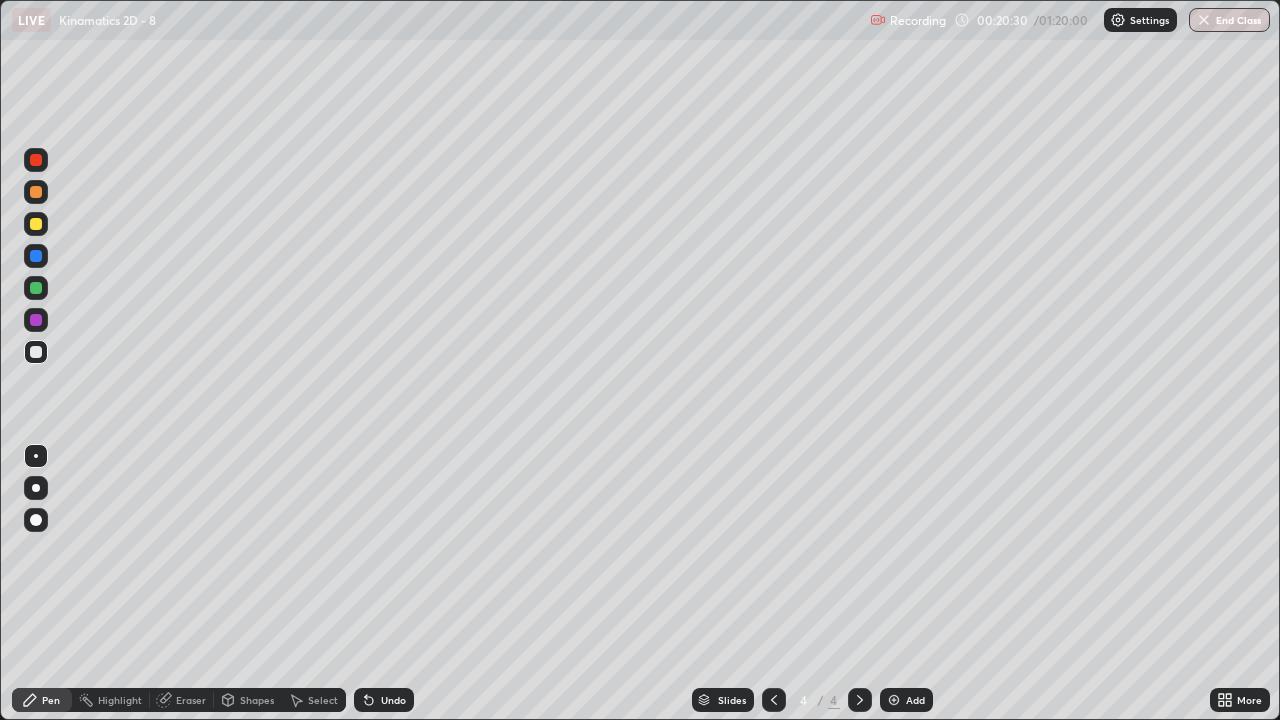 click on "Eraser" at bounding box center (191, 700) 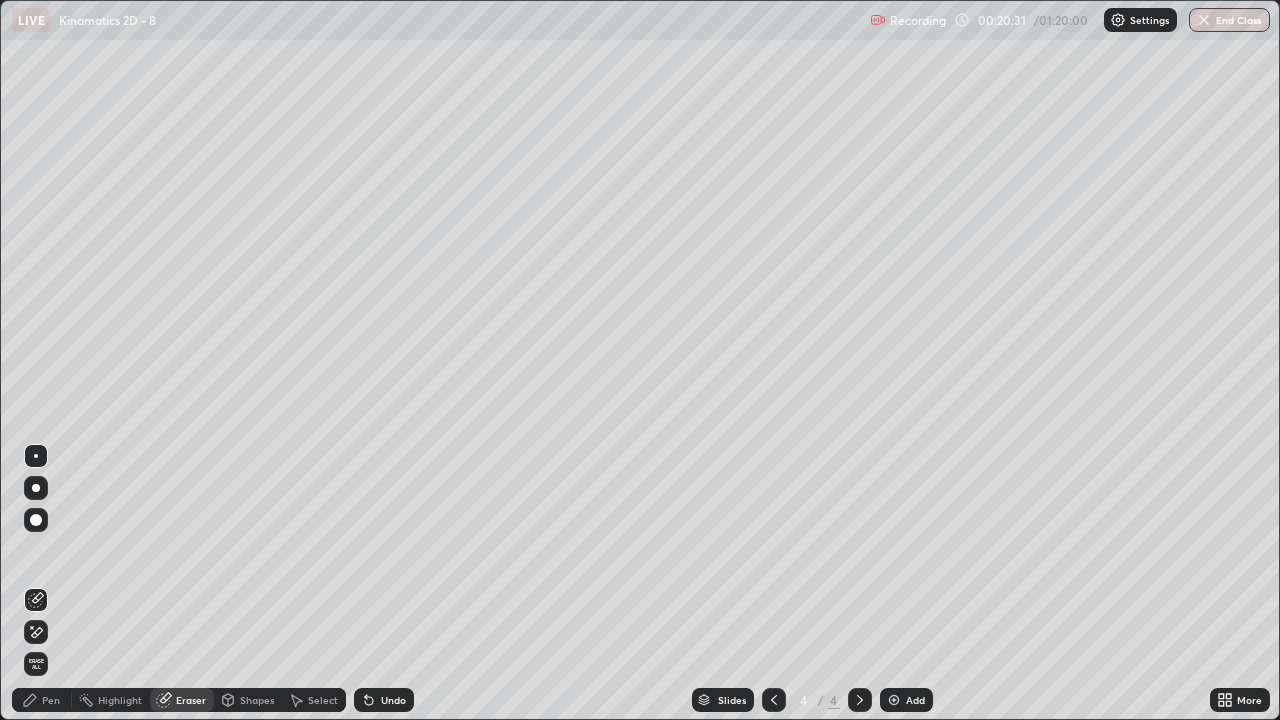 click on "Pen" at bounding box center (51, 700) 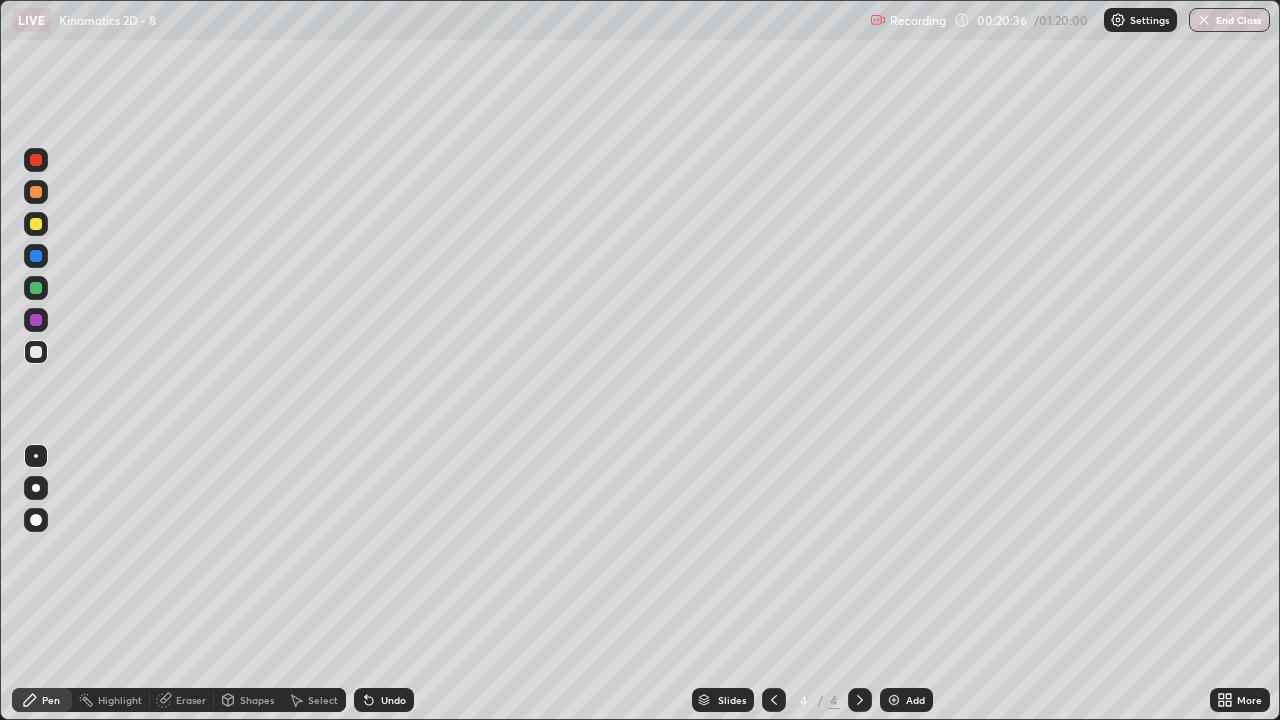 click on "Eraser" at bounding box center [182, 700] 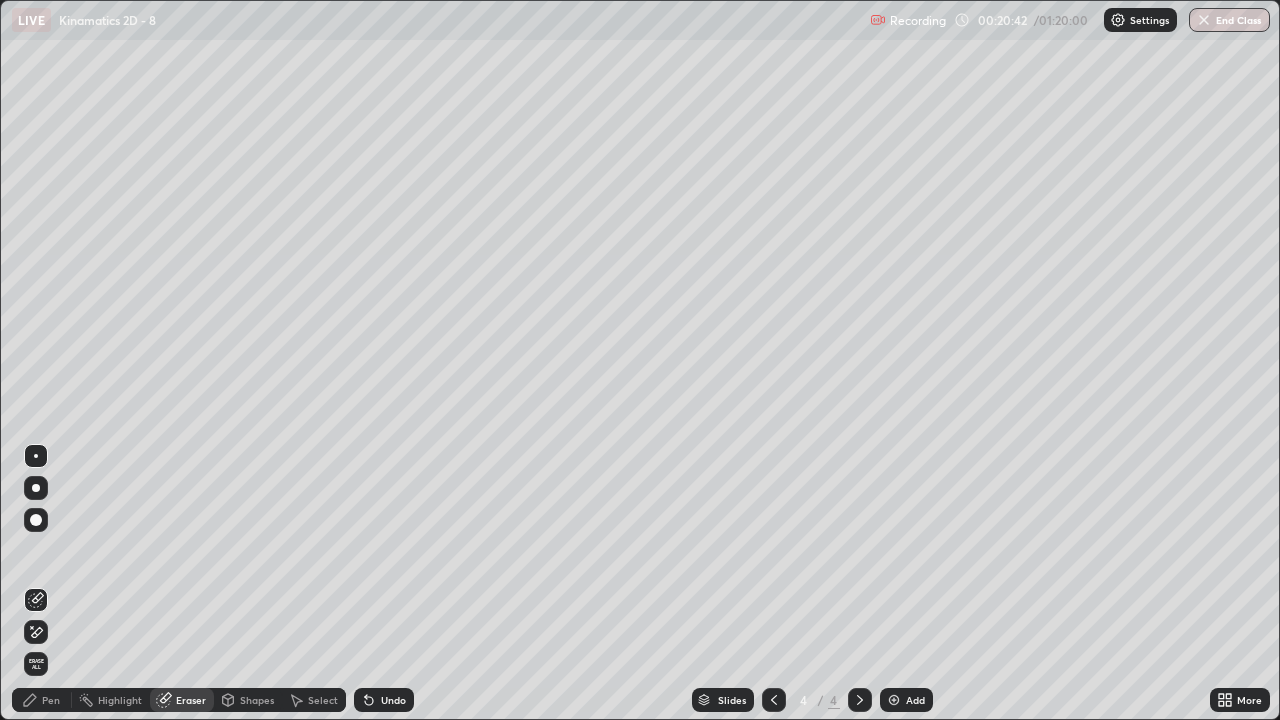 click on "Pen" at bounding box center (51, 700) 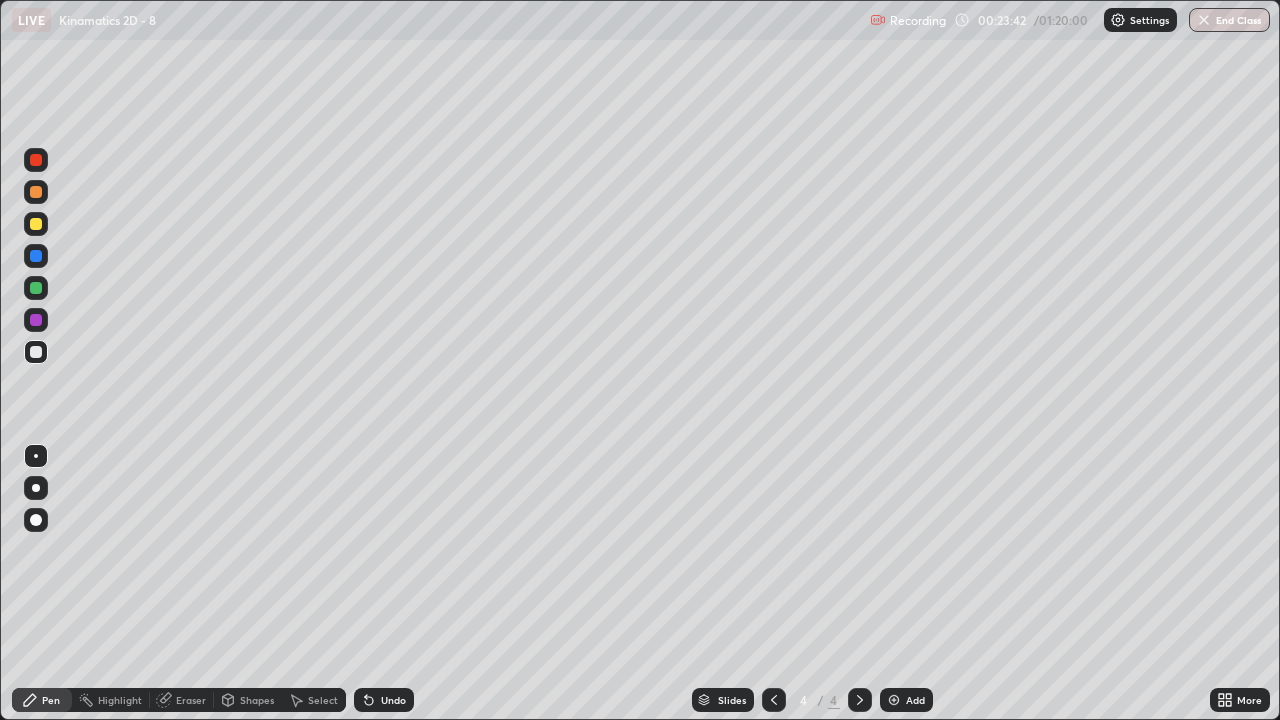 click on "Eraser" at bounding box center (191, 700) 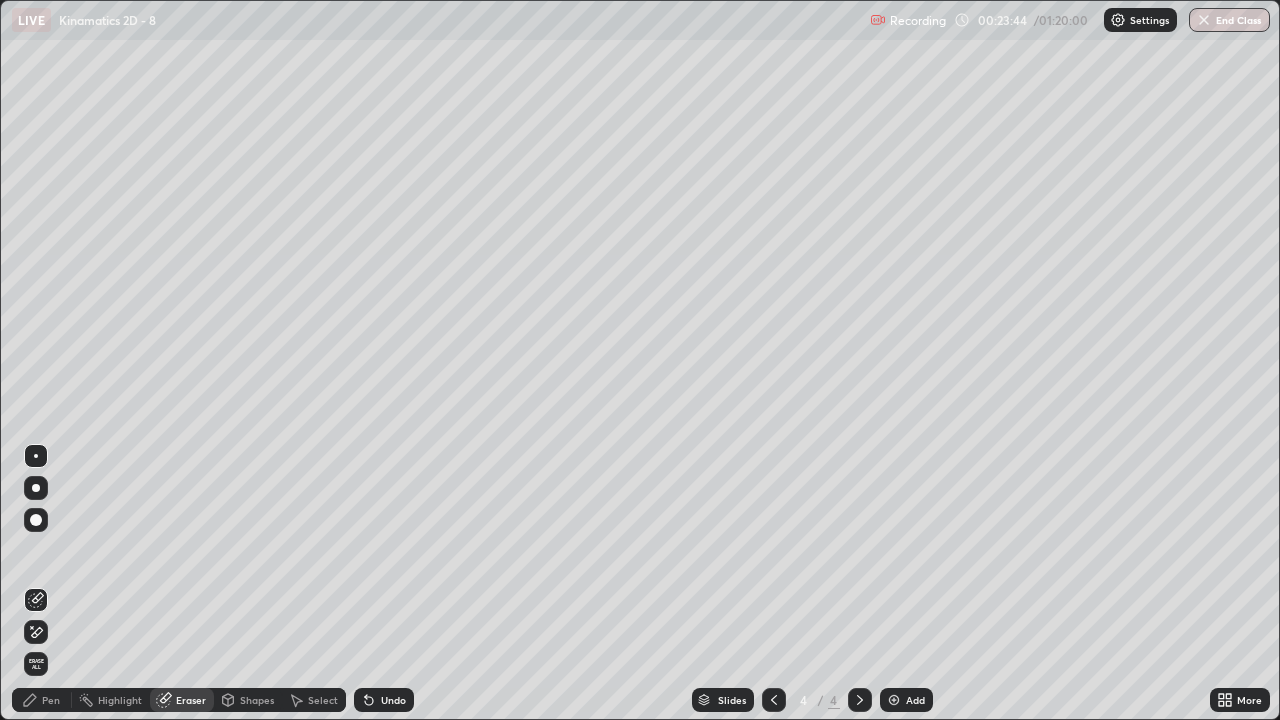 click on "Pen" at bounding box center (51, 700) 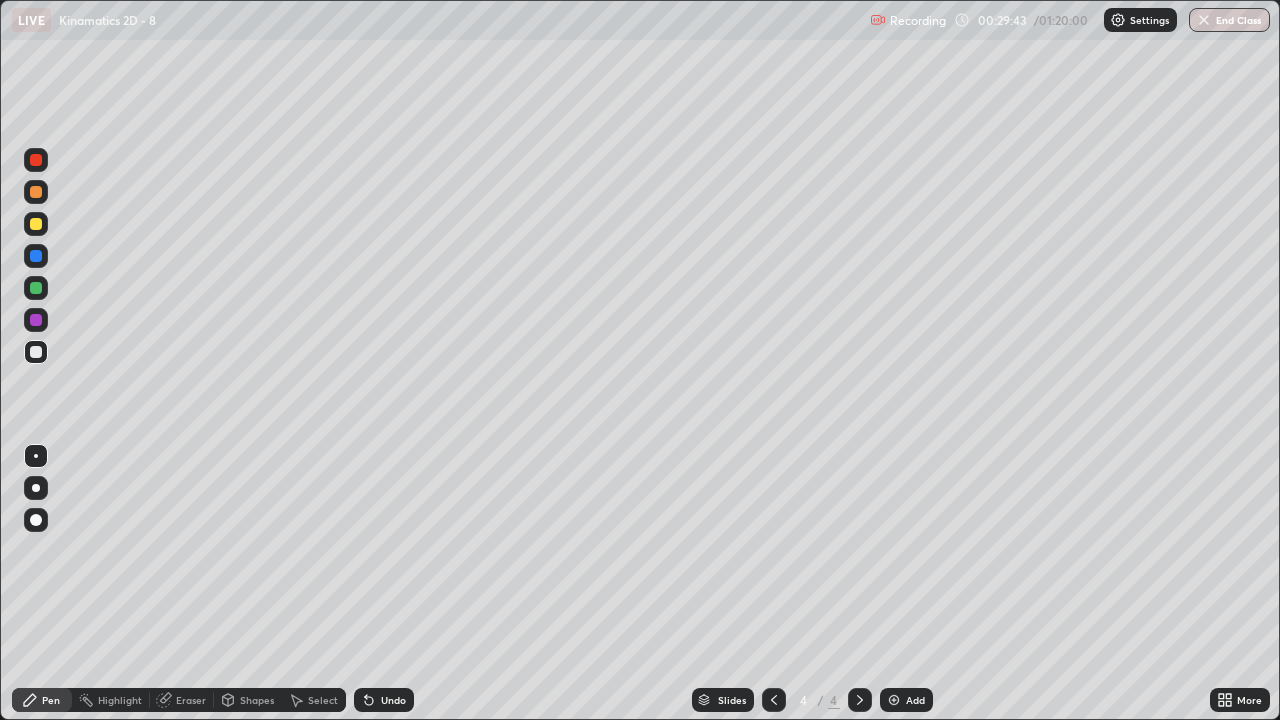 click on "Eraser" at bounding box center [191, 700] 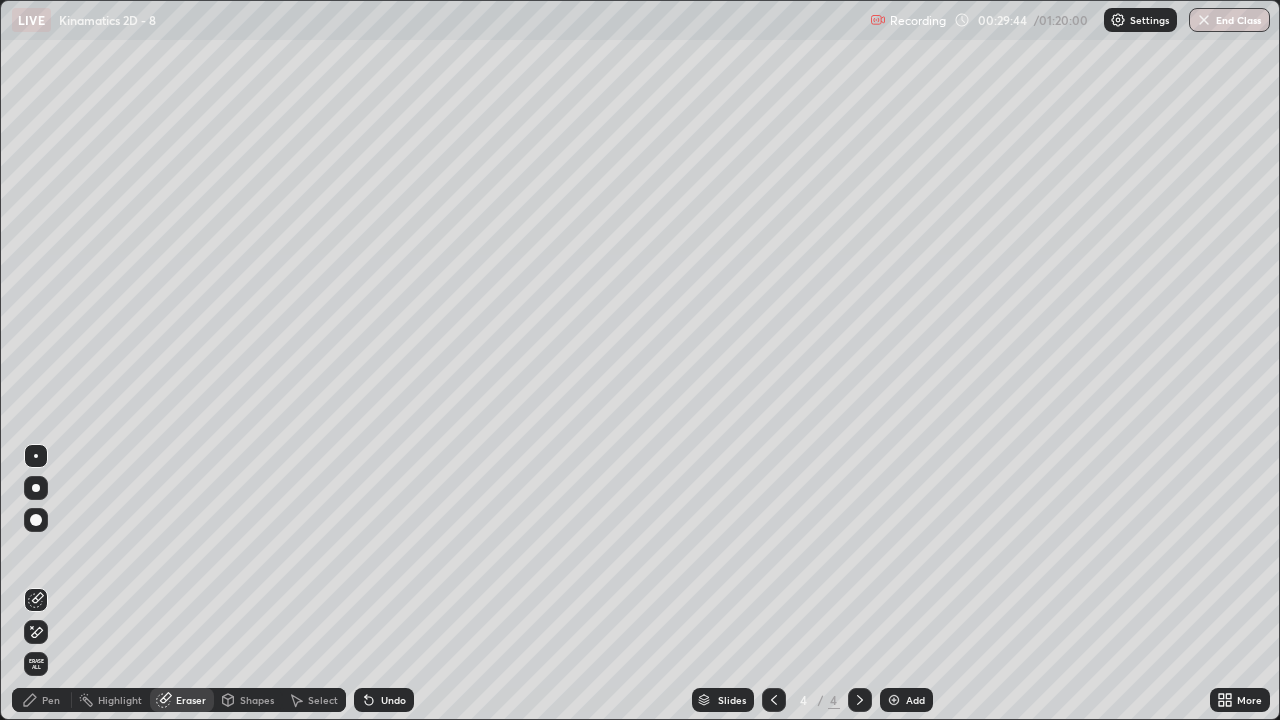 click on "Pen" at bounding box center [42, 700] 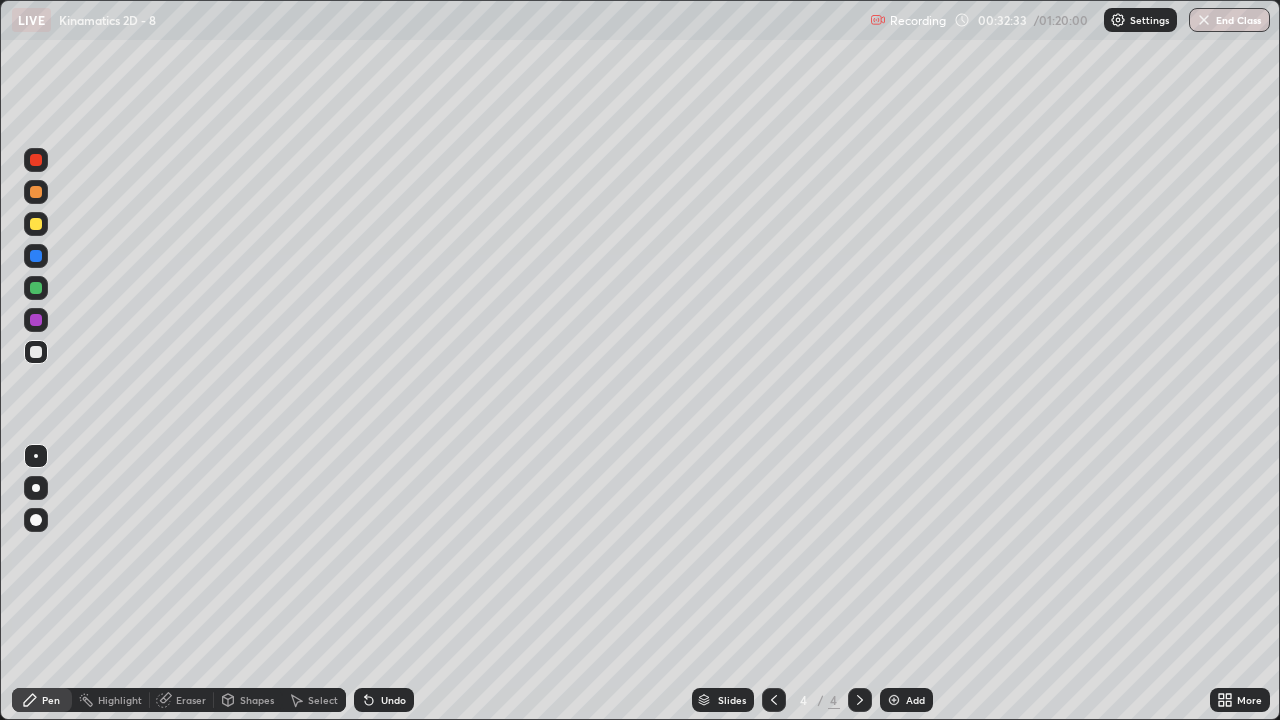 click on "Eraser" at bounding box center (182, 700) 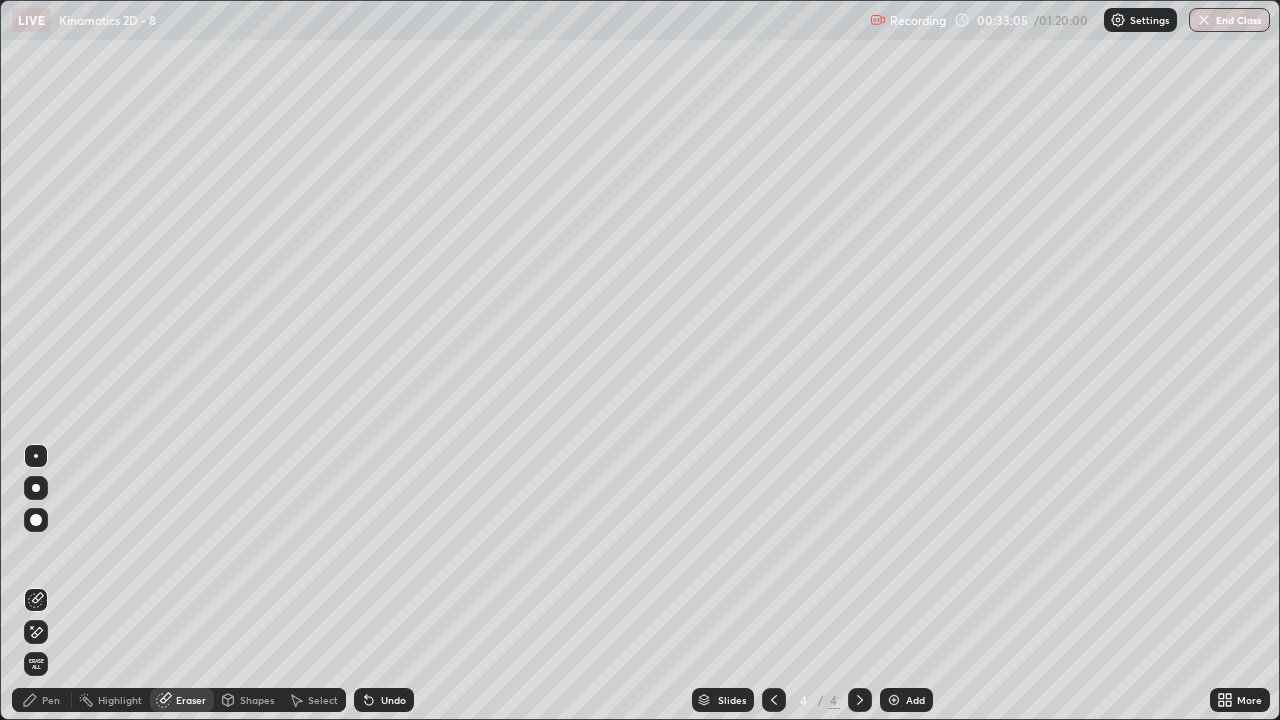 click on "Add" at bounding box center (915, 700) 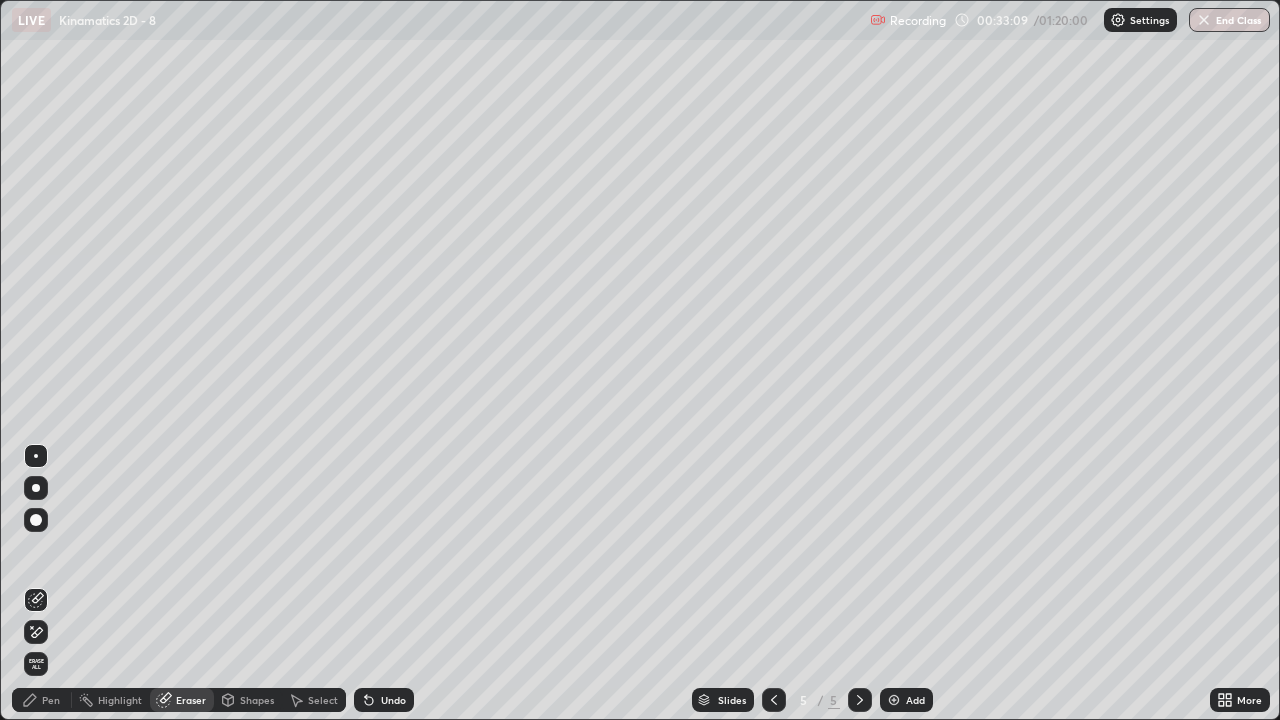 click on "Eraser" at bounding box center (191, 700) 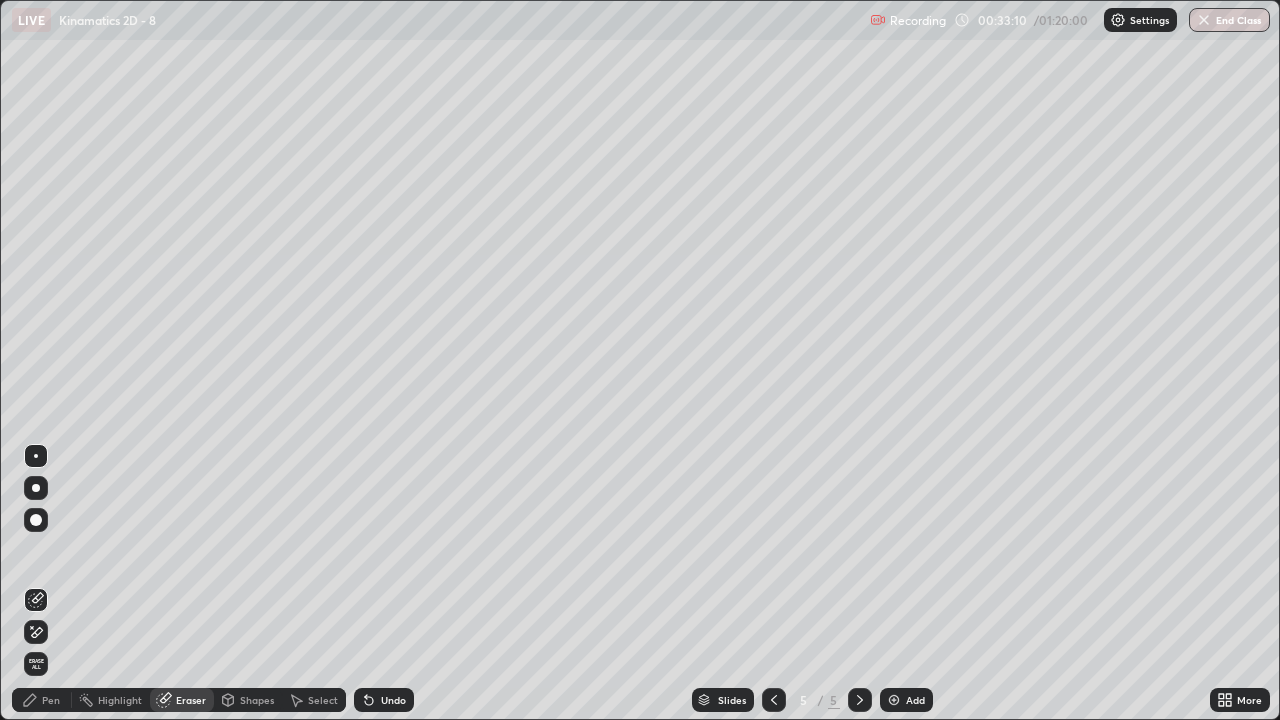 click on "Pen" at bounding box center [42, 700] 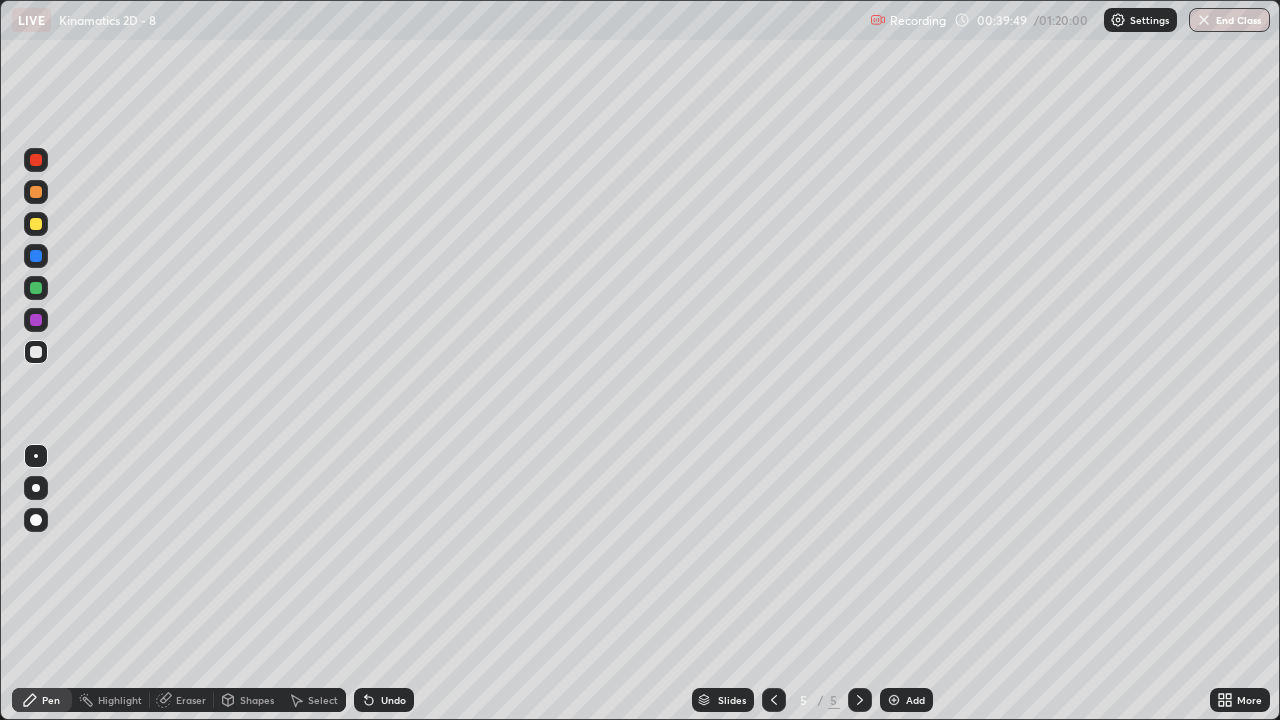click on "Eraser" at bounding box center [191, 700] 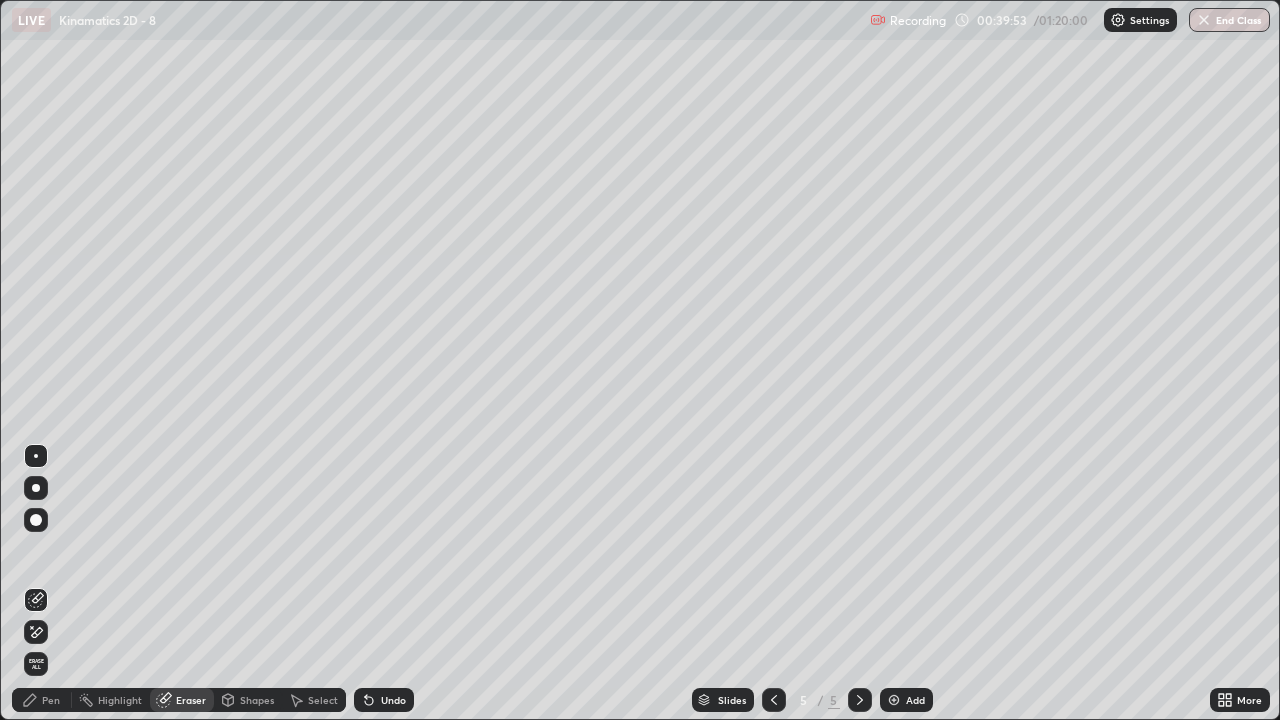 click on "Pen" at bounding box center [42, 700] 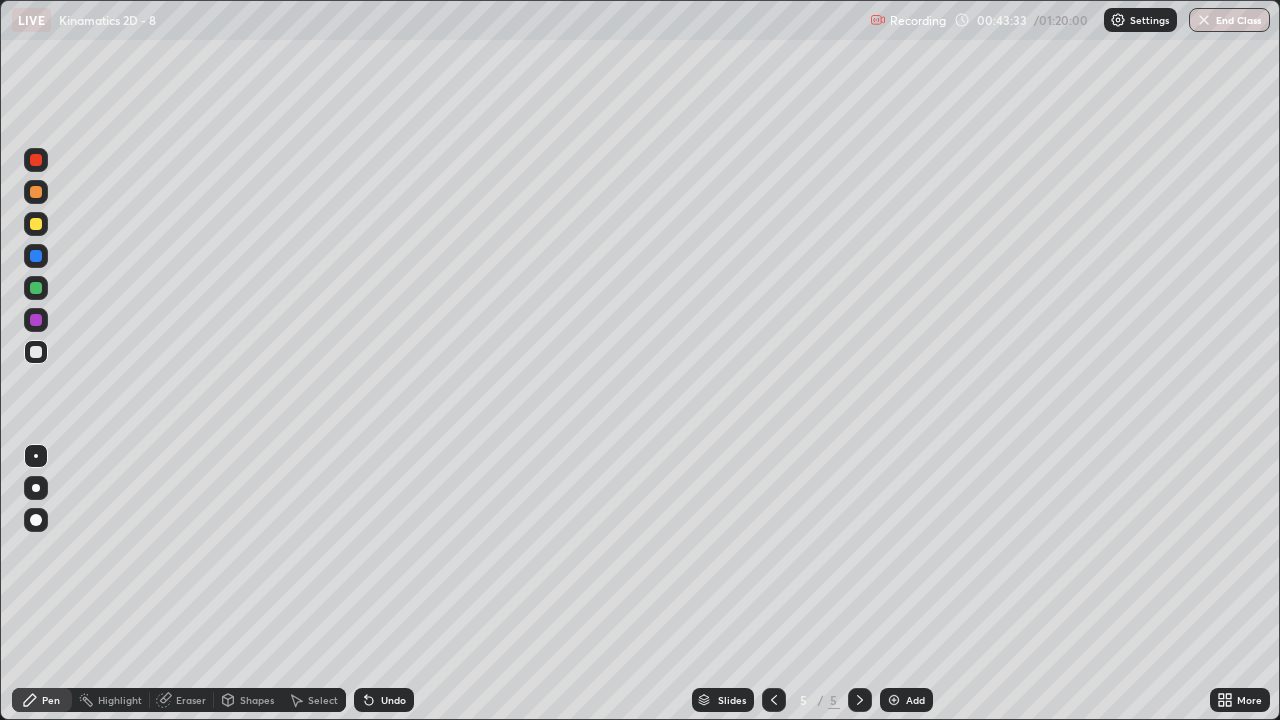 click 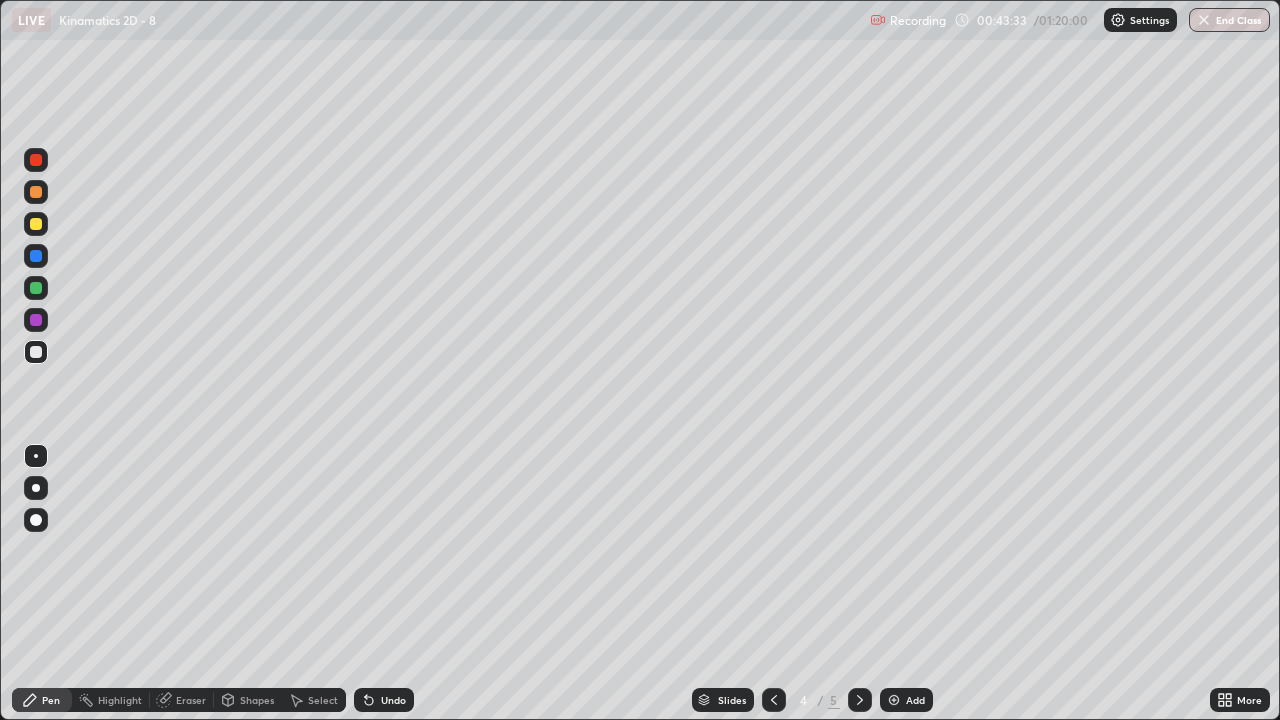 click 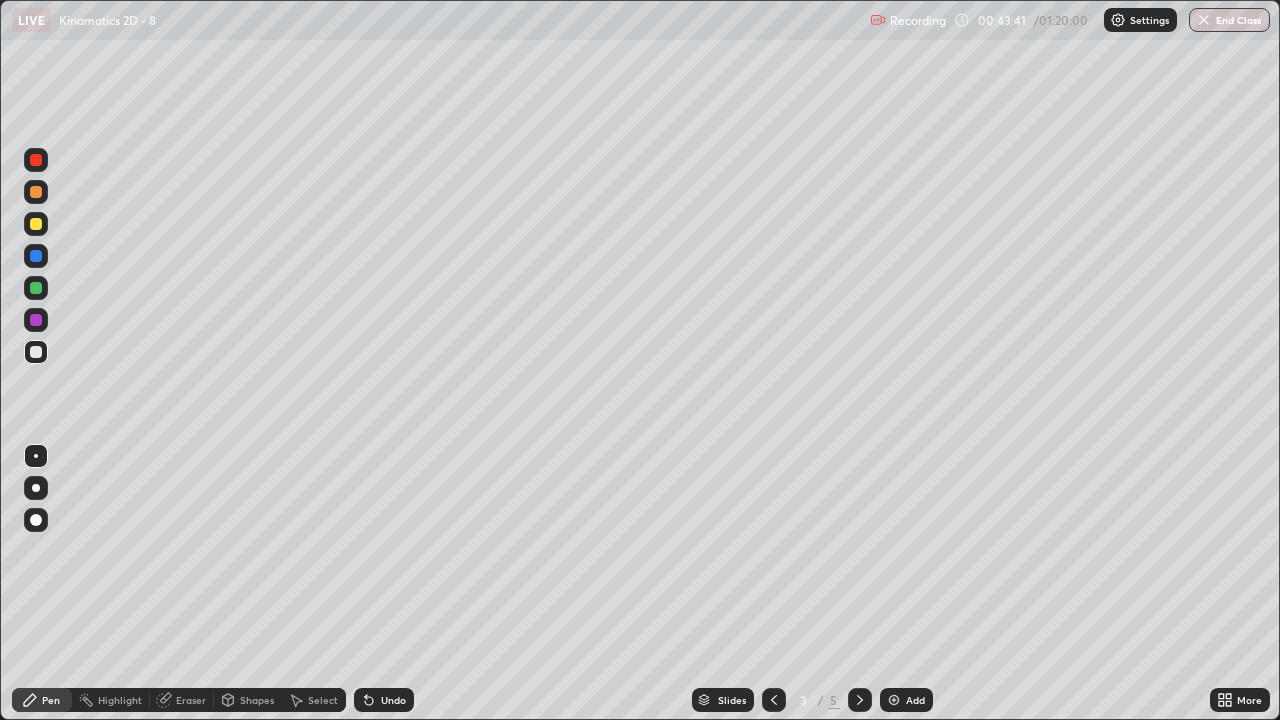 click 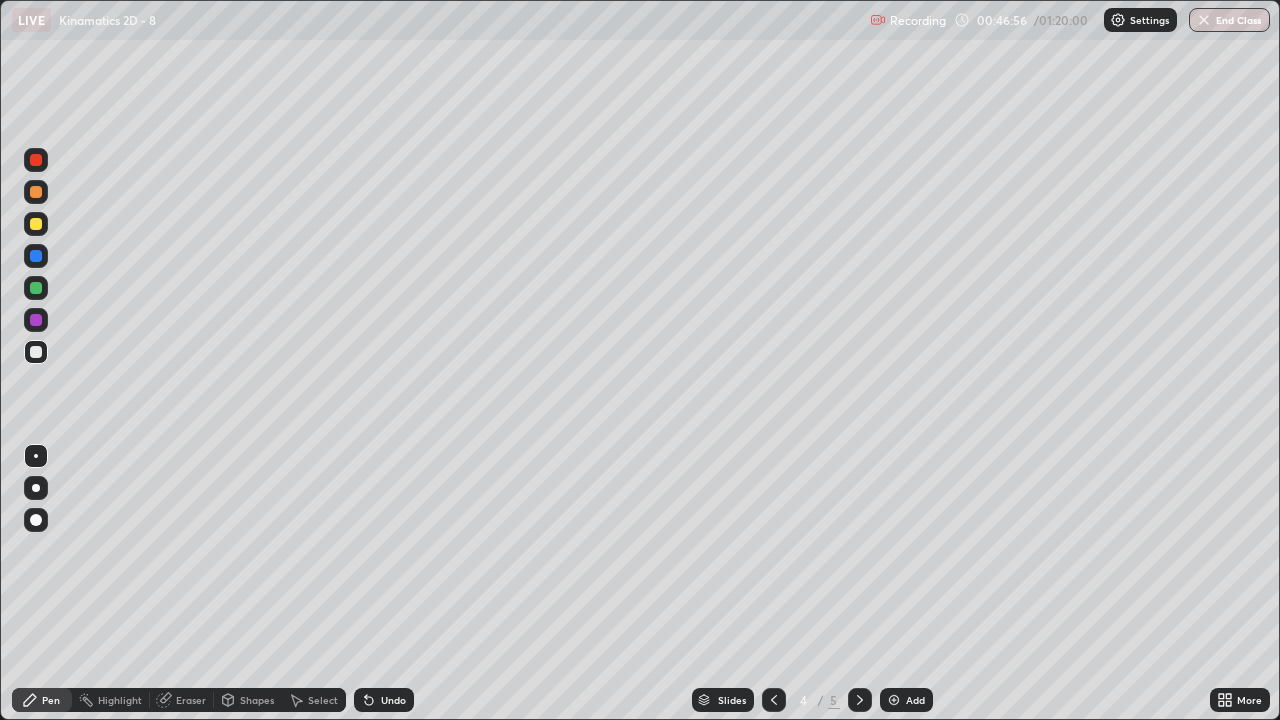click 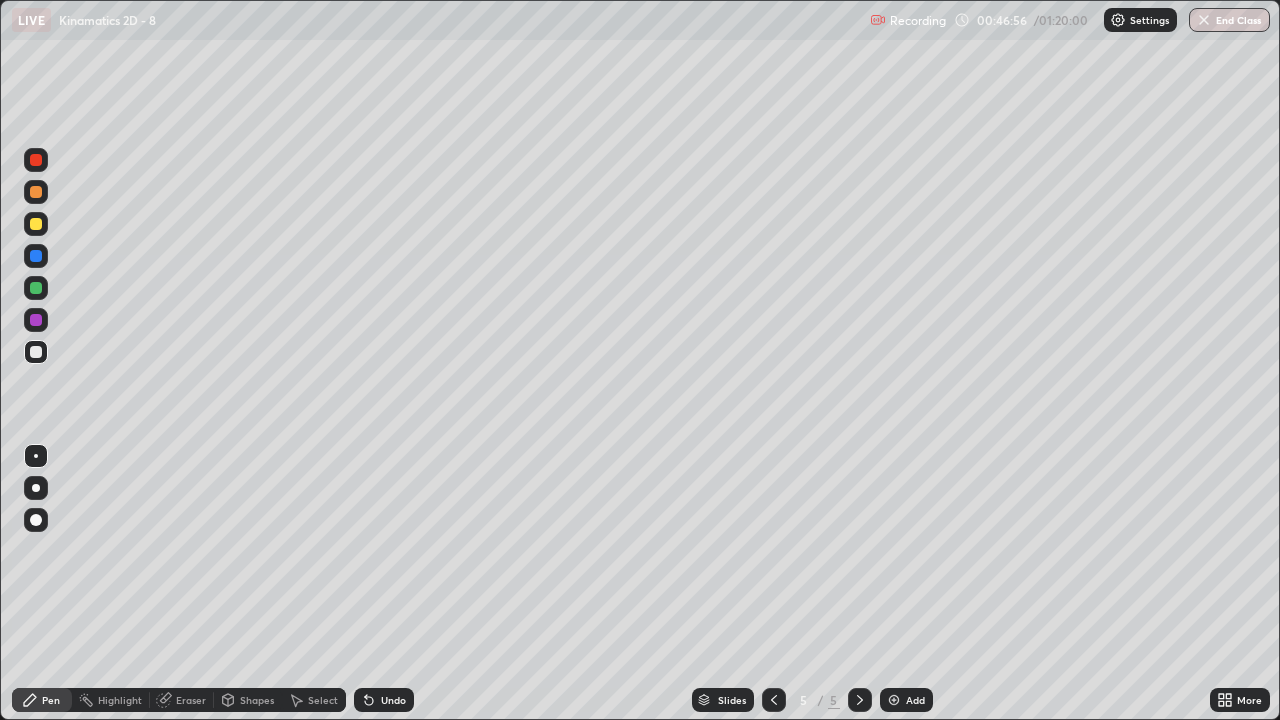 click 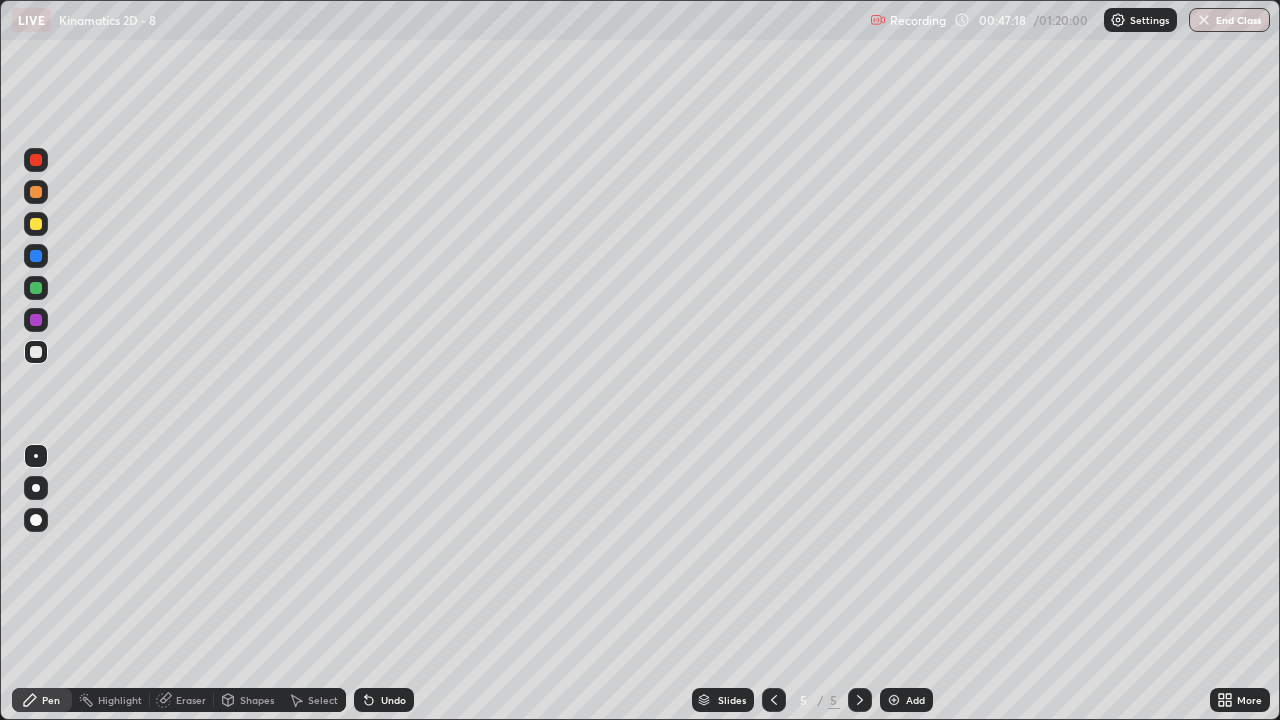 click 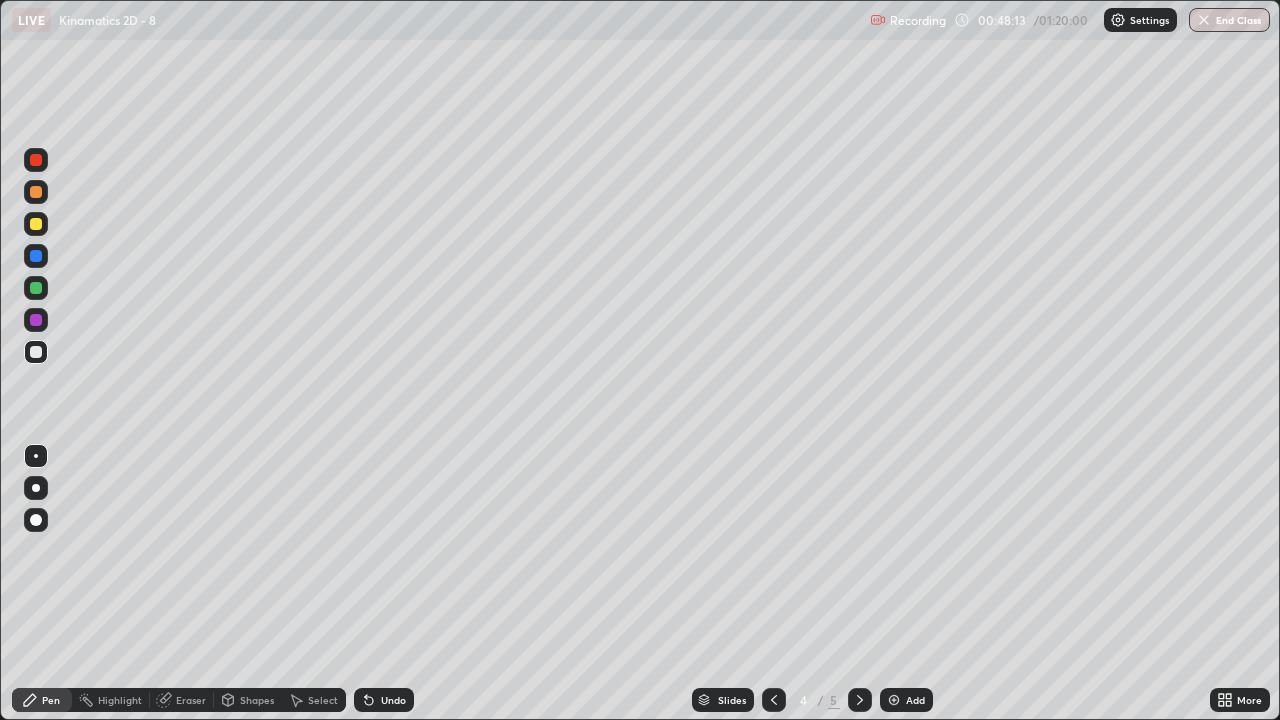 click 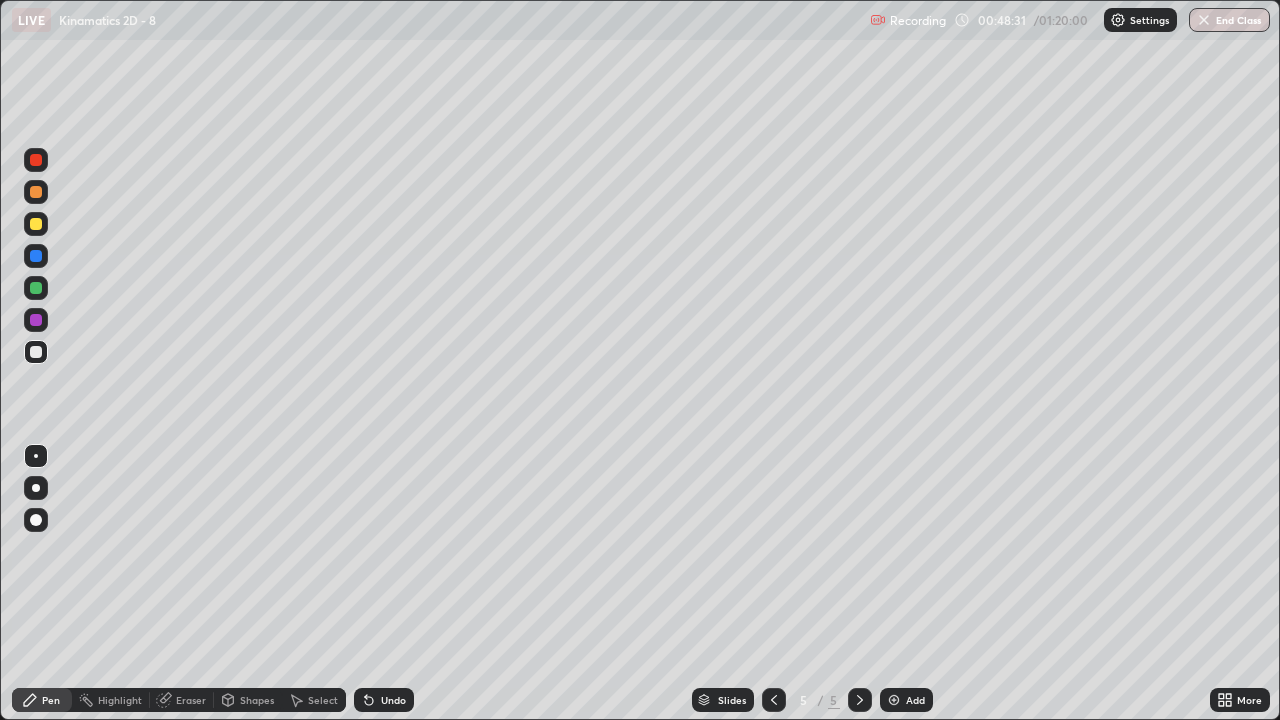 click 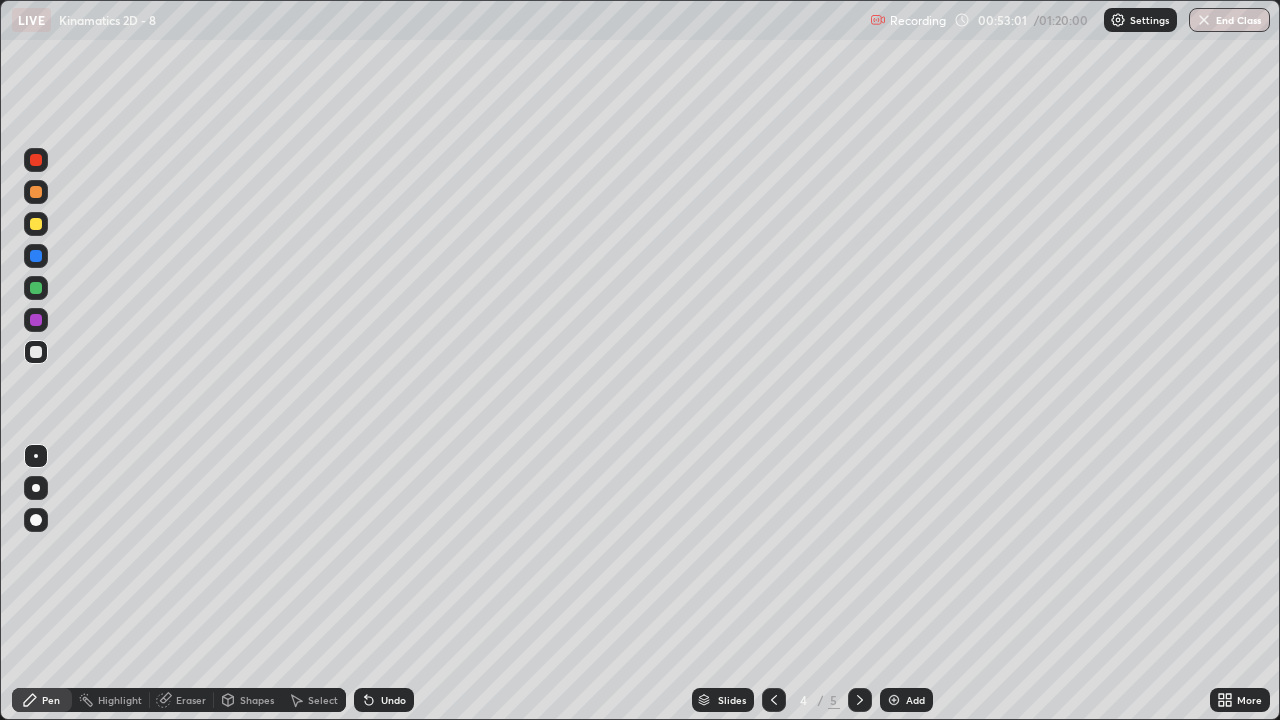 click 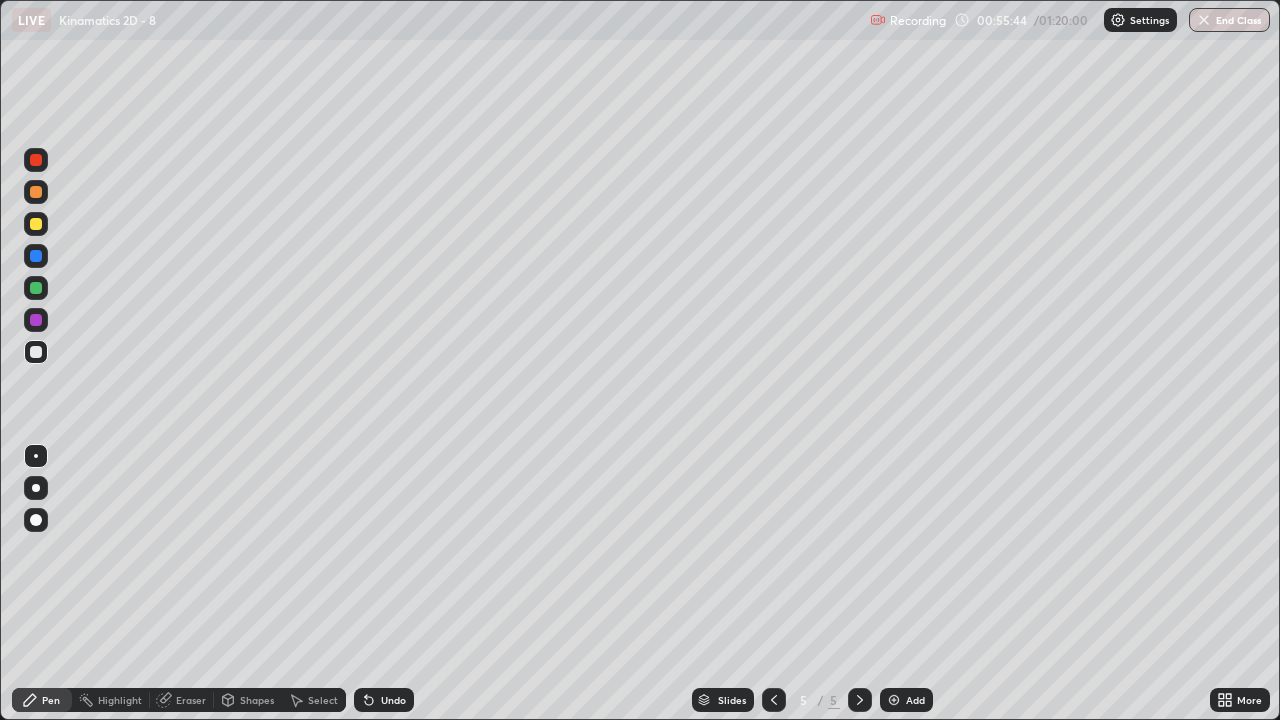 click on "Add" at bounding box center (906, 700) 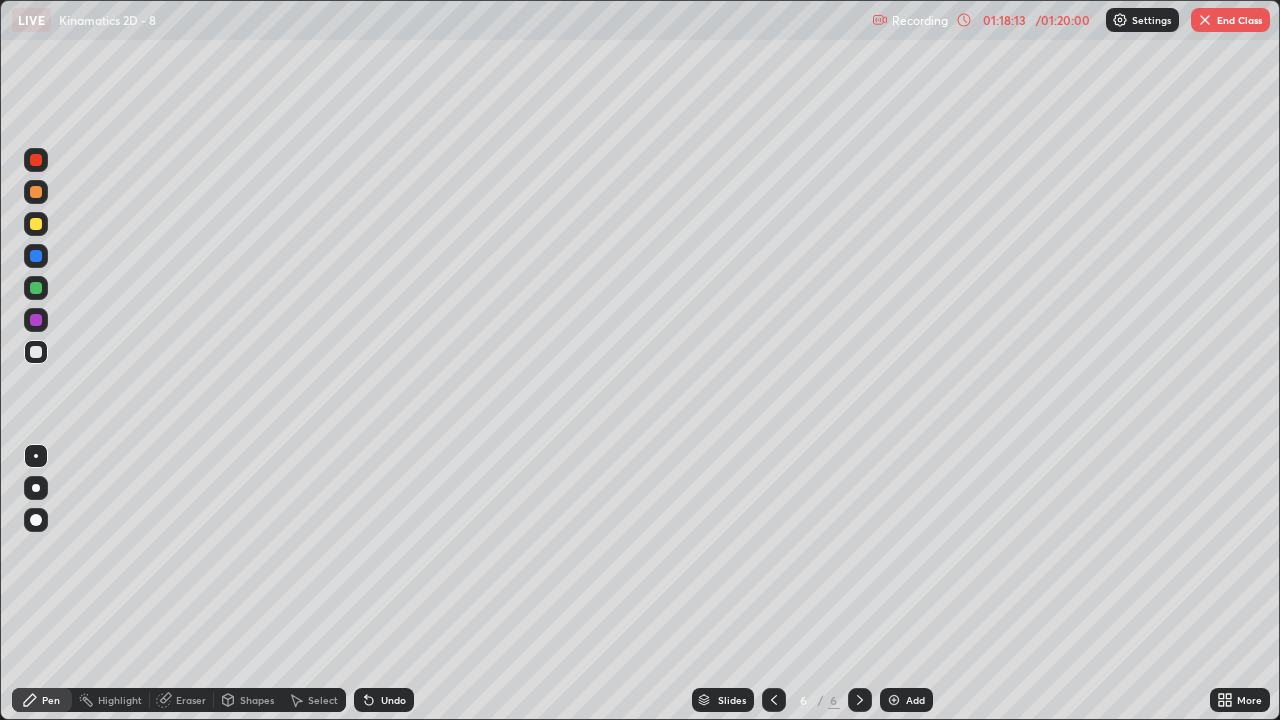 click on "End Class" at bounding box center [1230, 20] 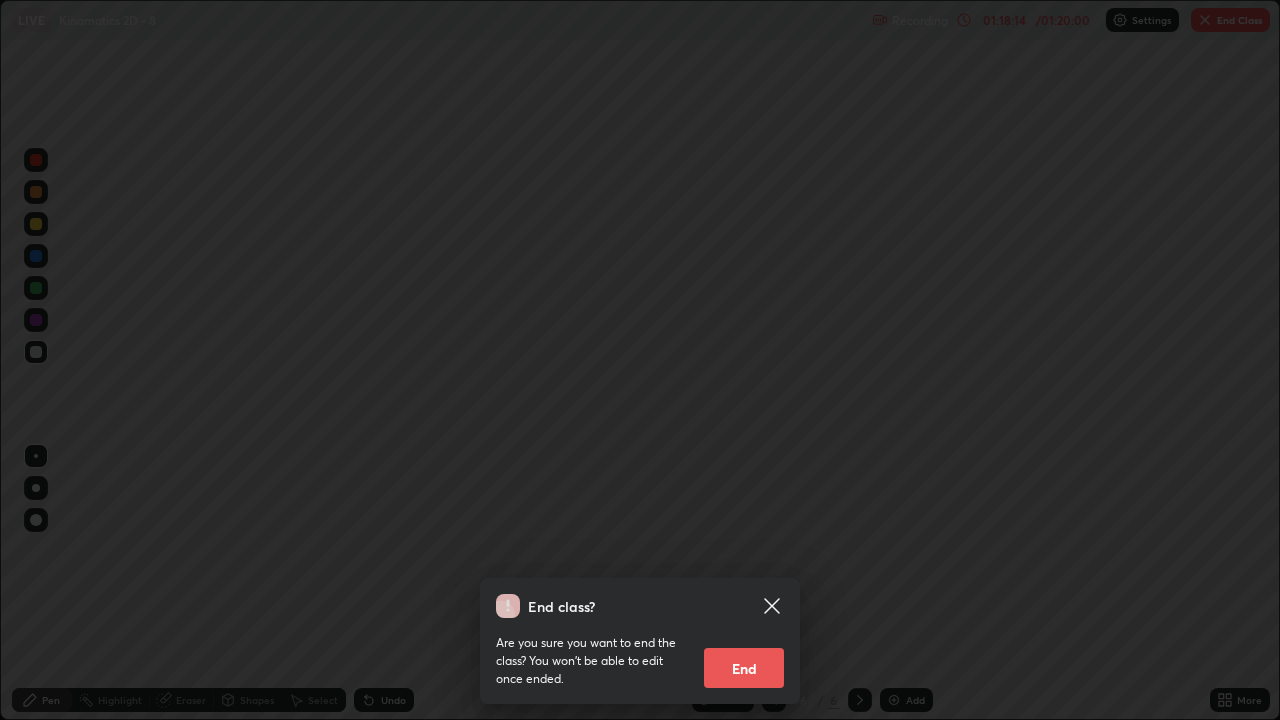 click on "End" at bounding box center [744, 668] 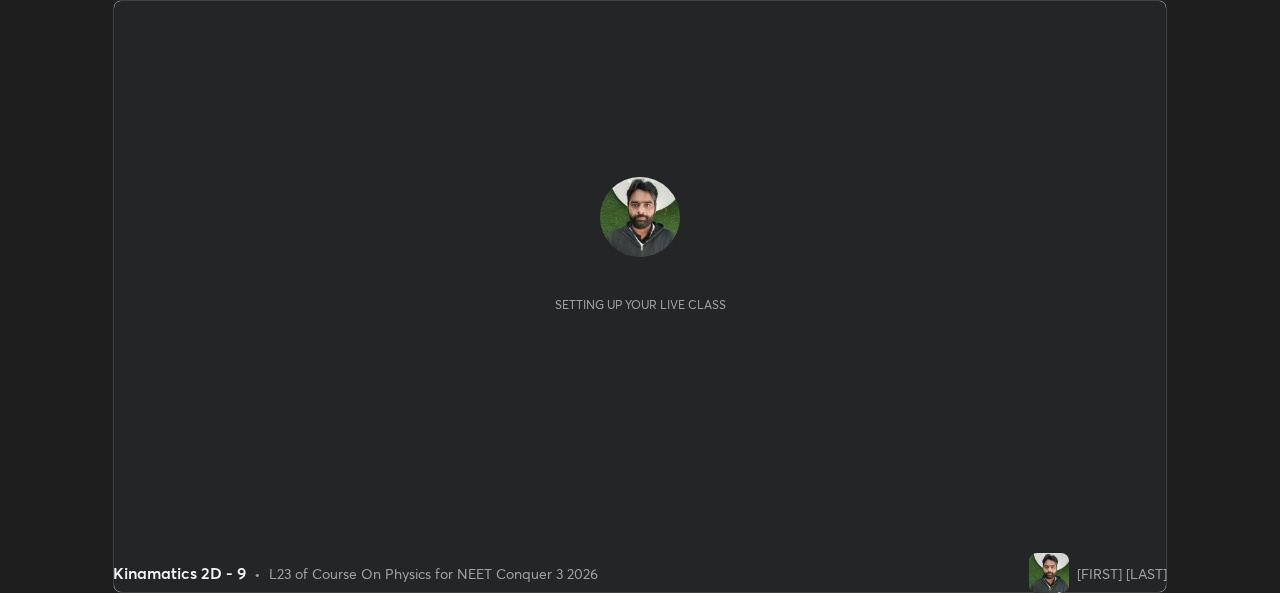 scroll, scrollTop: 0, scrollLeft: 0, axis: both 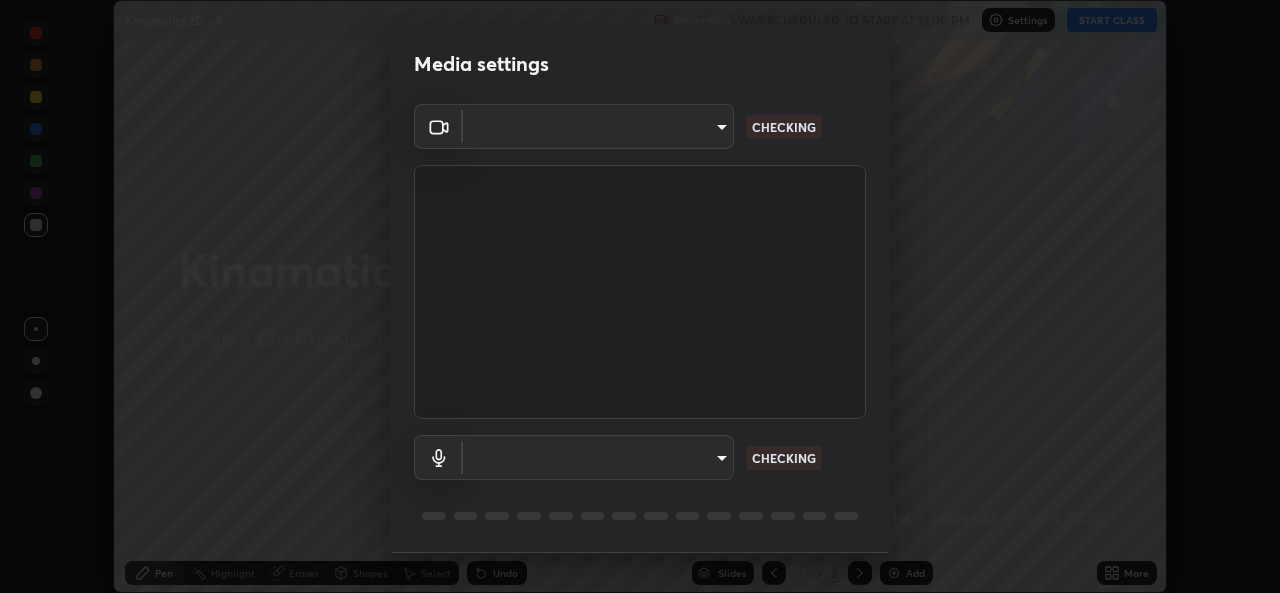 type on "9788daf0cbf52dd0d374ba9f0d4f11576c03820bc15fcf9a4a11f890b69d92bf" 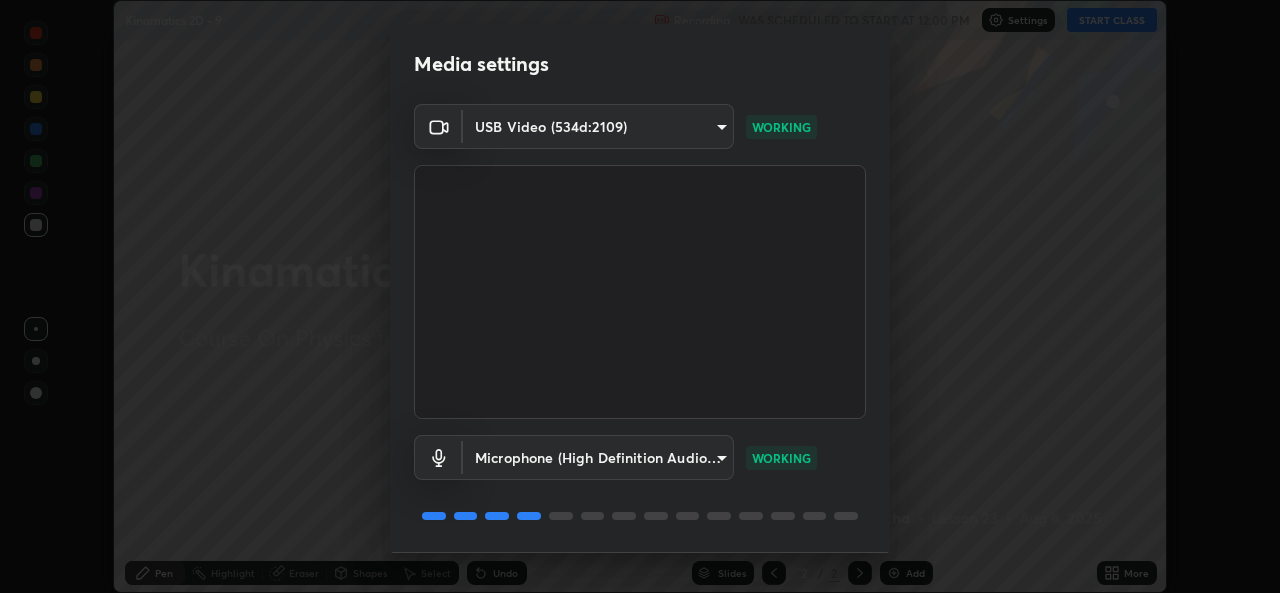 scroll, scrollTop: 63, scrollLeft: 0, axis: vertical 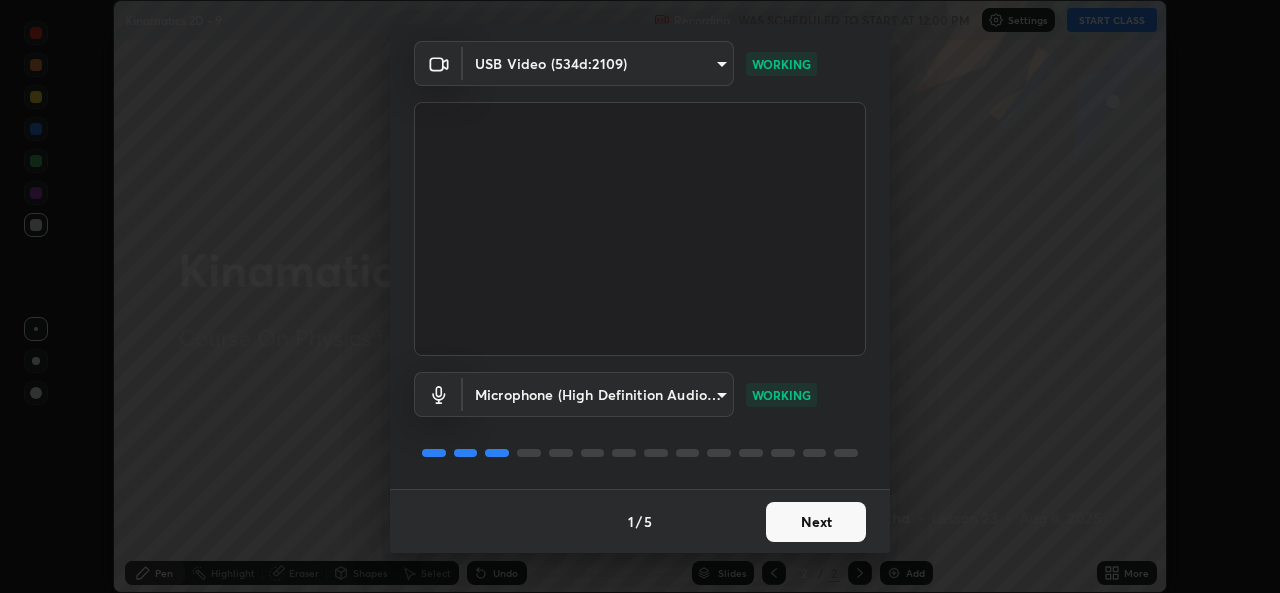 click on "Next" at bounding box center [816, 522] 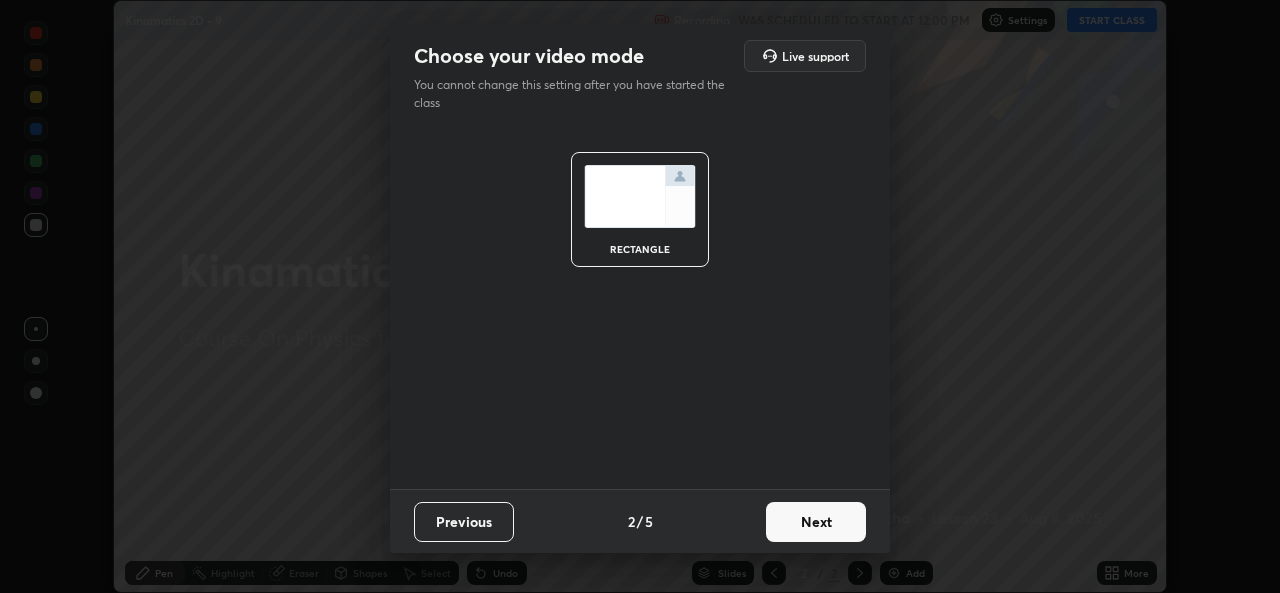 scroll, scrollTop: 0, scrollLeft: 0, axis: both 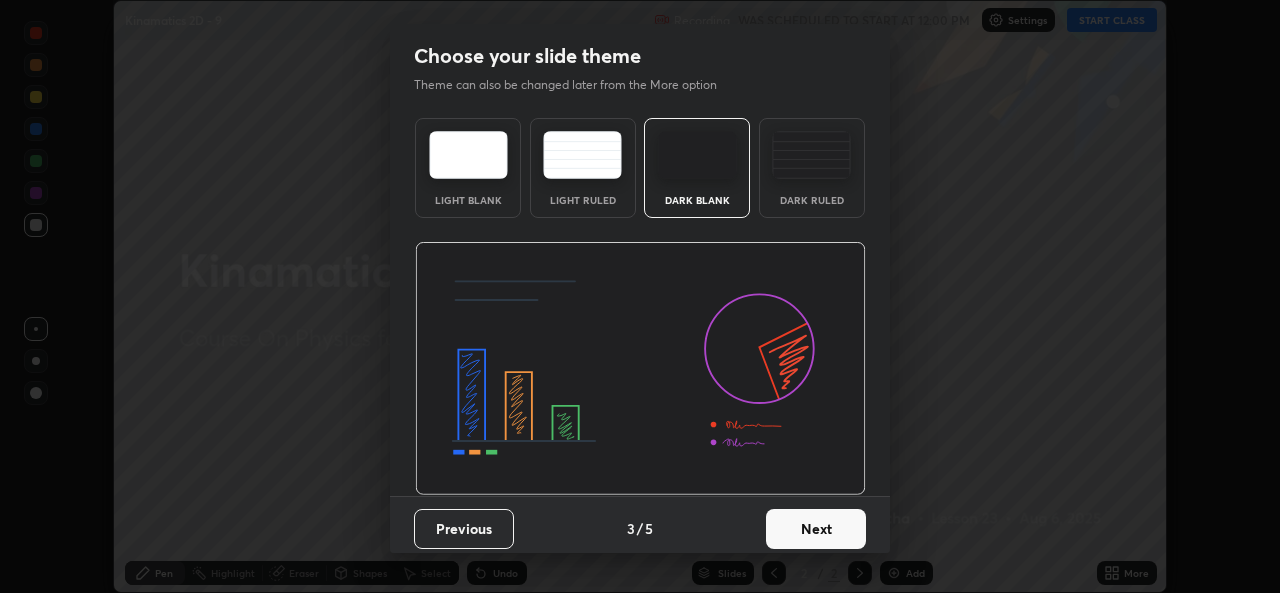 click on "Next" at bounding box center [816, 529] 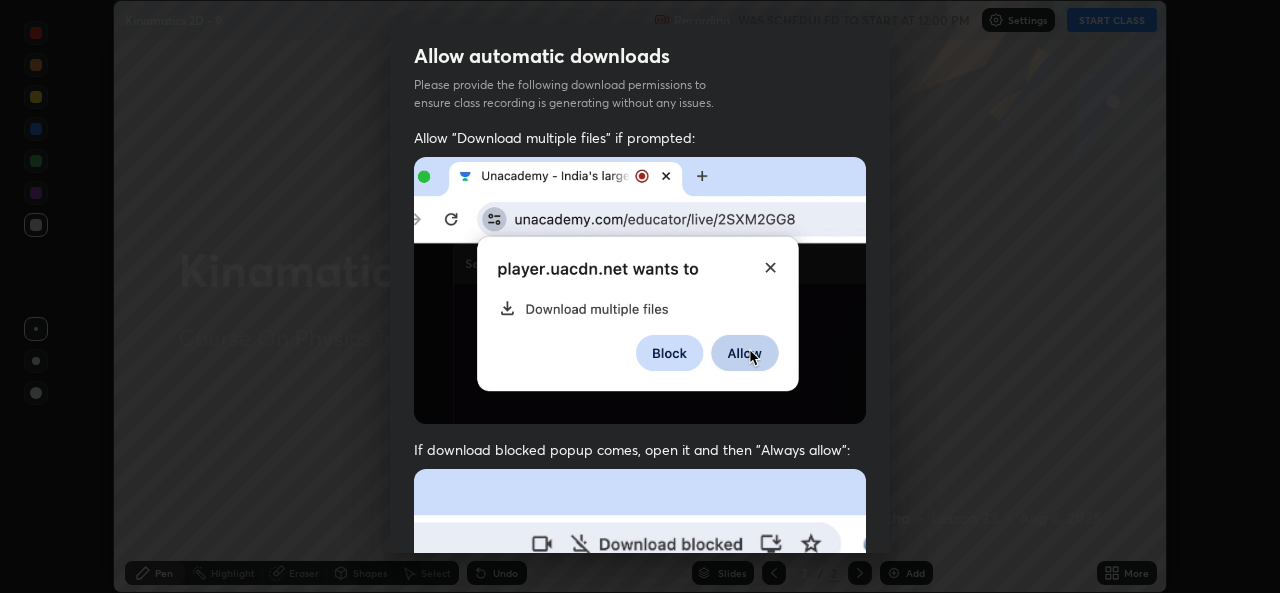 click at bounding box center [640, 687] 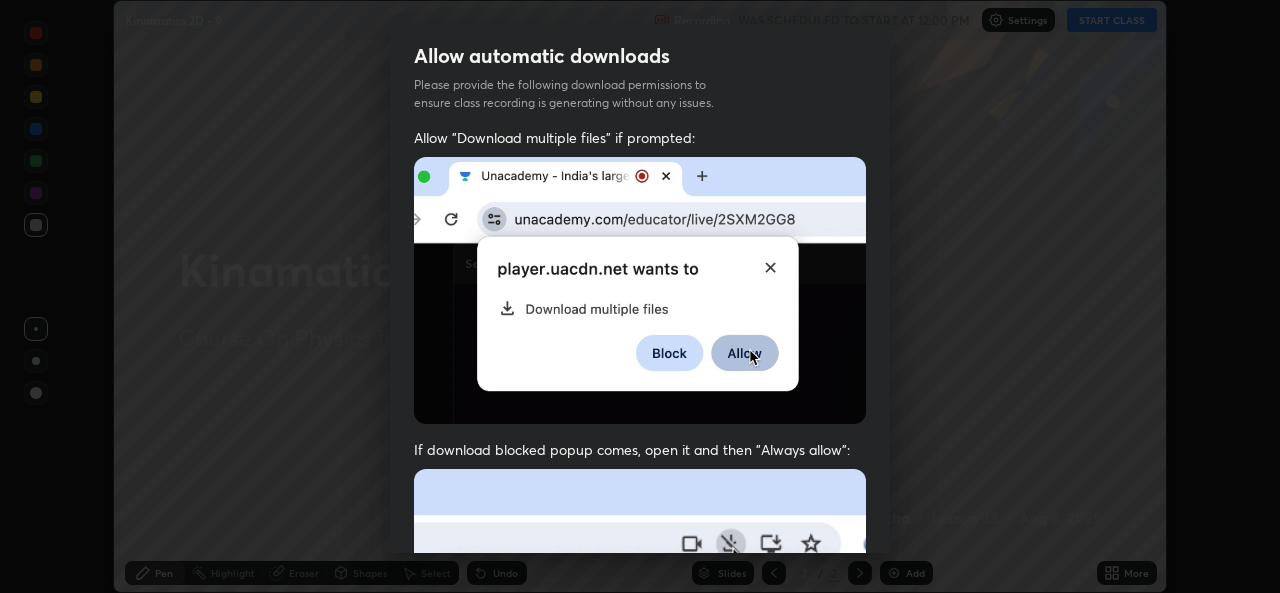 click at bounding box center [640, 687] 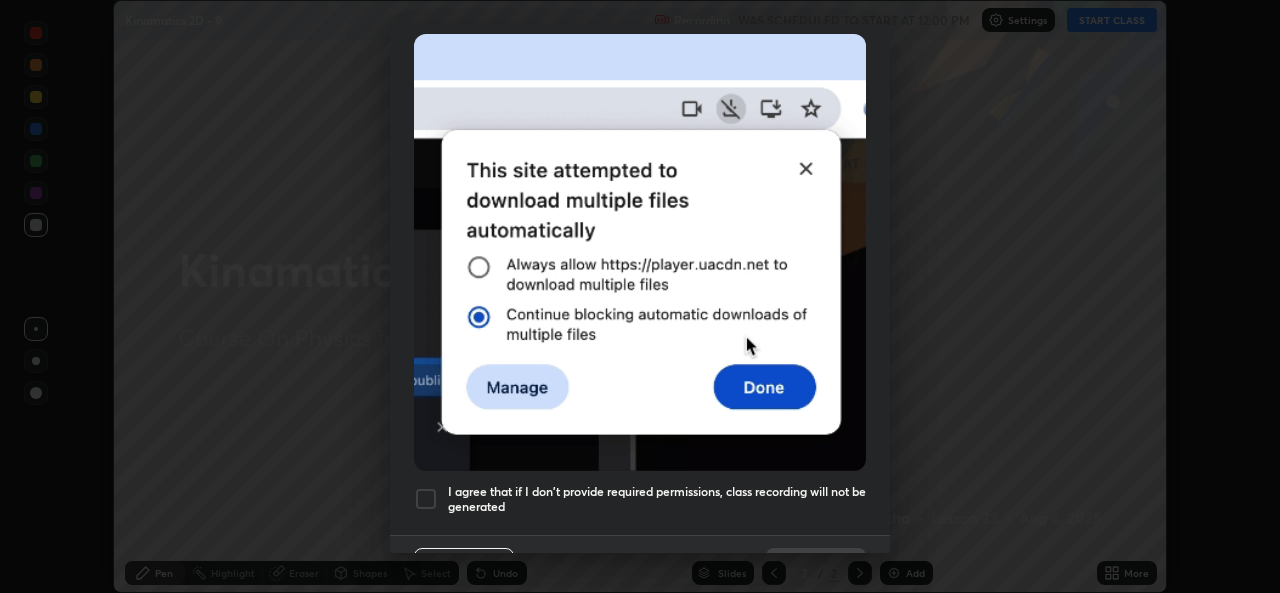 scroll, scrollTop: 431, scrollLeft: 0, axis: vertical 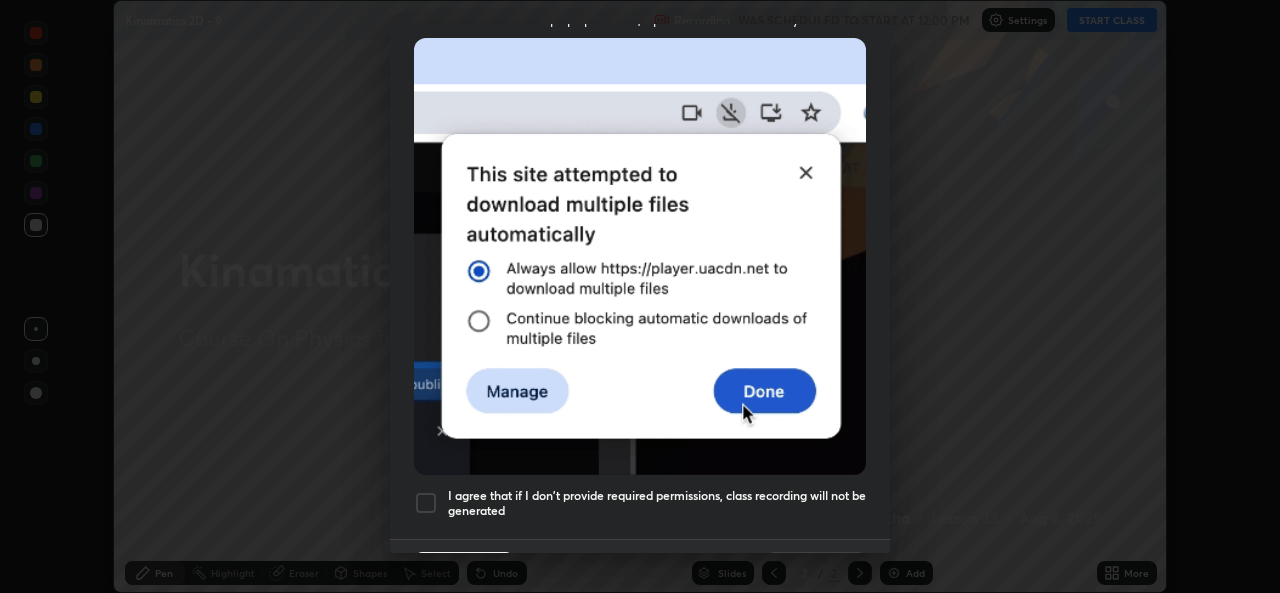 click at bounding box center [640, 256] 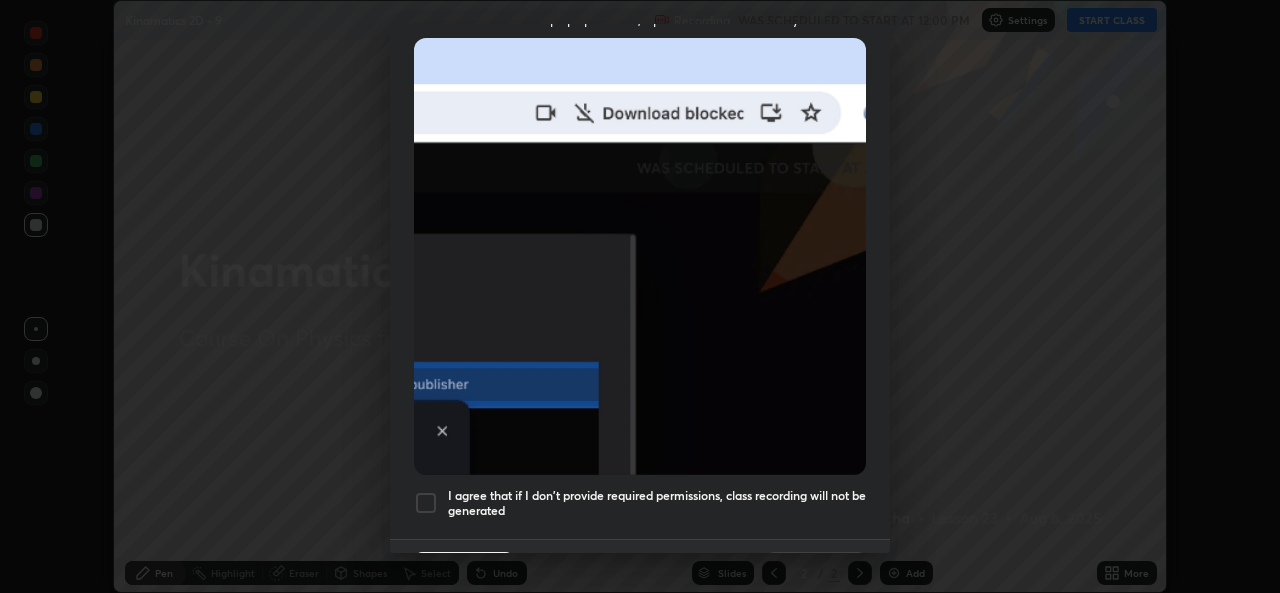 click on "I agree that if I don't provide required permissions, class recording will not be generated" at bounding box center [657, 503] 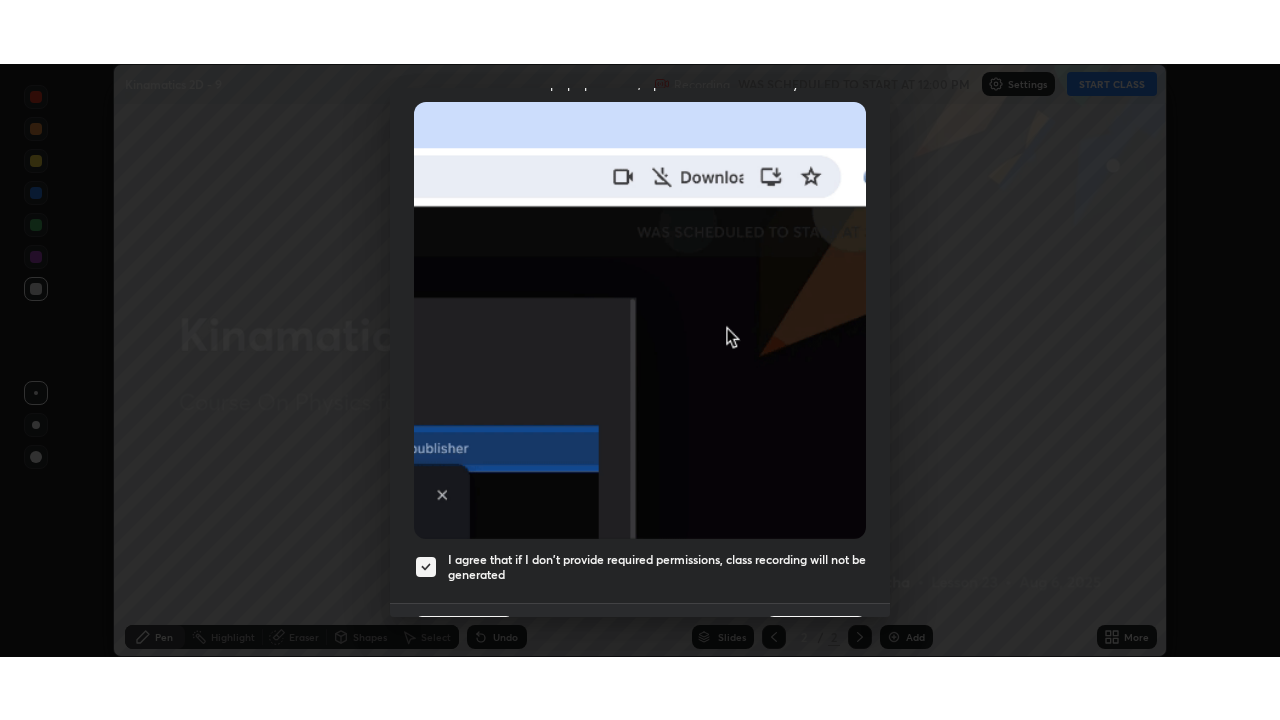 scroll, scrollTop: 471, scrollLeft: 0, axis: vertical 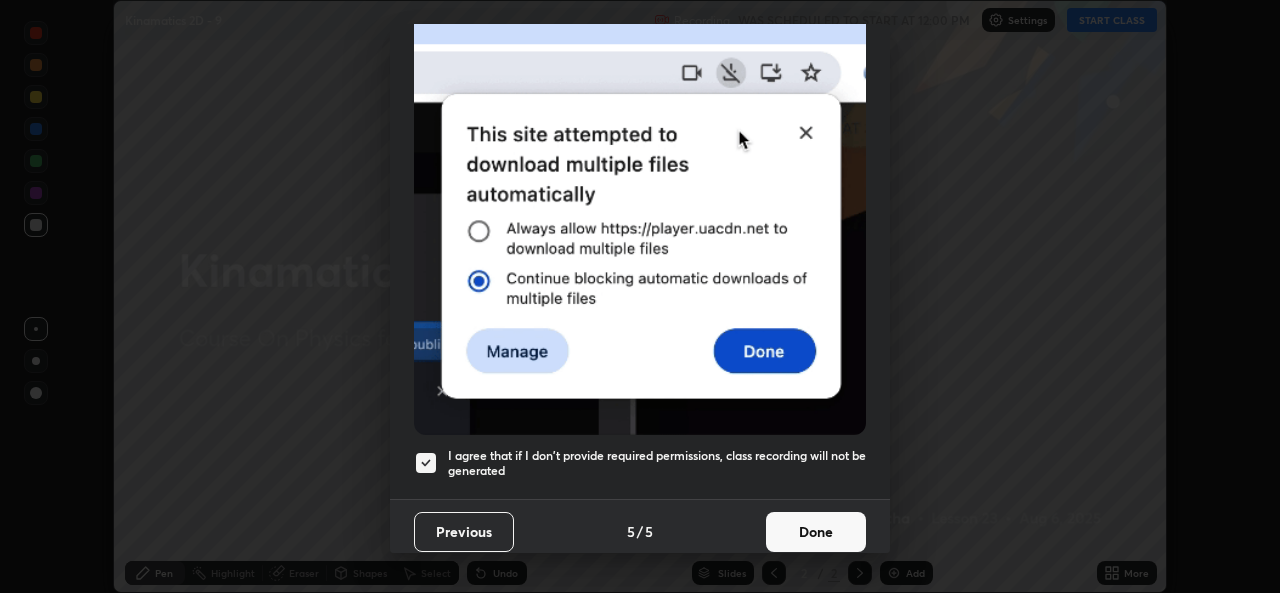 click on "Done" at bounding box center (816, 532) 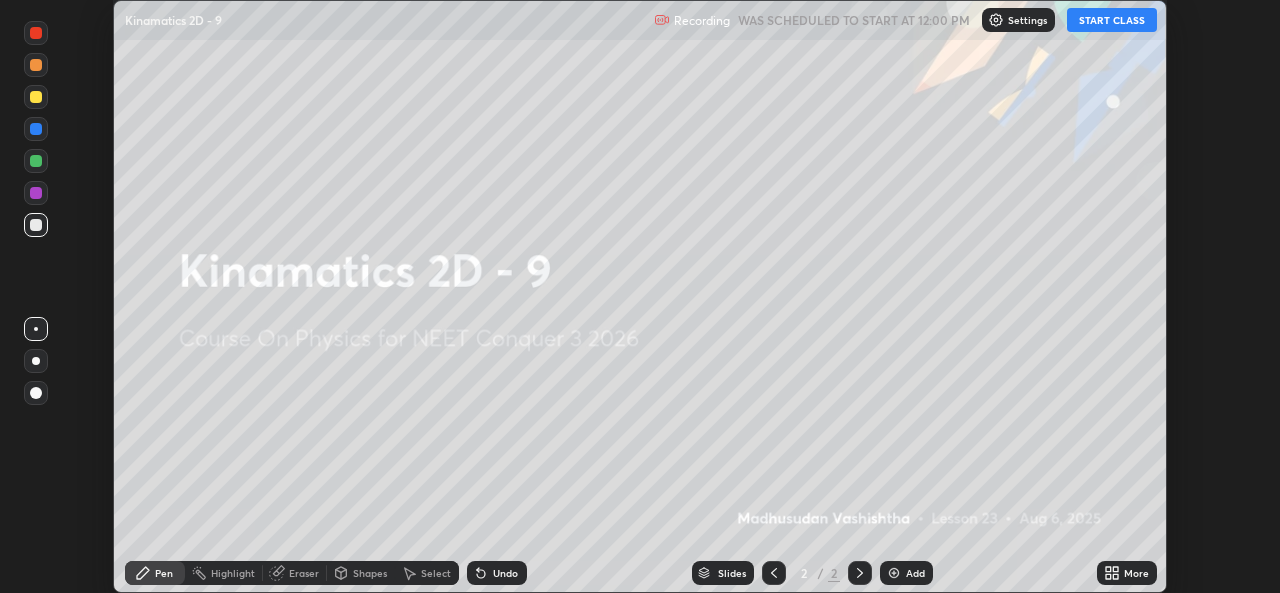 click on "START CLASS" at bounding box center (1112, 20) 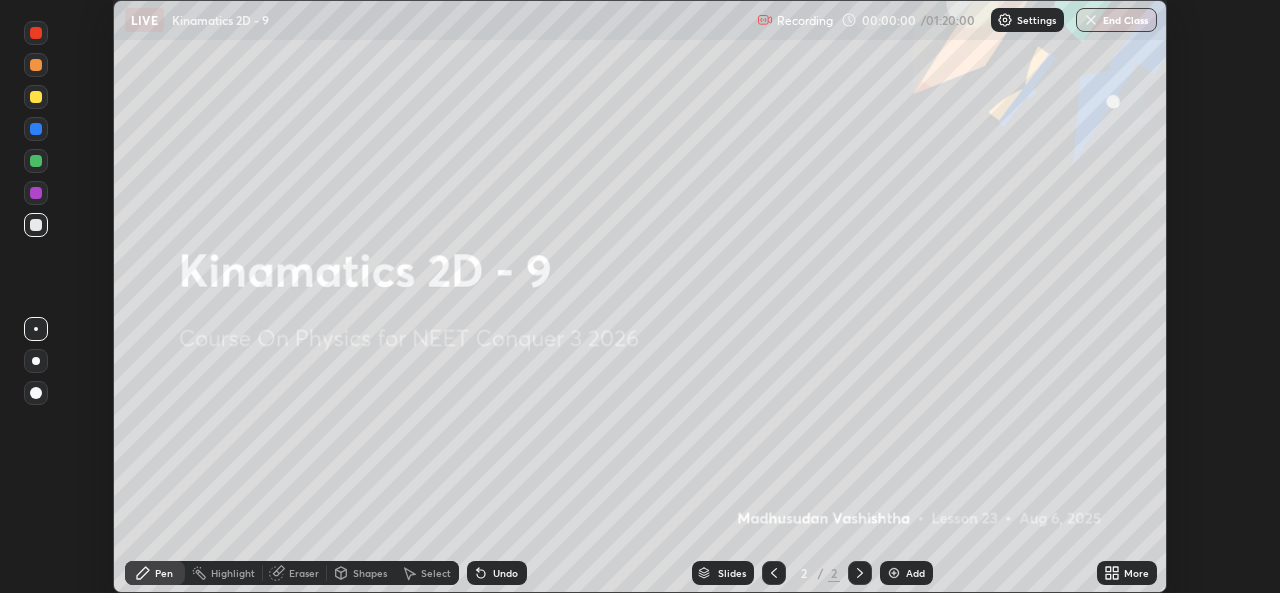 click at bounding box center (894, 573) 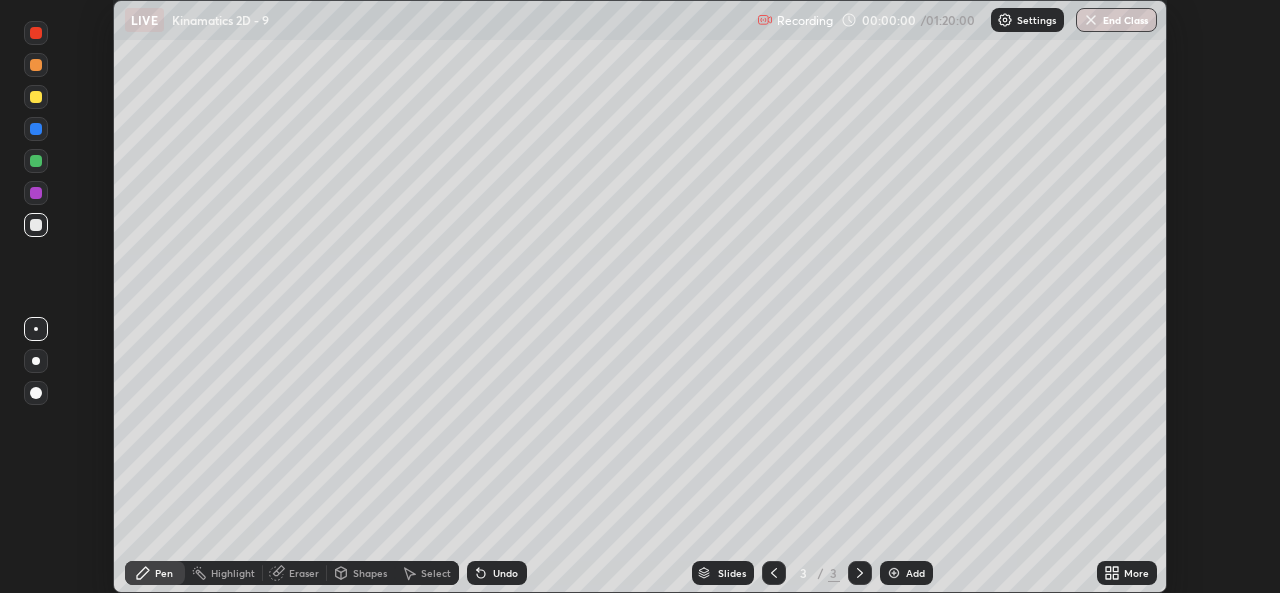 click on "More" at bounding box center [1136, 573] 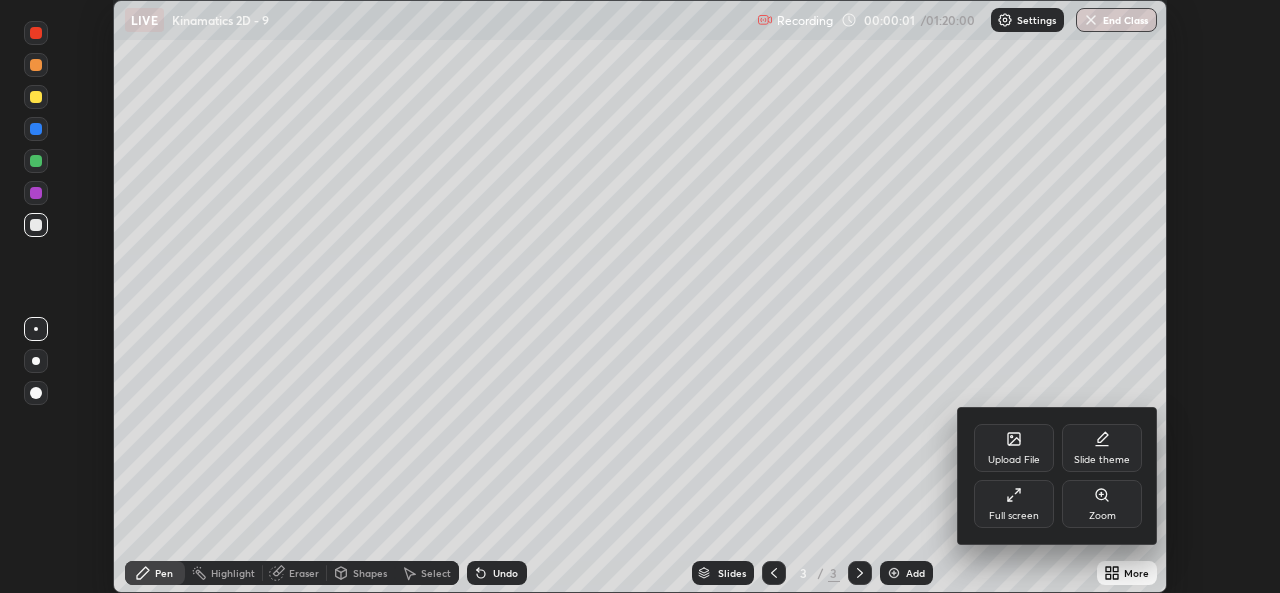 click on "Full screen" at bounding box center (1014, 504) 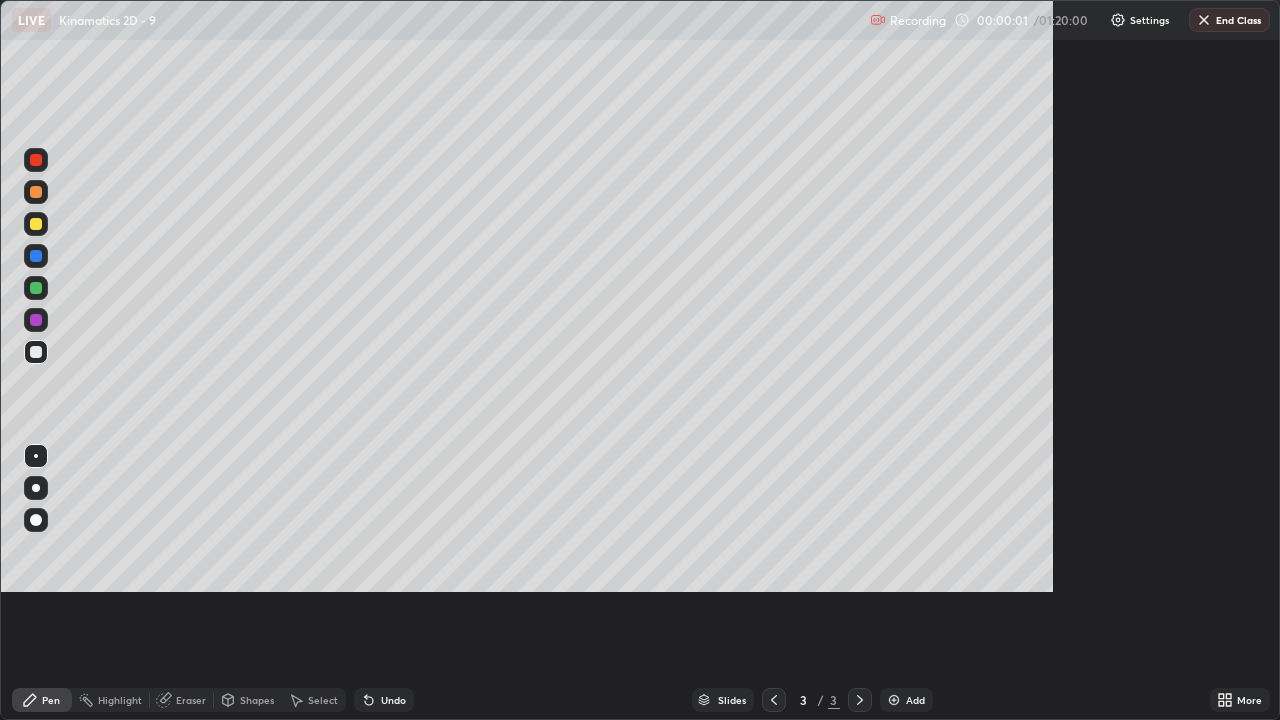 scroll, scrollTop: 99280, scrollLeft: 98720, axis: both 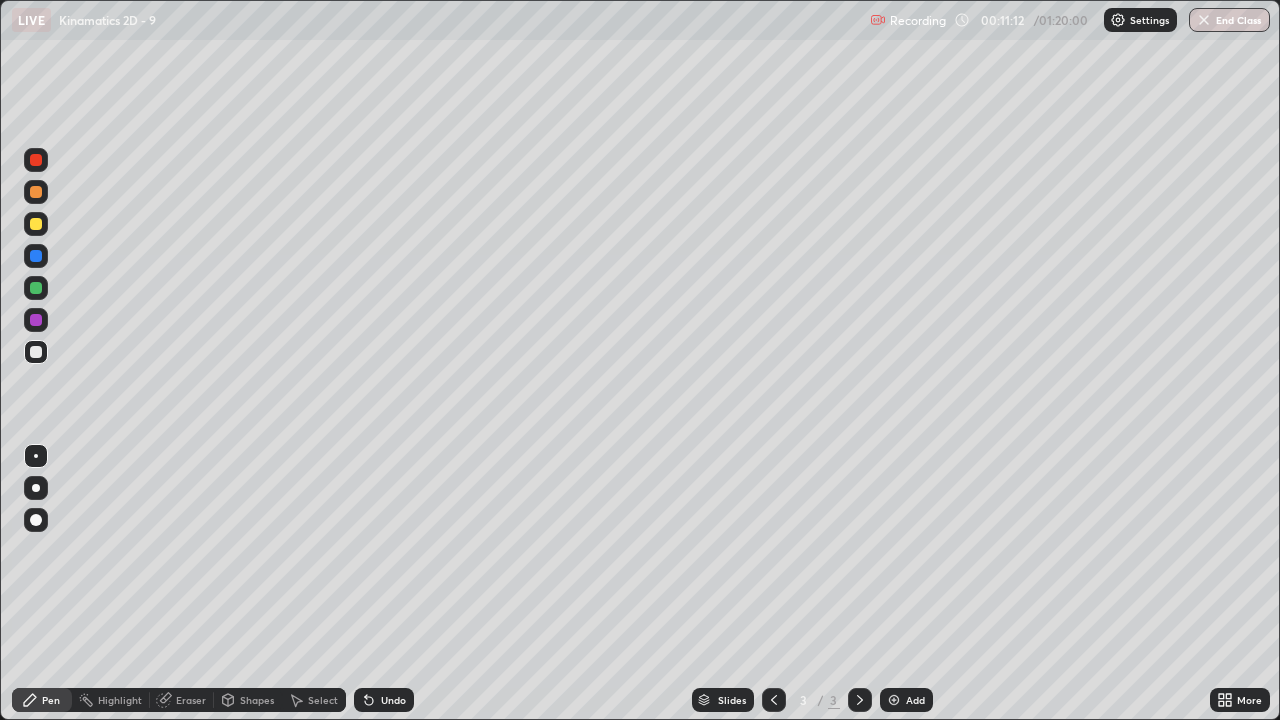 click on "Add" at bounding box center (915, 700) 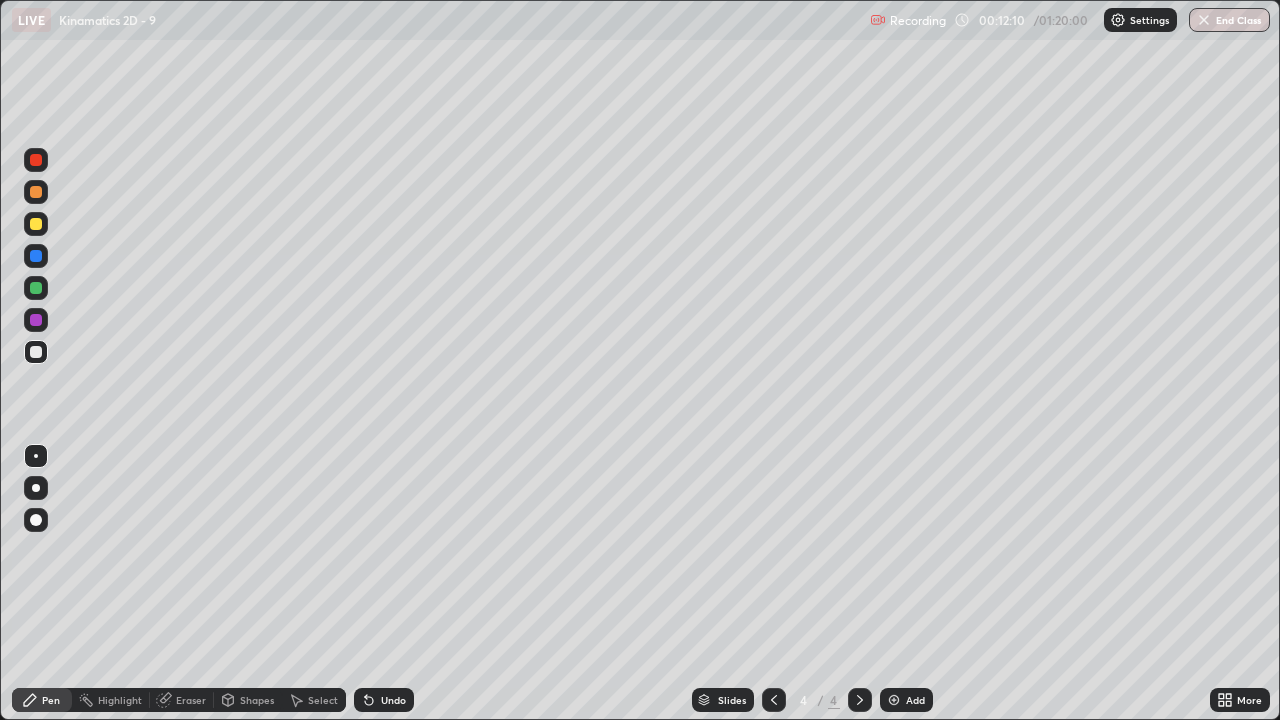 click at bounding box center [36, 192] 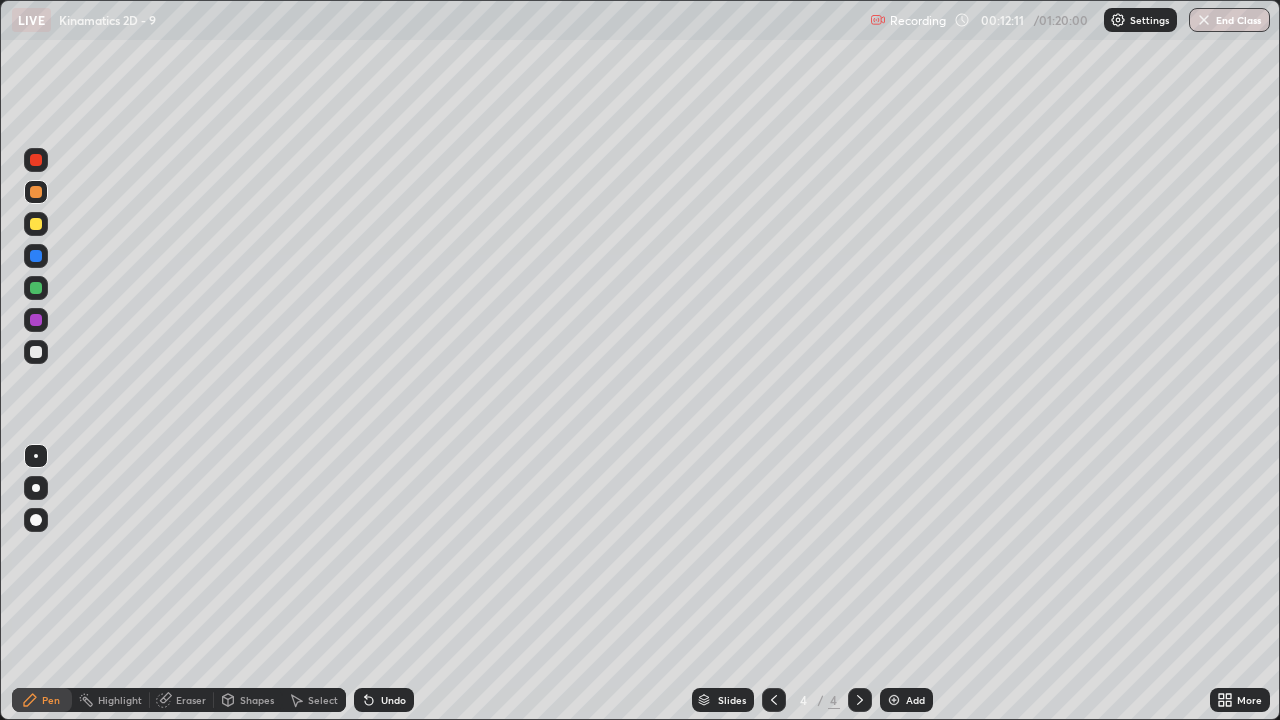 click at bounding box center [36, 224] 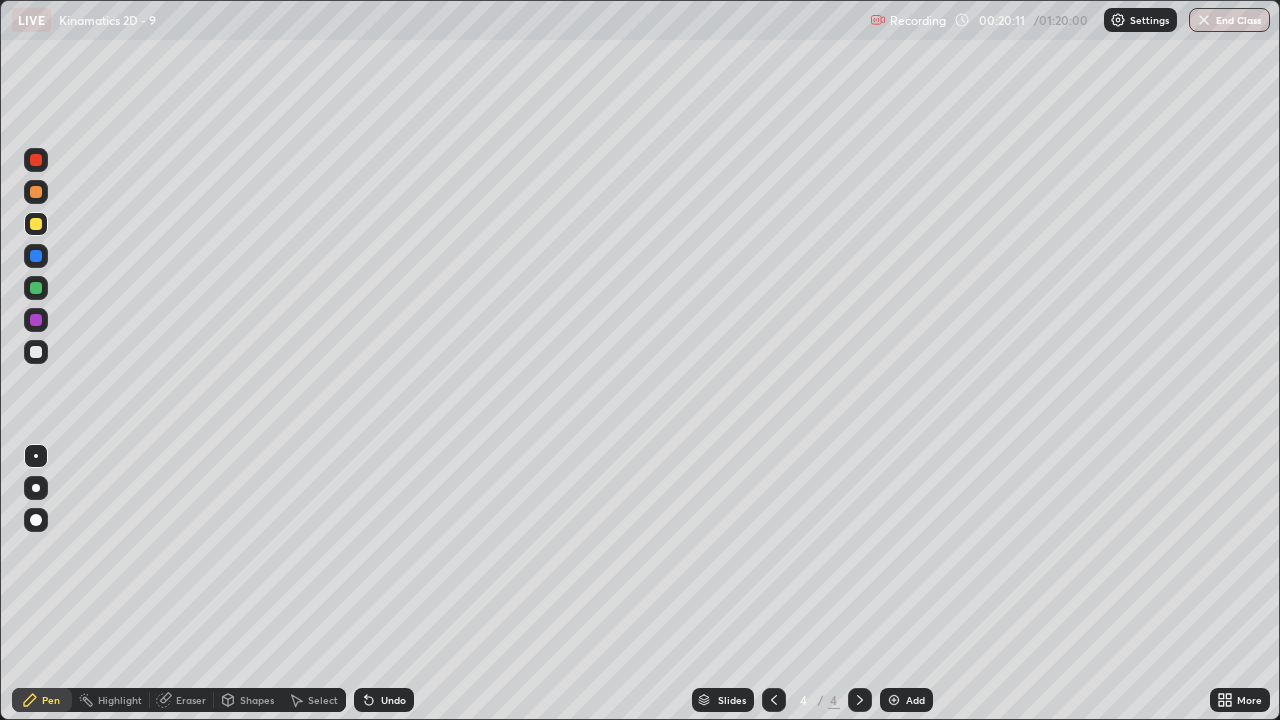 click on "Eraser" at bounding box center [191, 700] 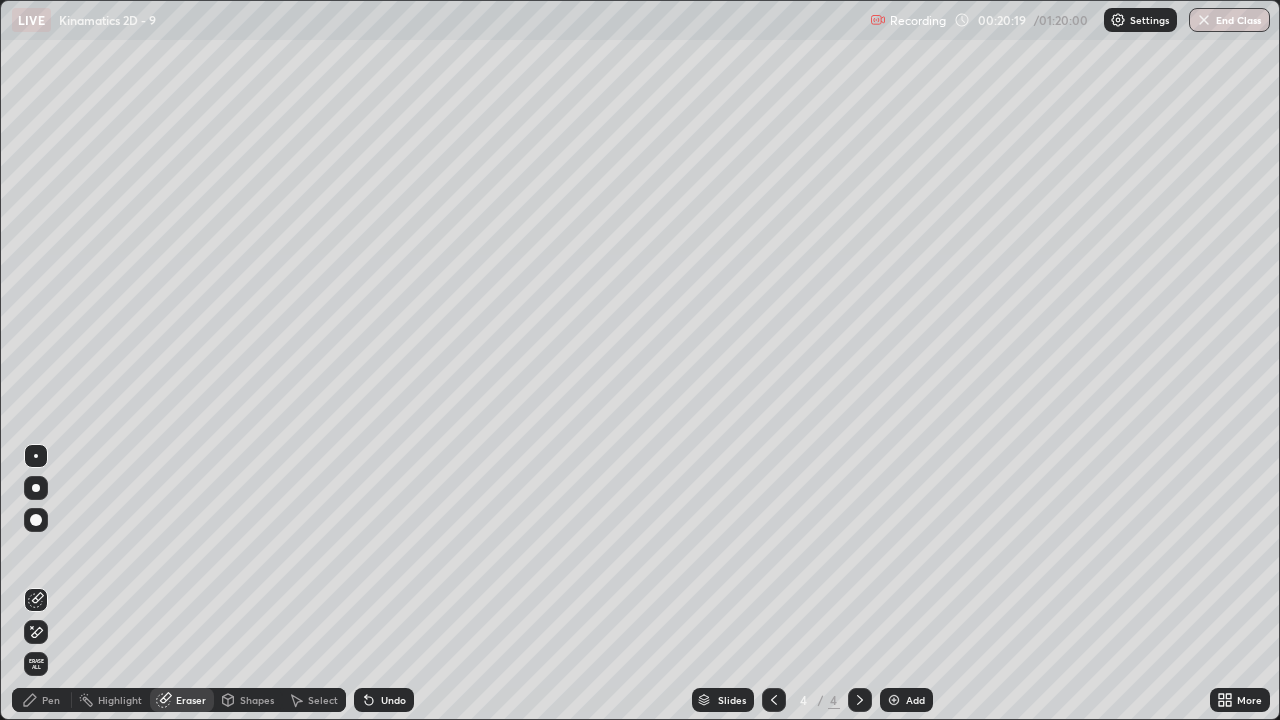 click on "Pen" at bounding box center [42, 700] 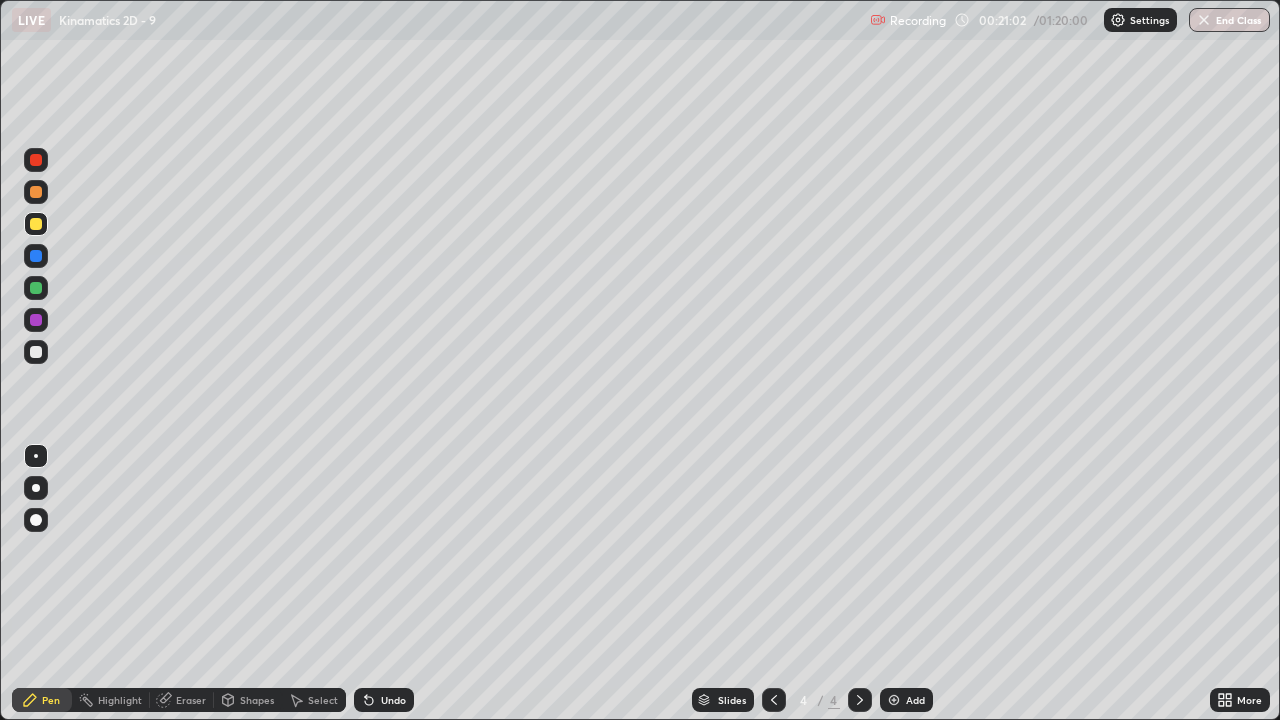 click on "Eraser" at bounding box center [191, 700] 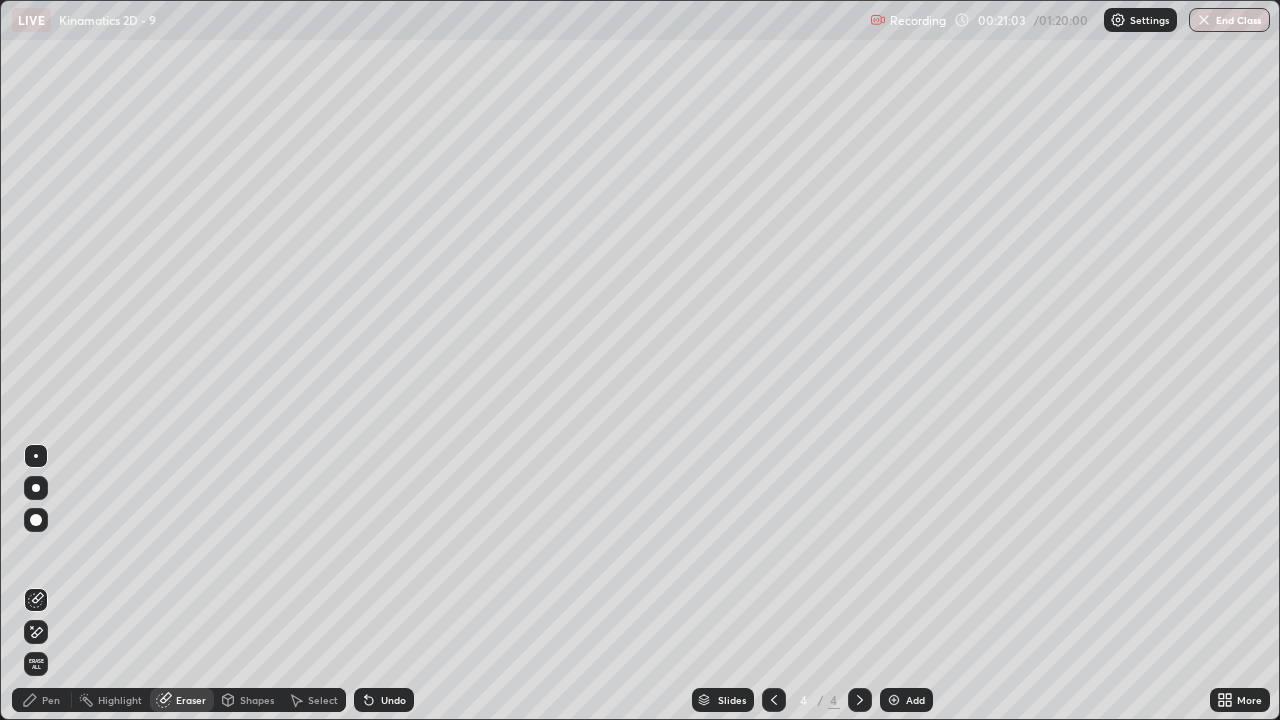 click on "Pen" at bounding box center (51, 700) 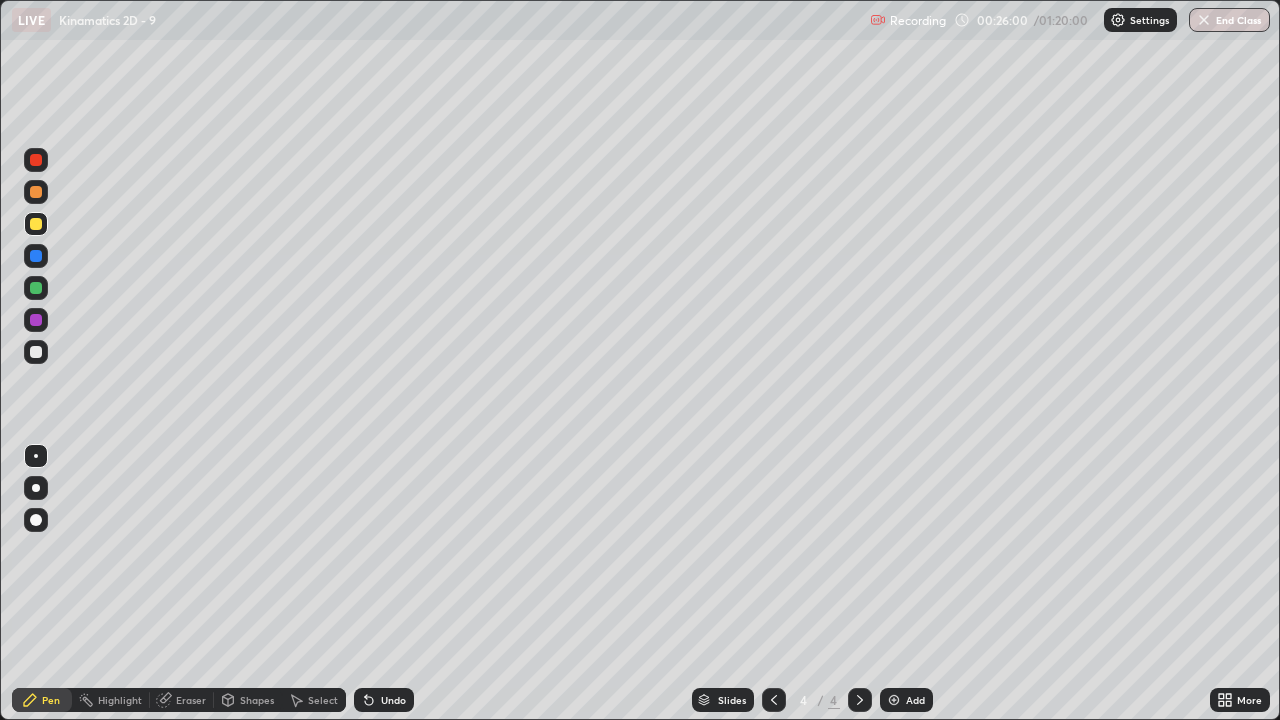 click on "Add" at bounding box center [915, 700] 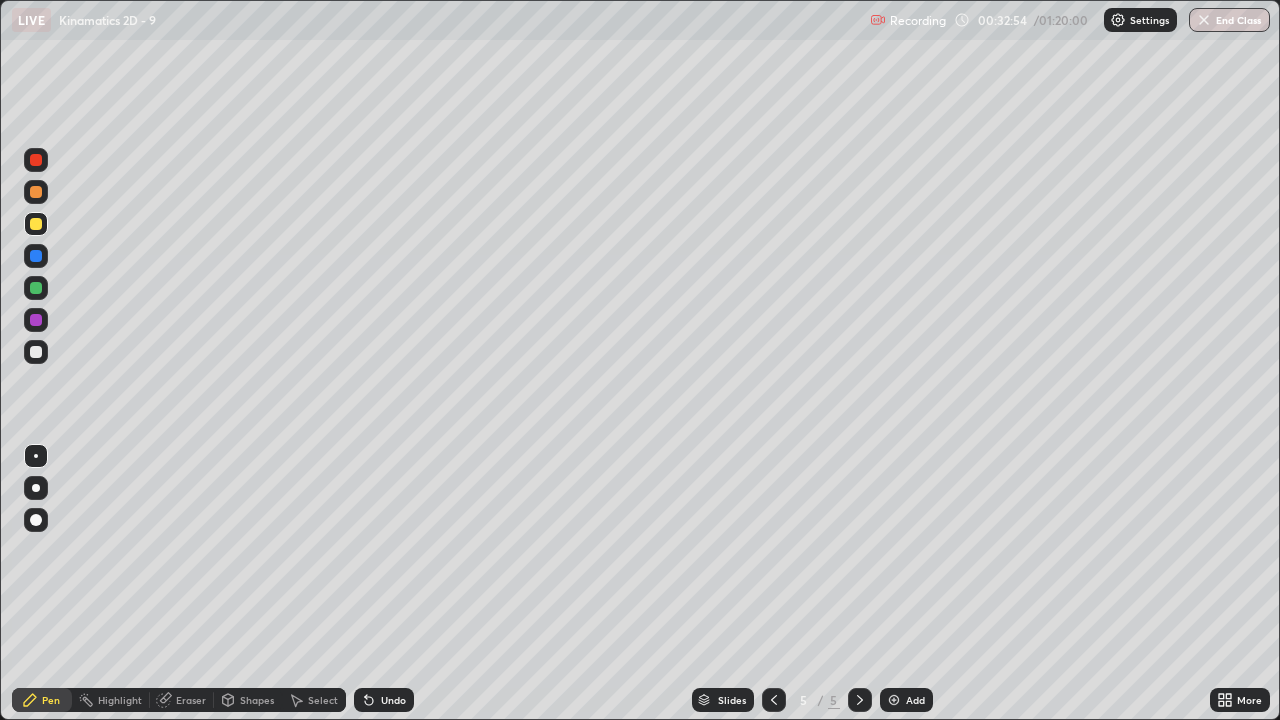 click on "Add" at bounding box center [915, 700] 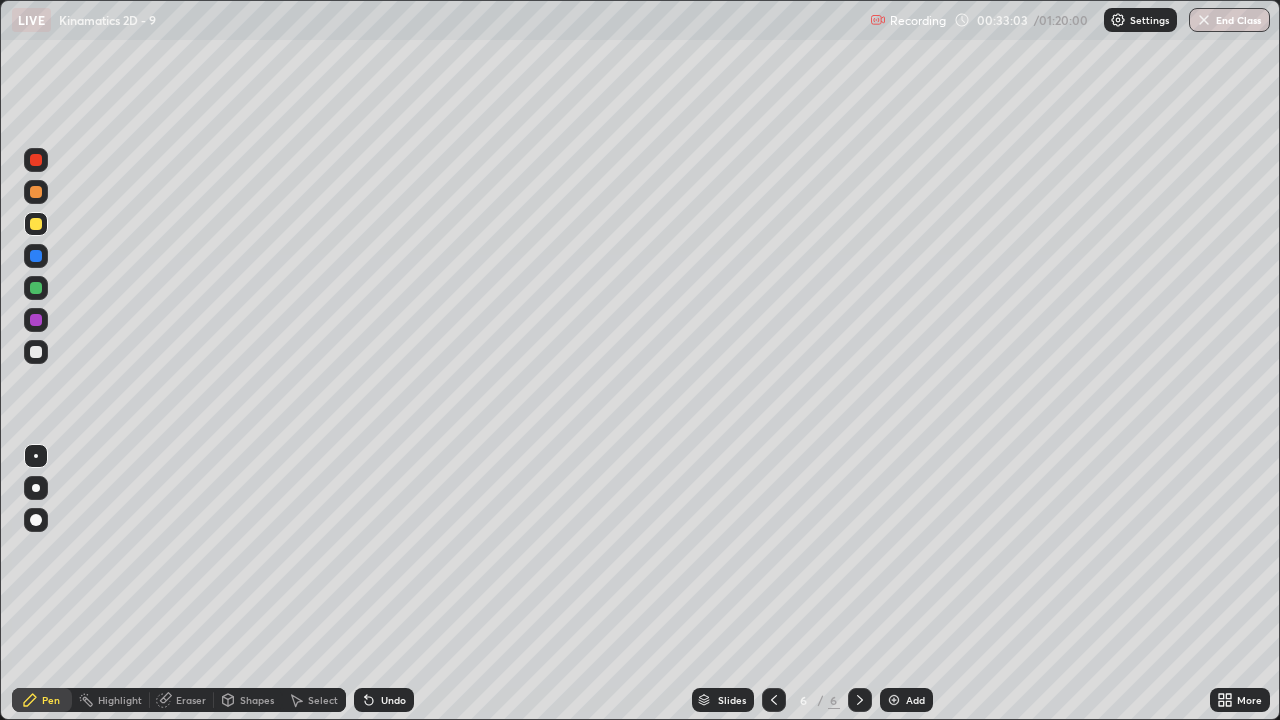 click on "Eraser" at bounding box center (191, 700) 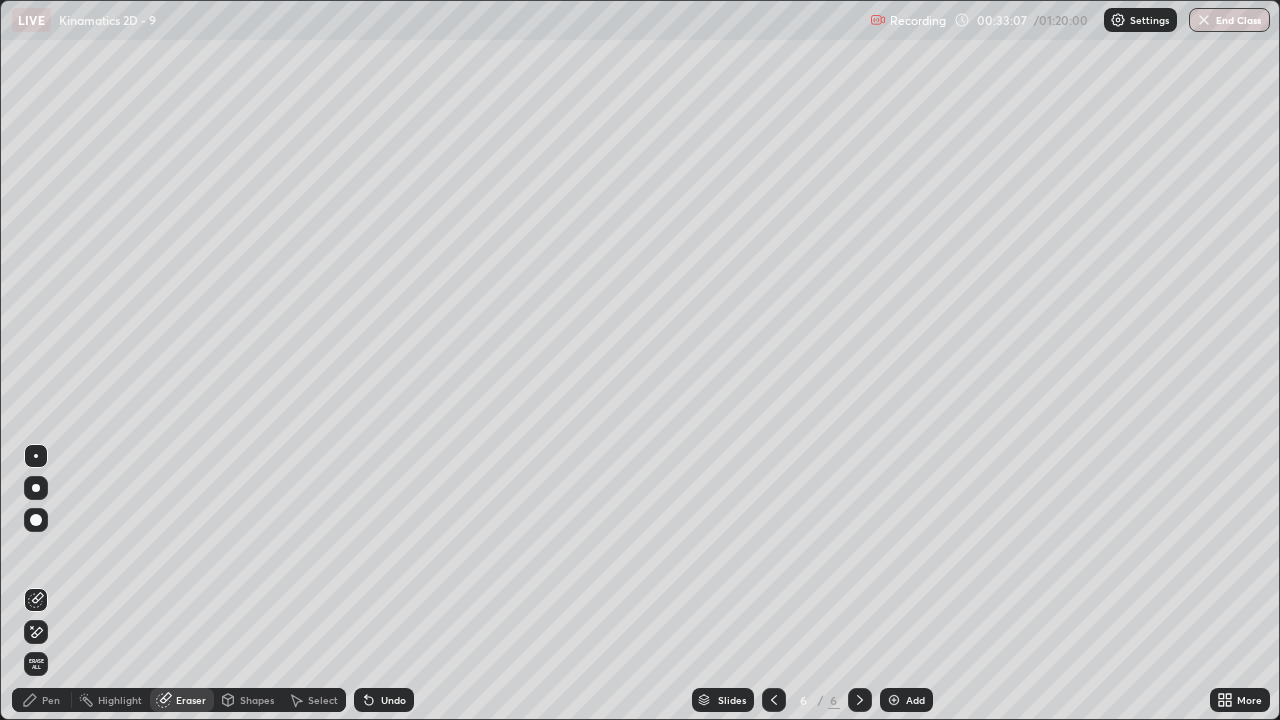 click on "Pen" at bounding box center (51, 700) 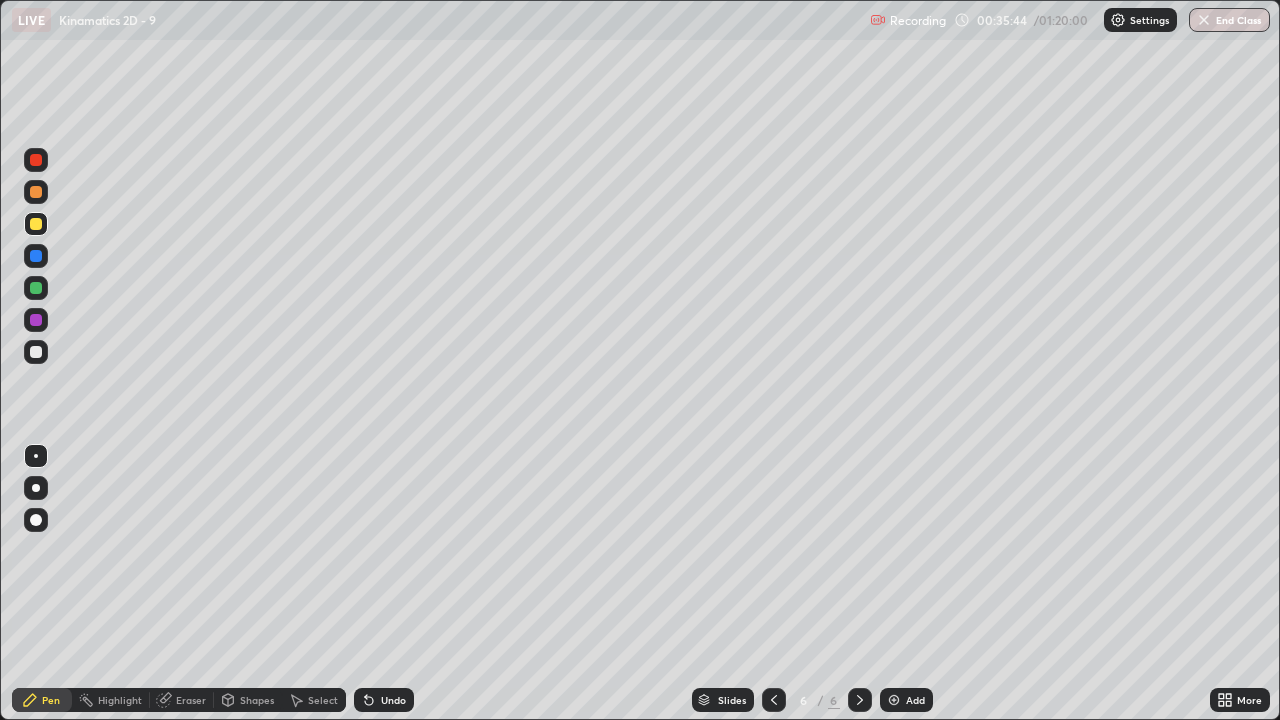 click 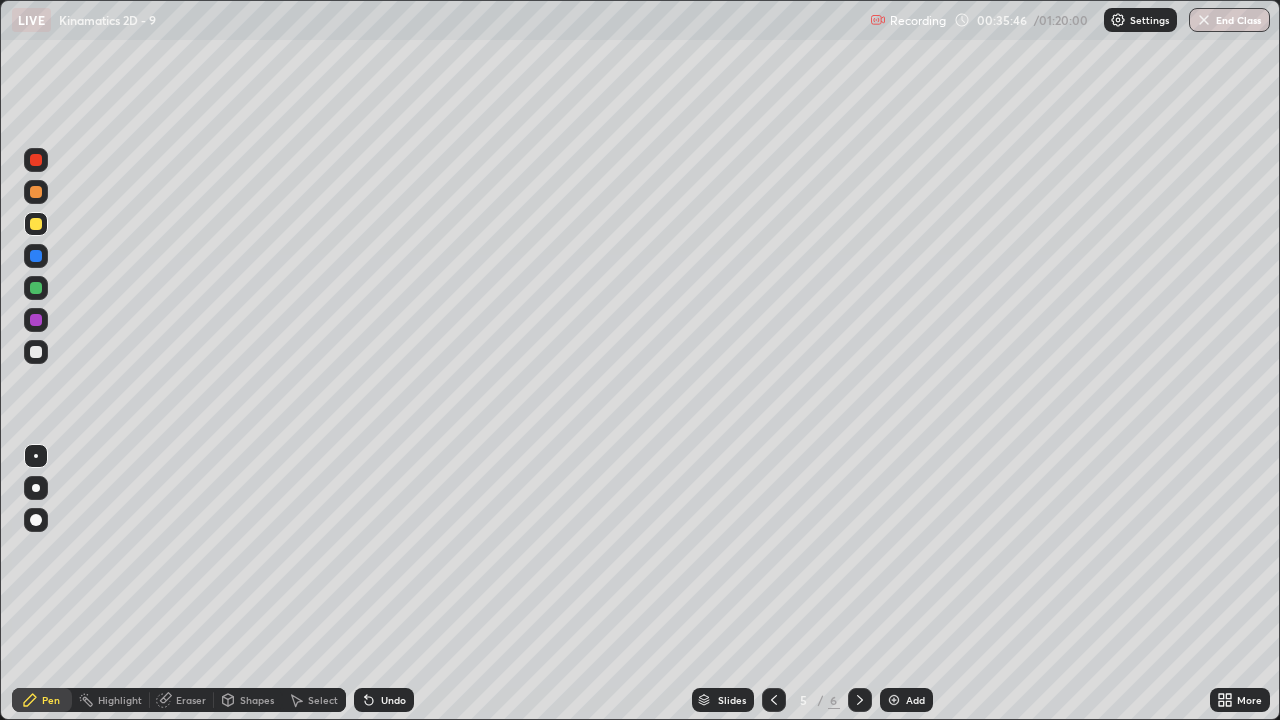 click at bounding box center (860, 700) 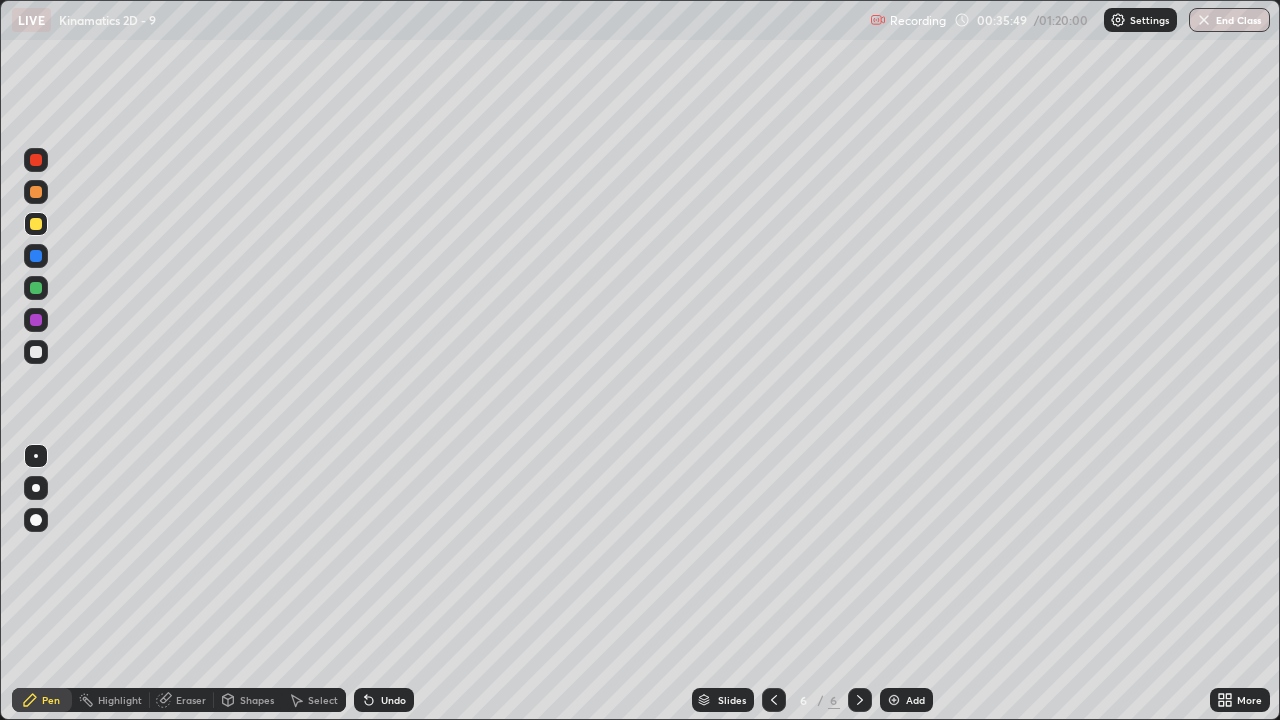 click at bounding box center [894, 700] 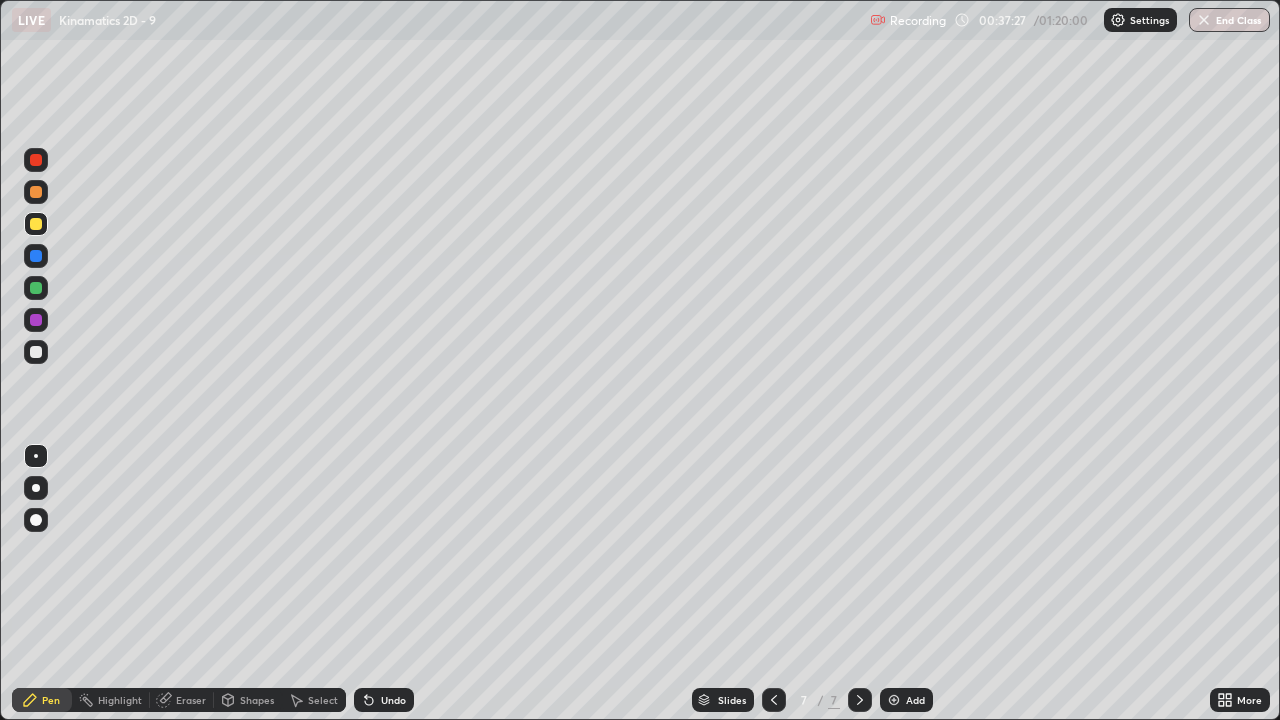 click at bounding box center [774, 700] 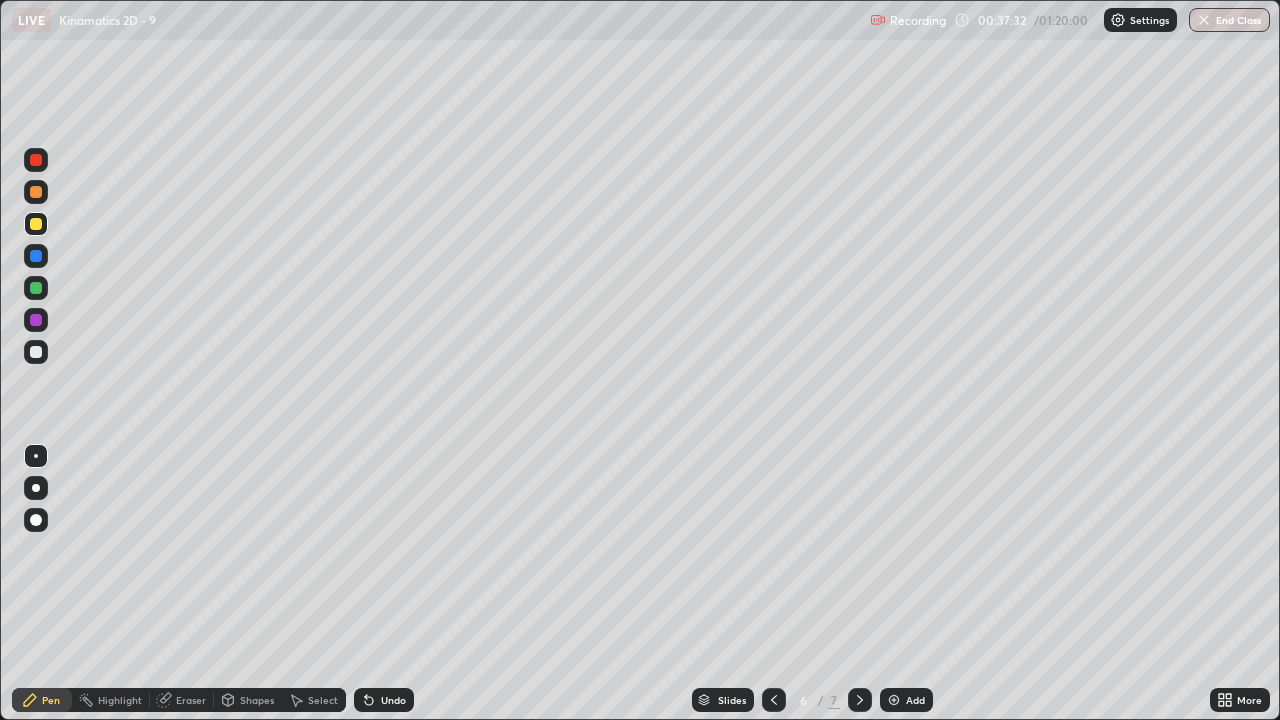 click 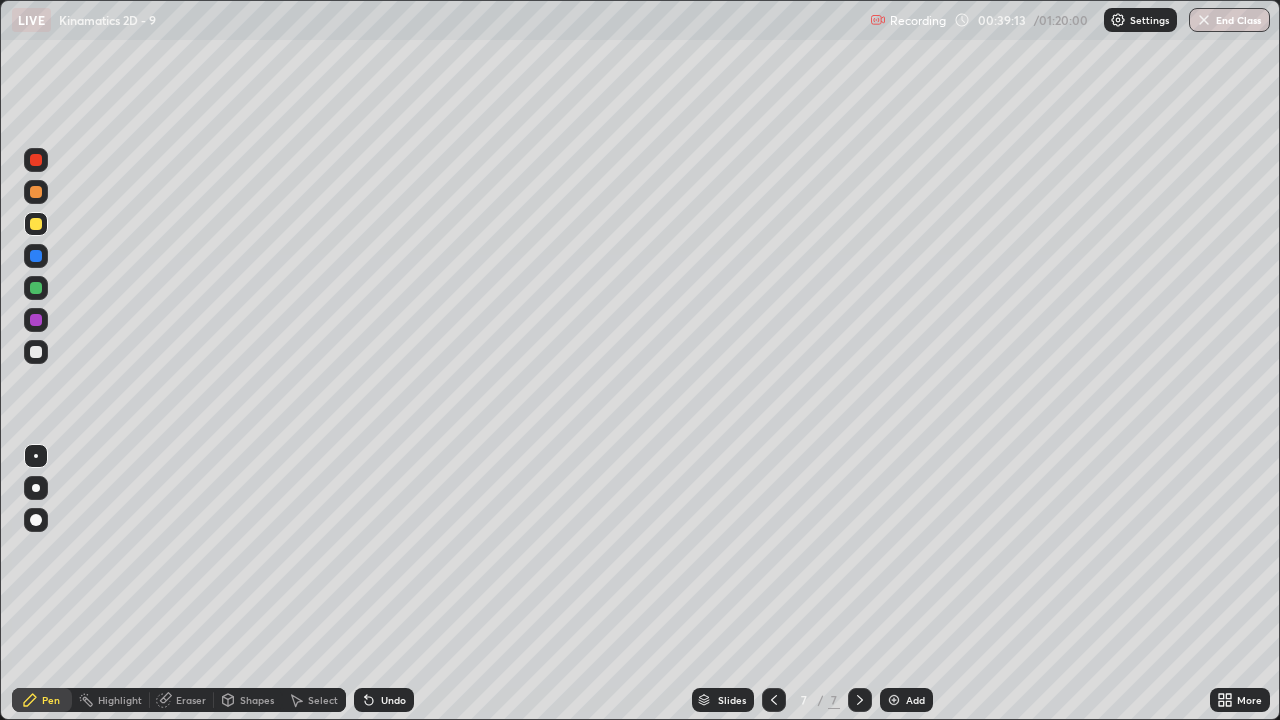 click at bounding box center (774, 700) 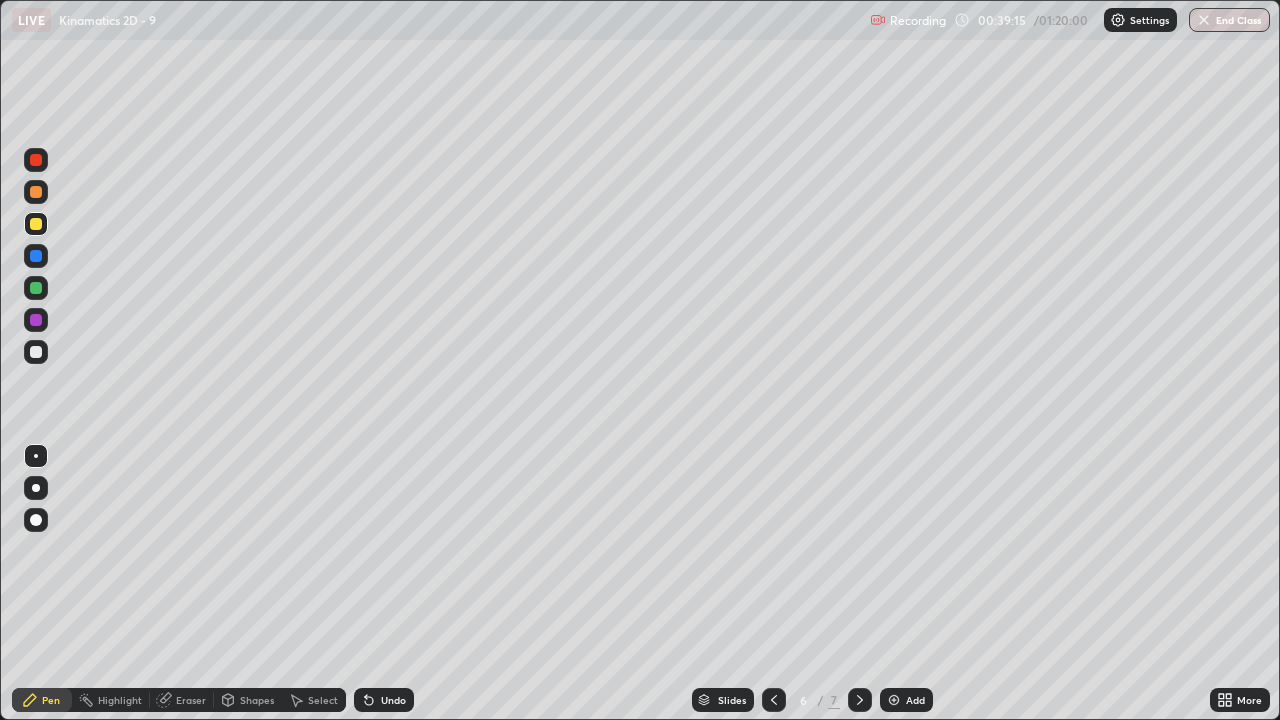 click 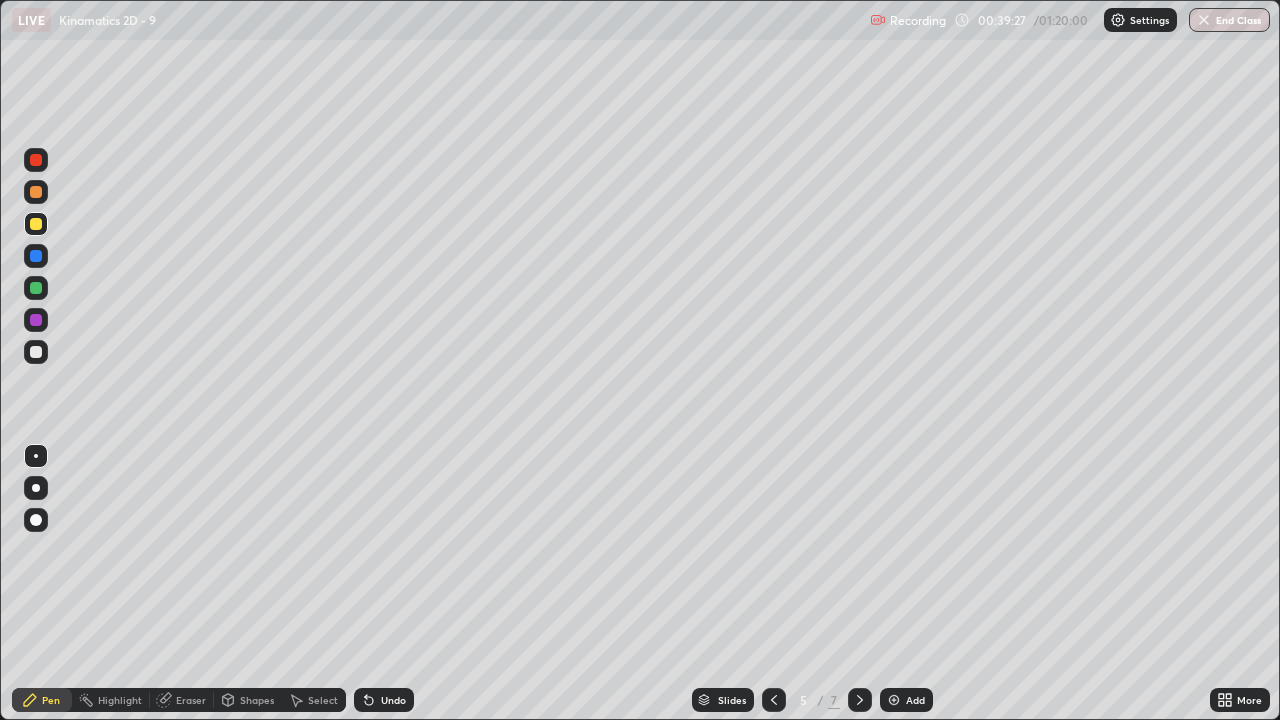 click at bounding box center (860, 700) 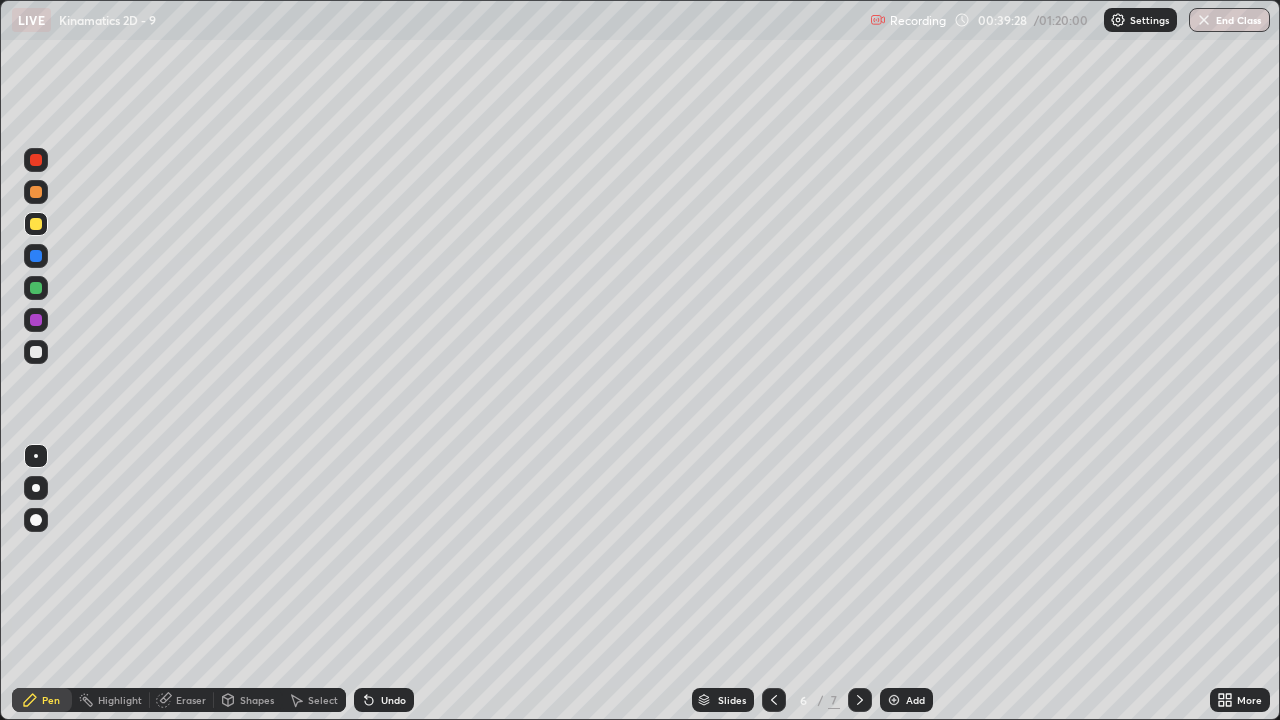 click 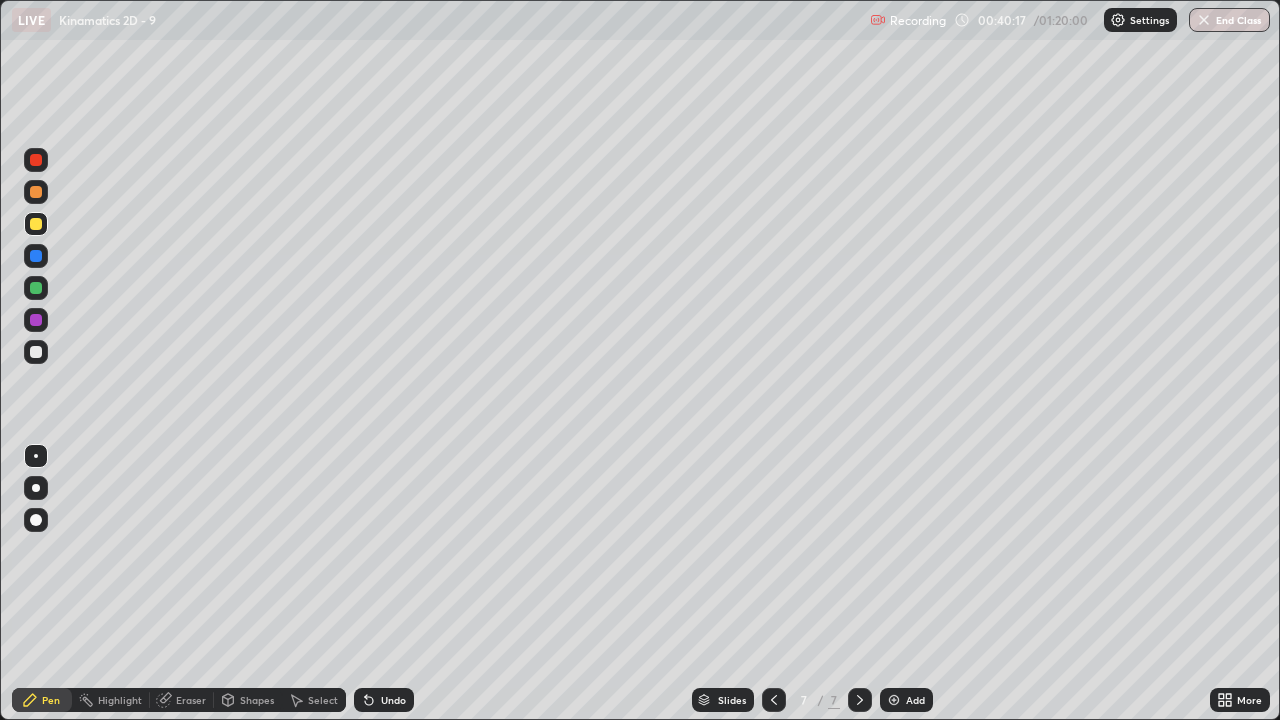 click 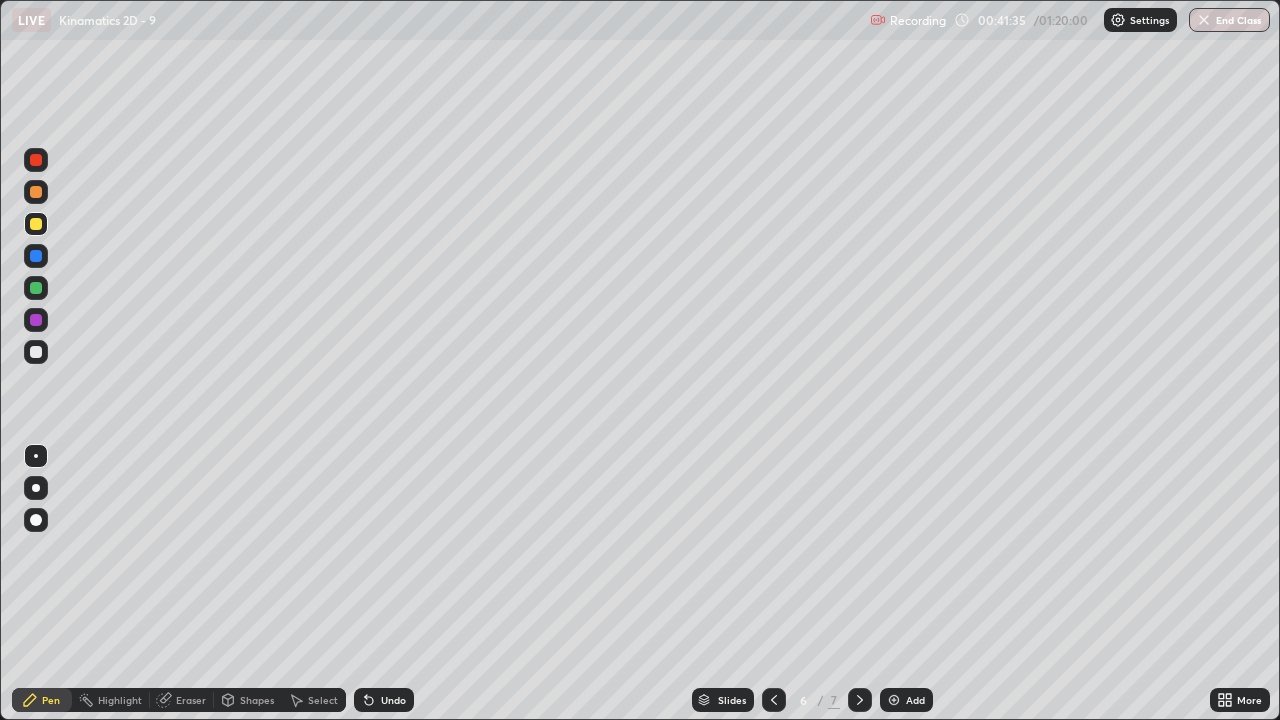 click 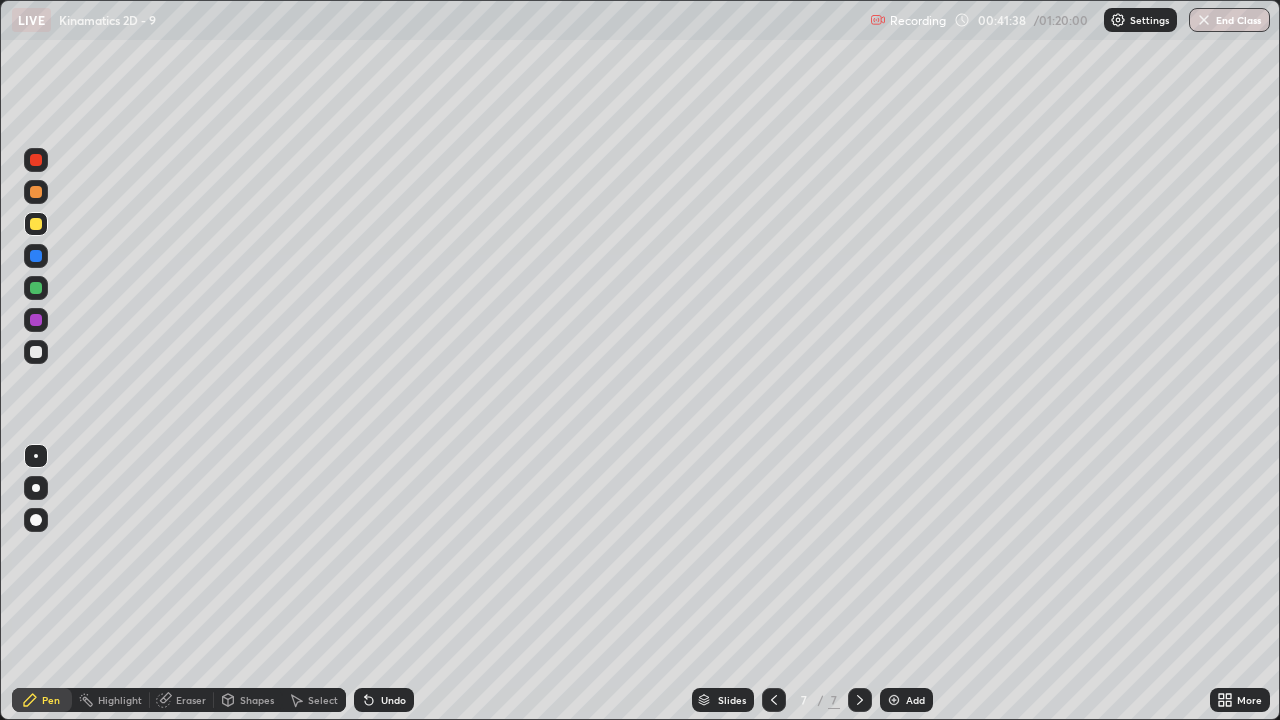 click at bounding box center (774, 700) 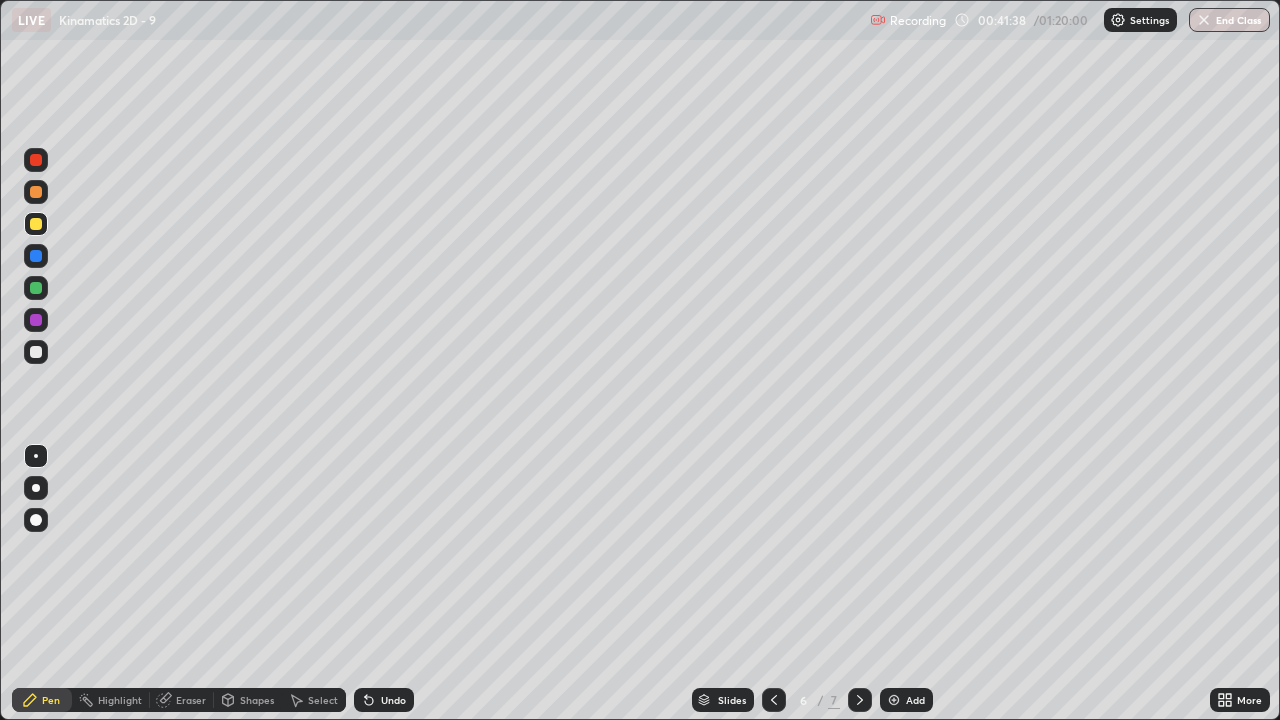 click 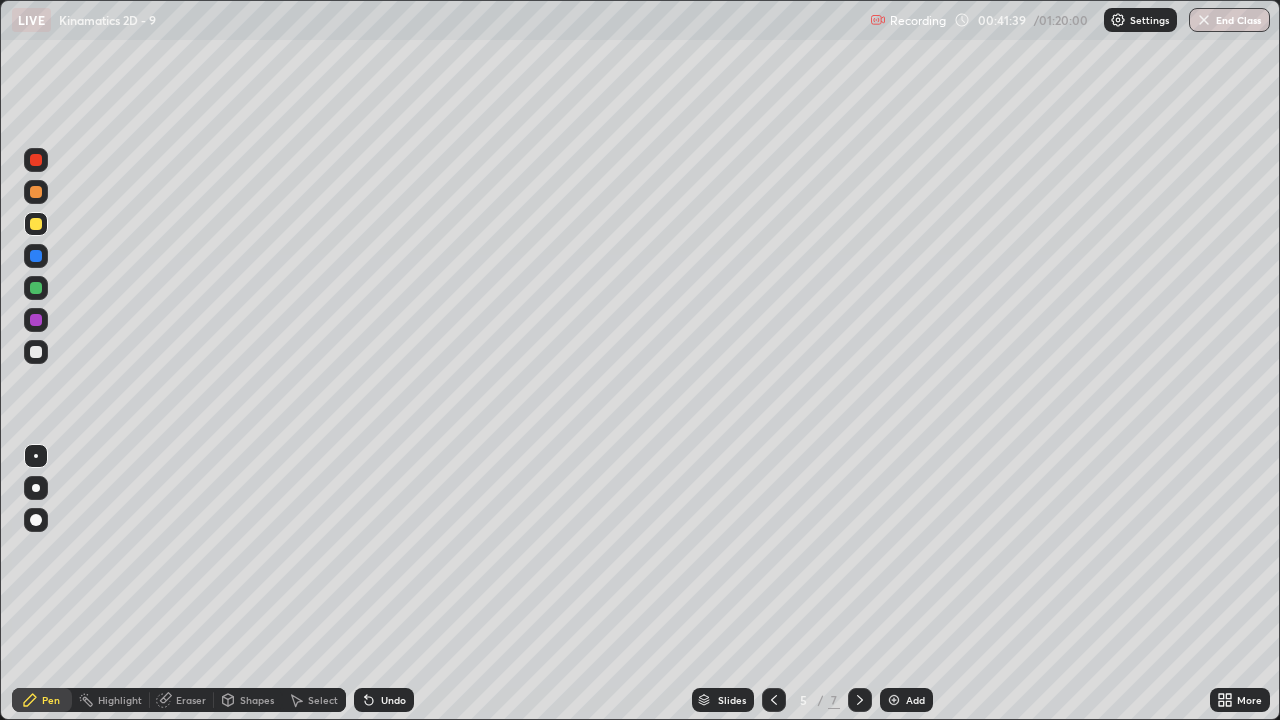 click 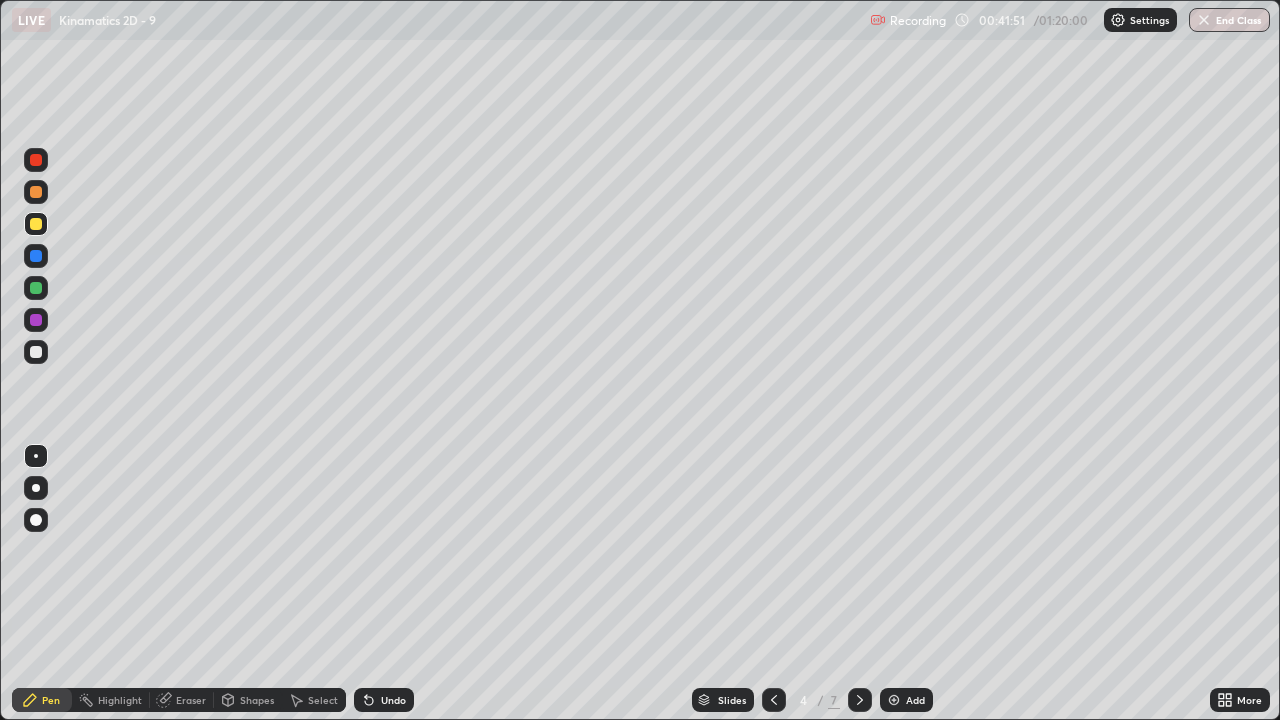 click 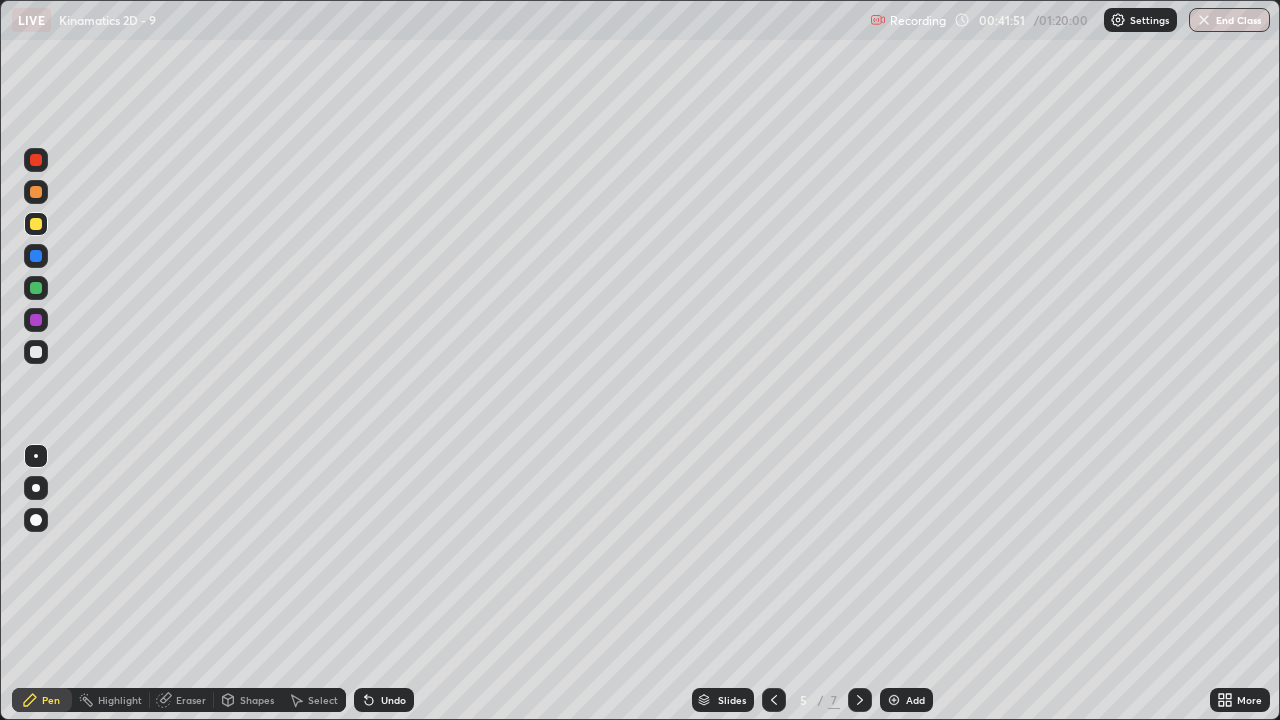 click 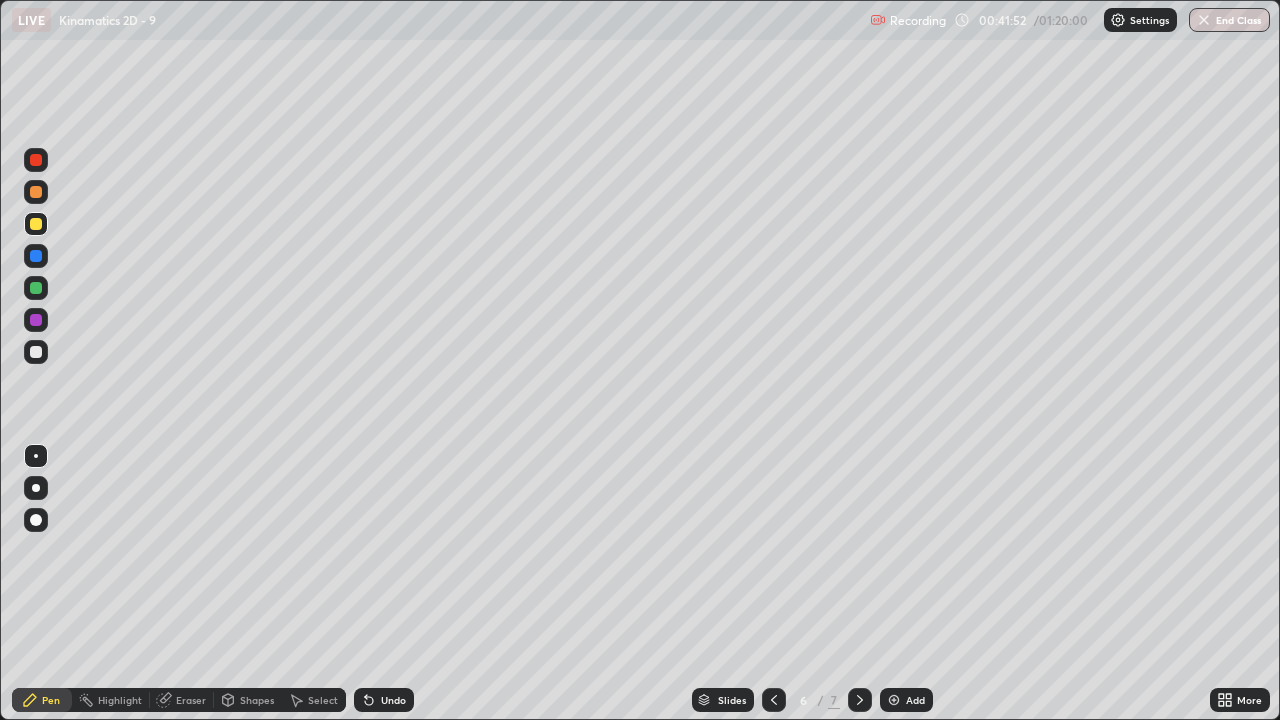 click 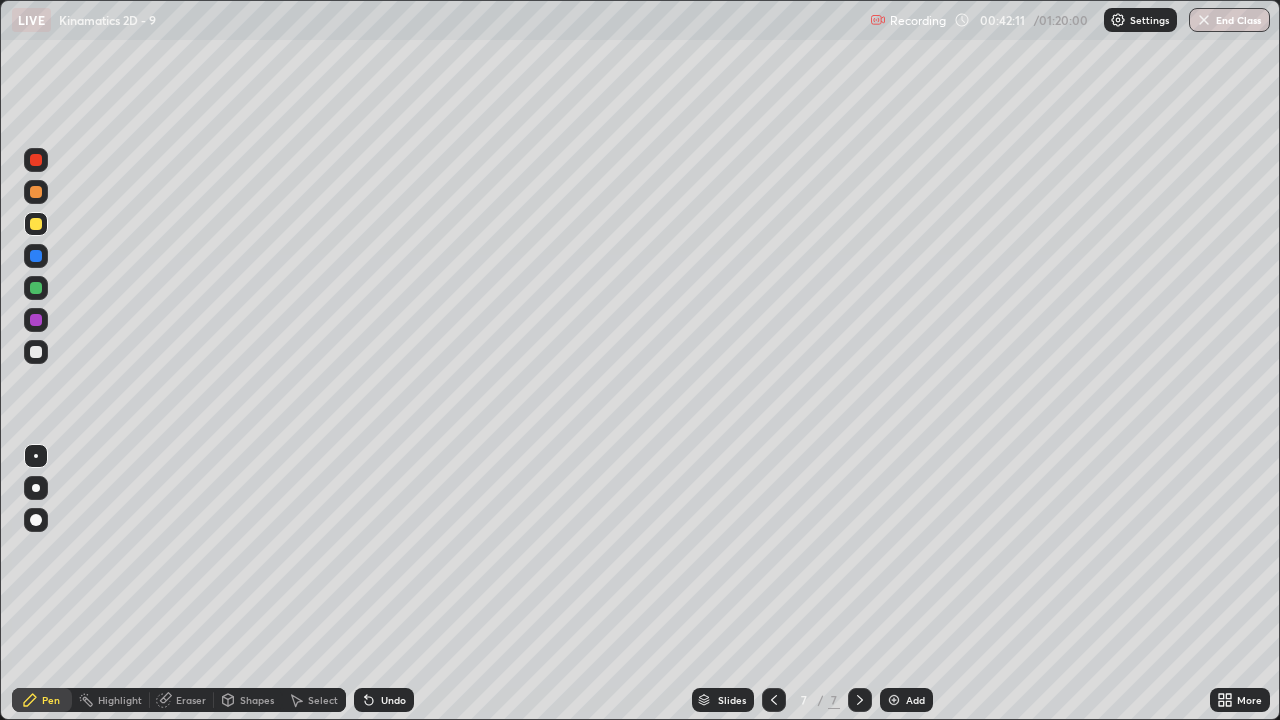 click 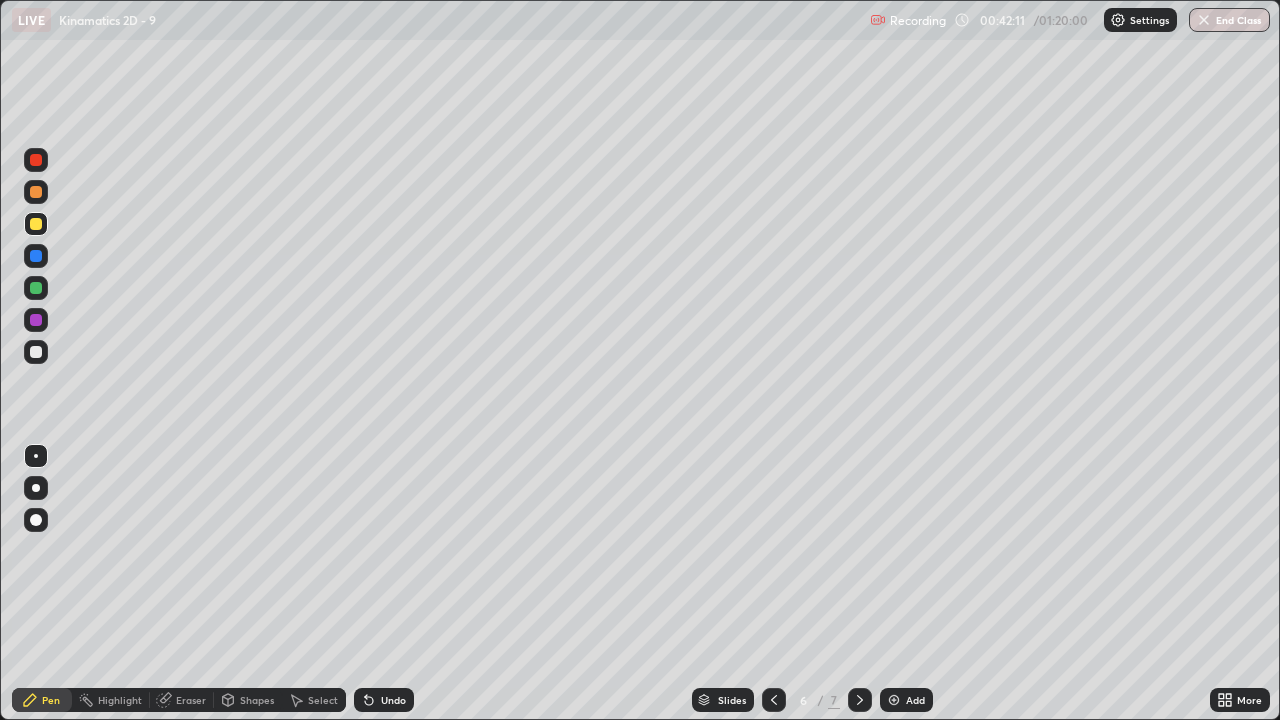 click 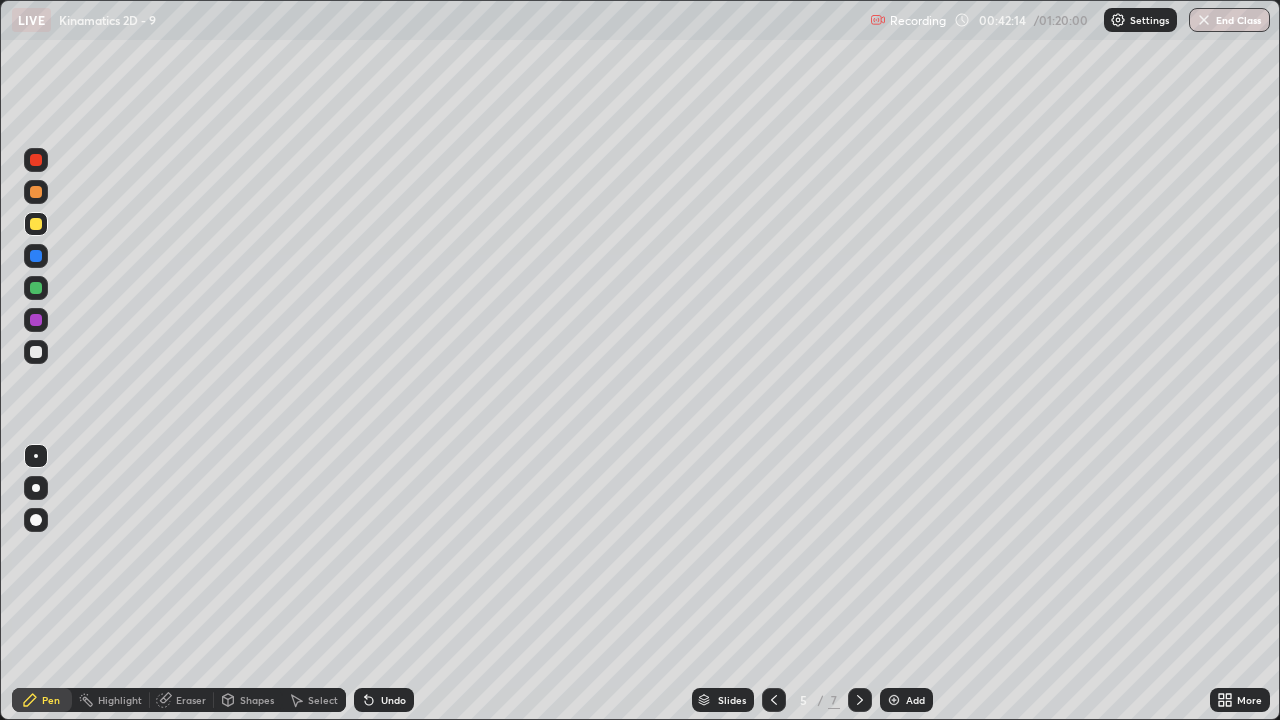 click at bounding box center [774, 700] 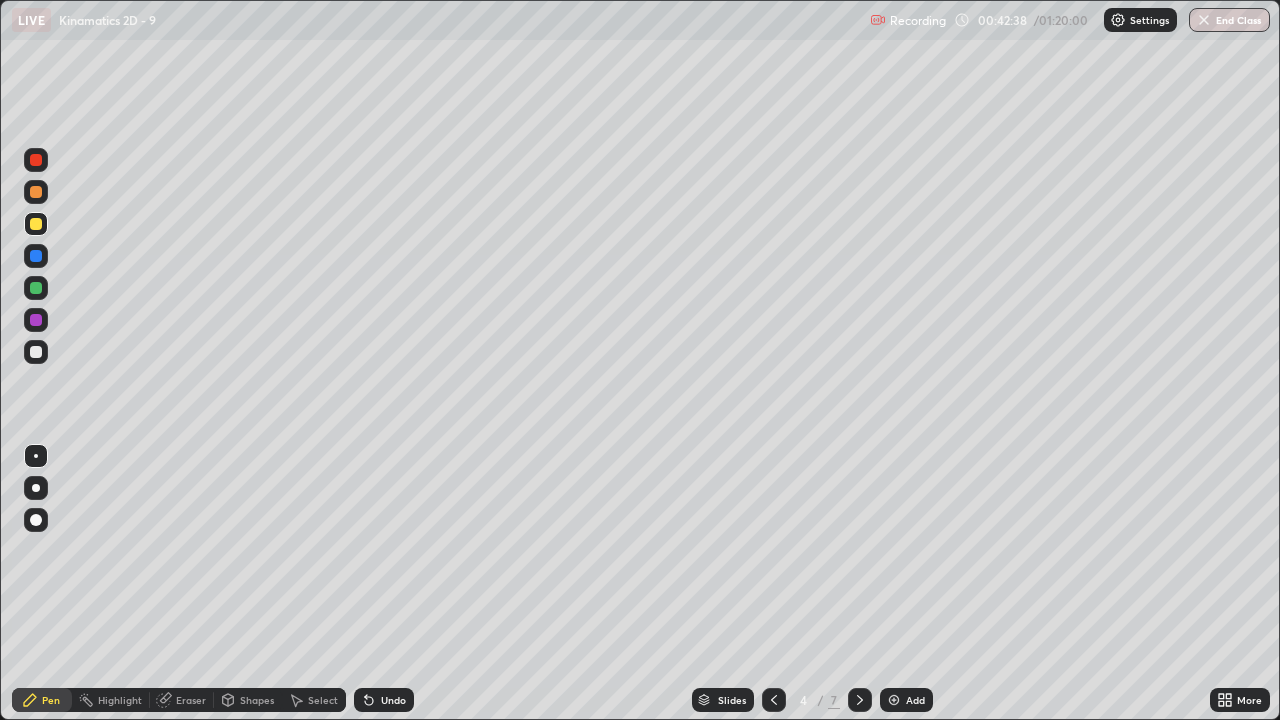 click 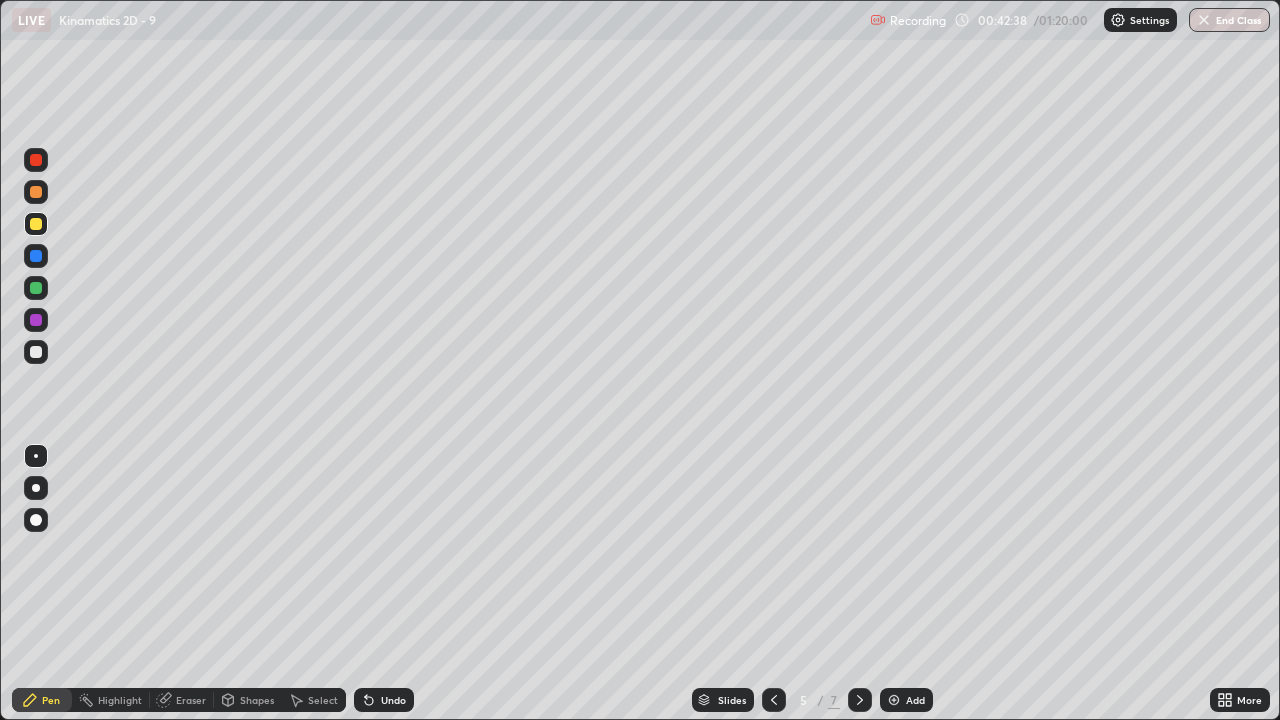 click 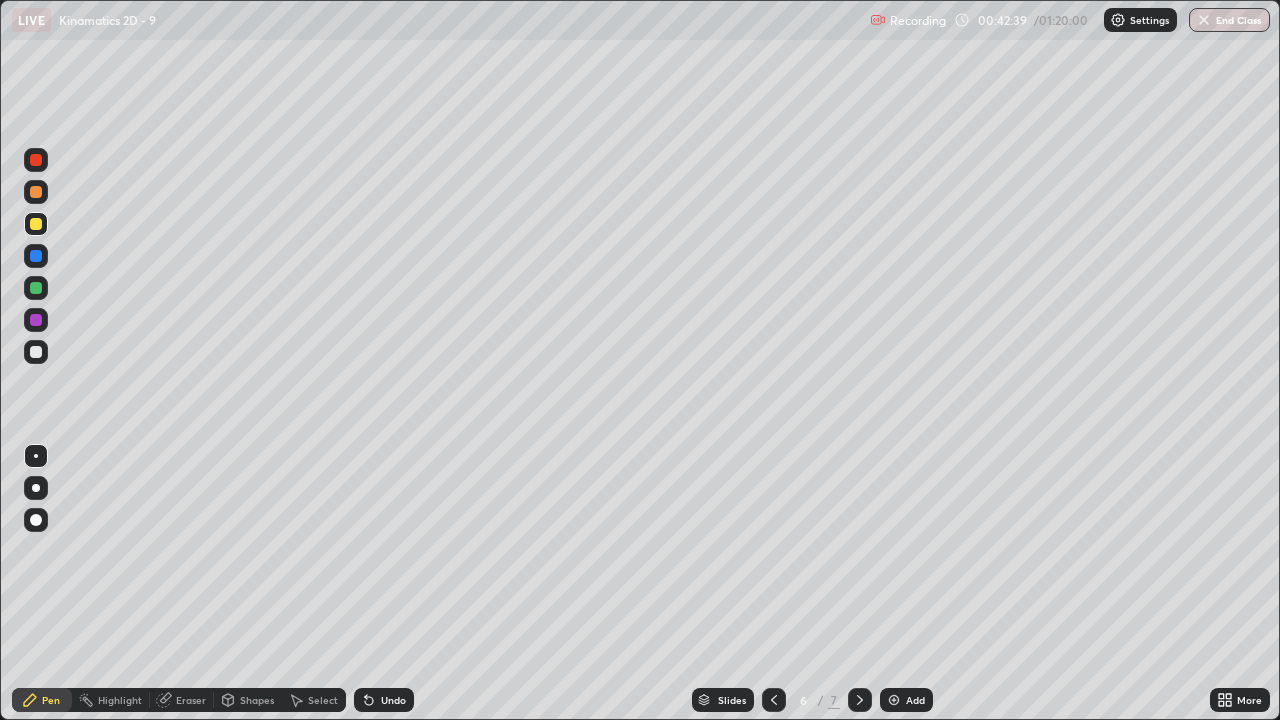 click 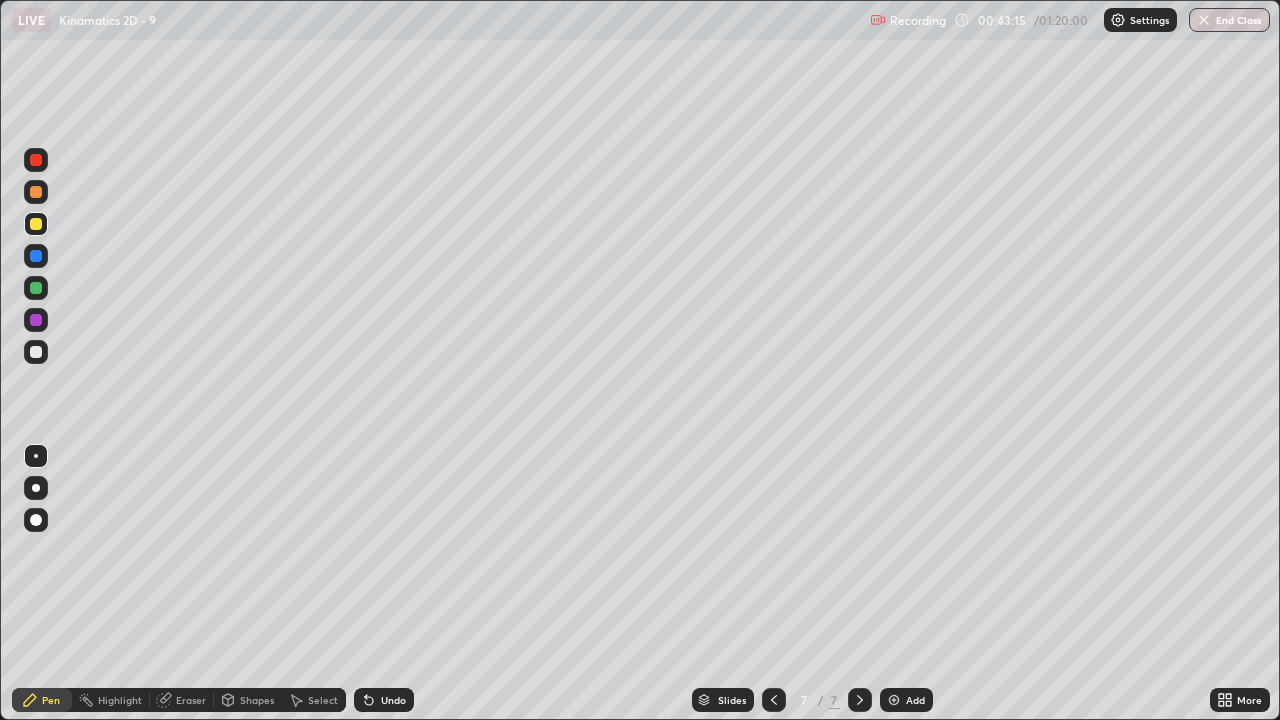 click 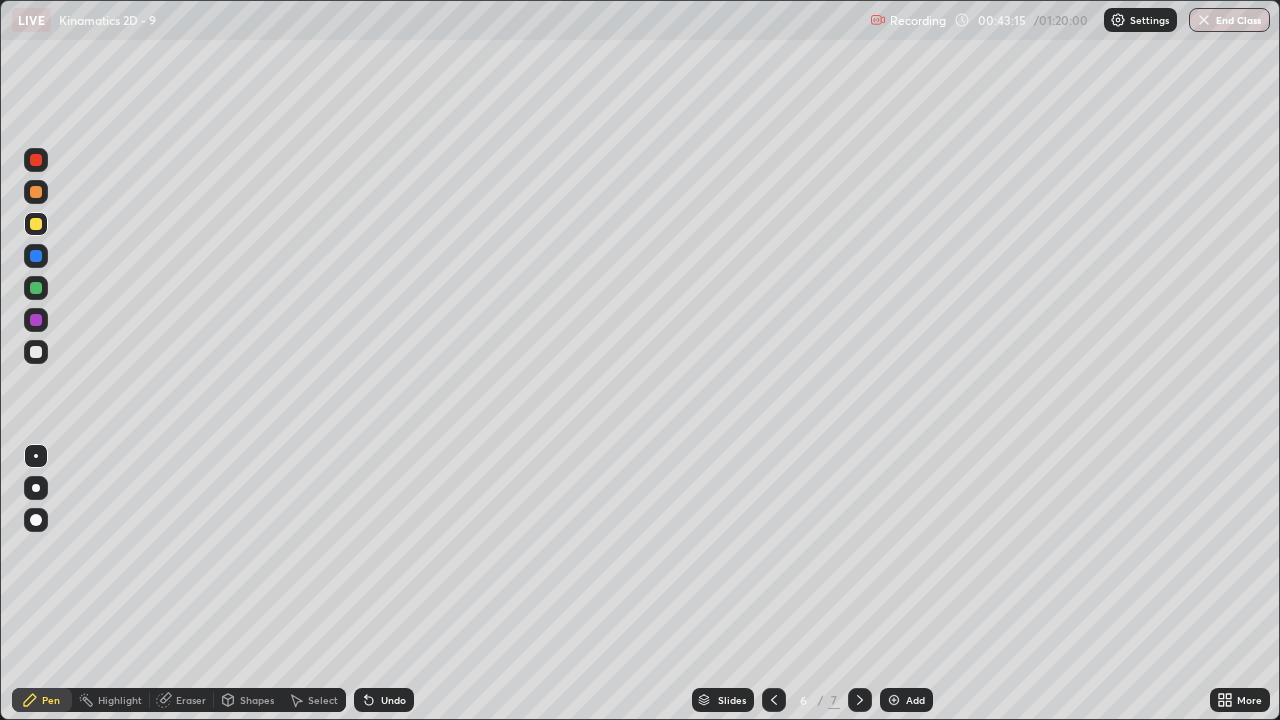 click 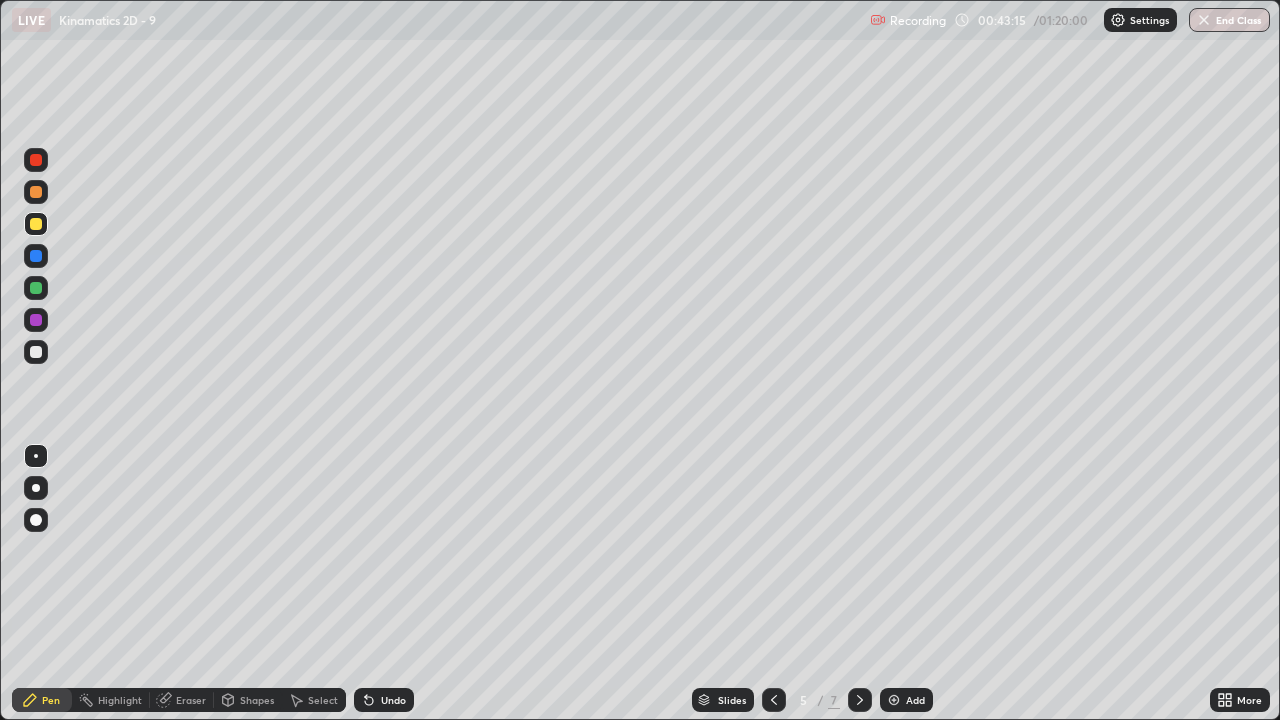 click 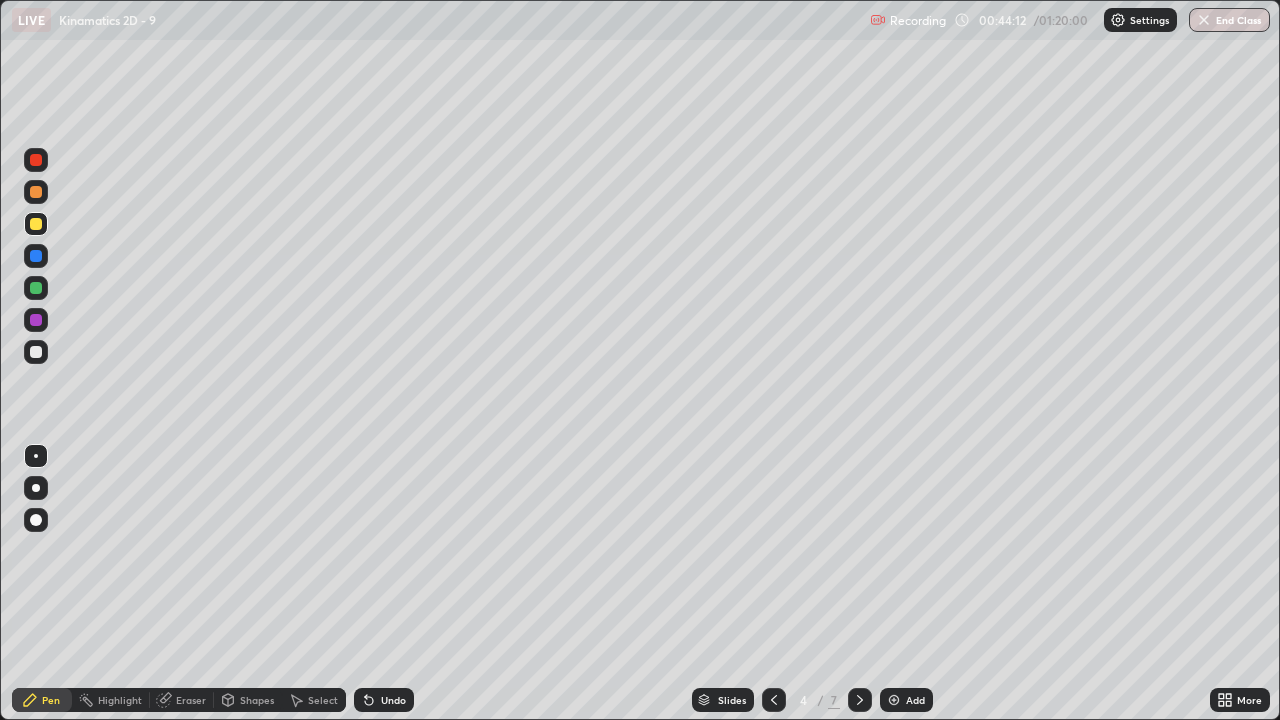 click 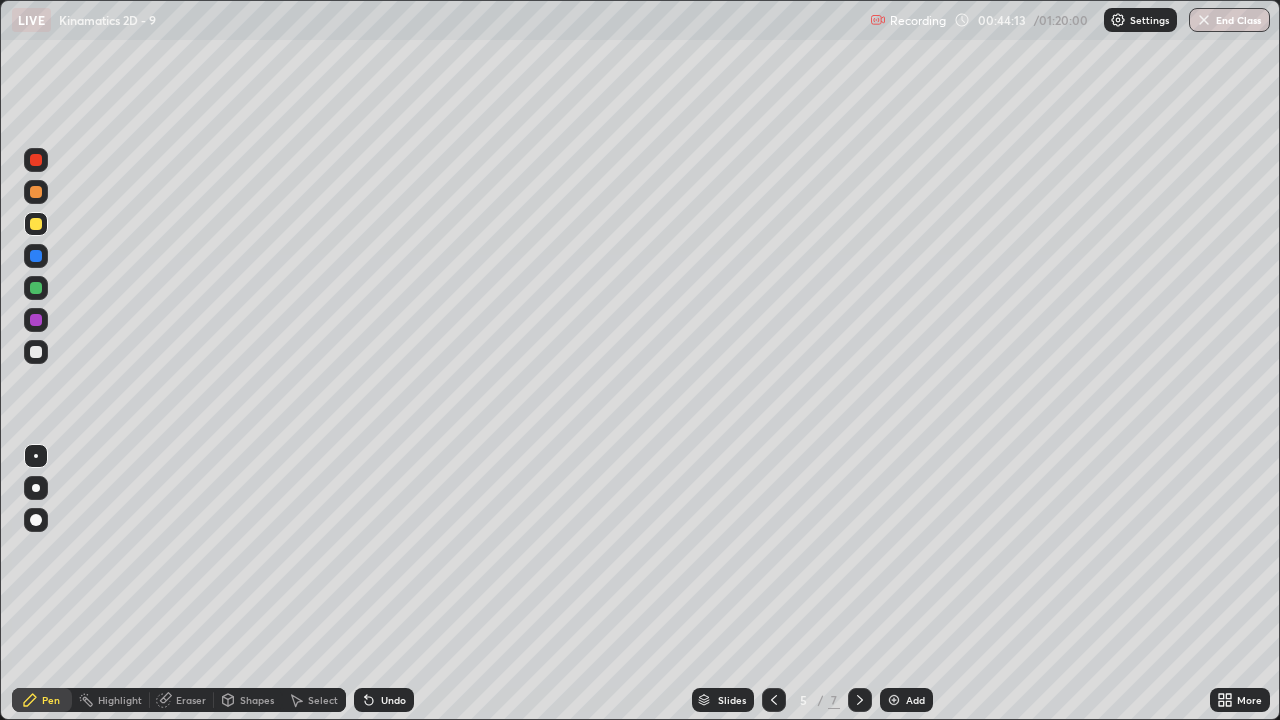 click 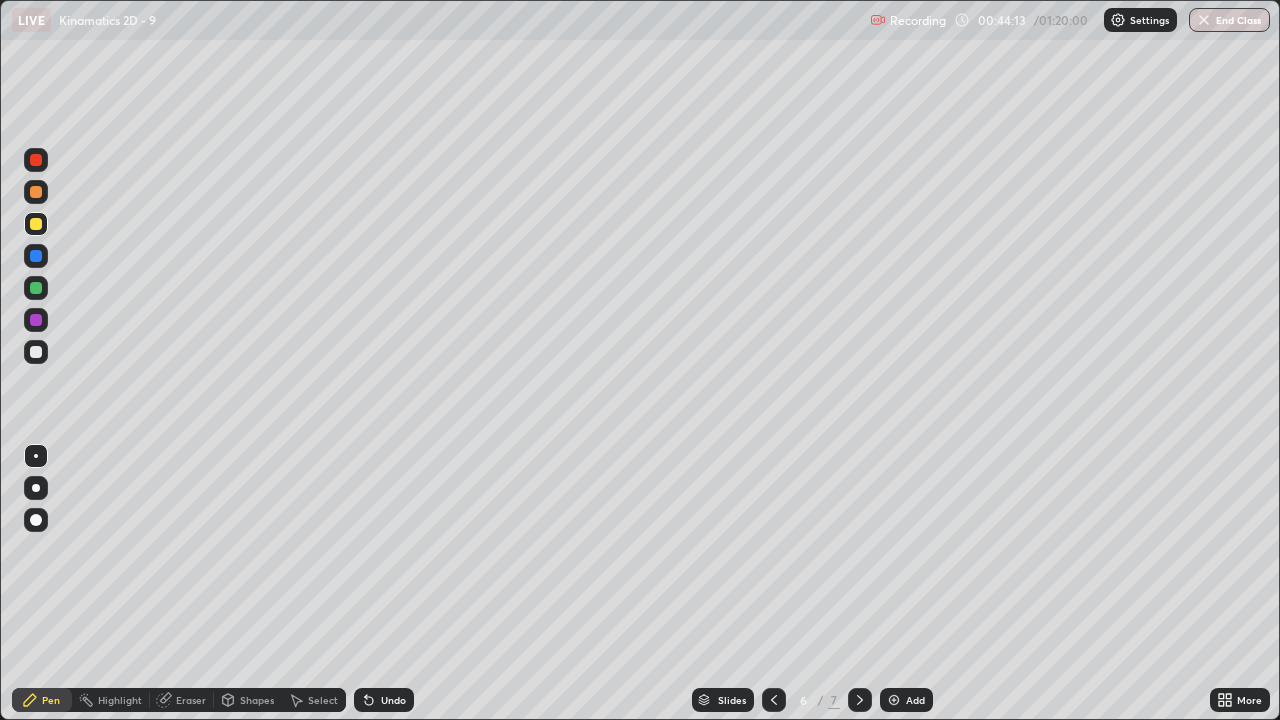 click 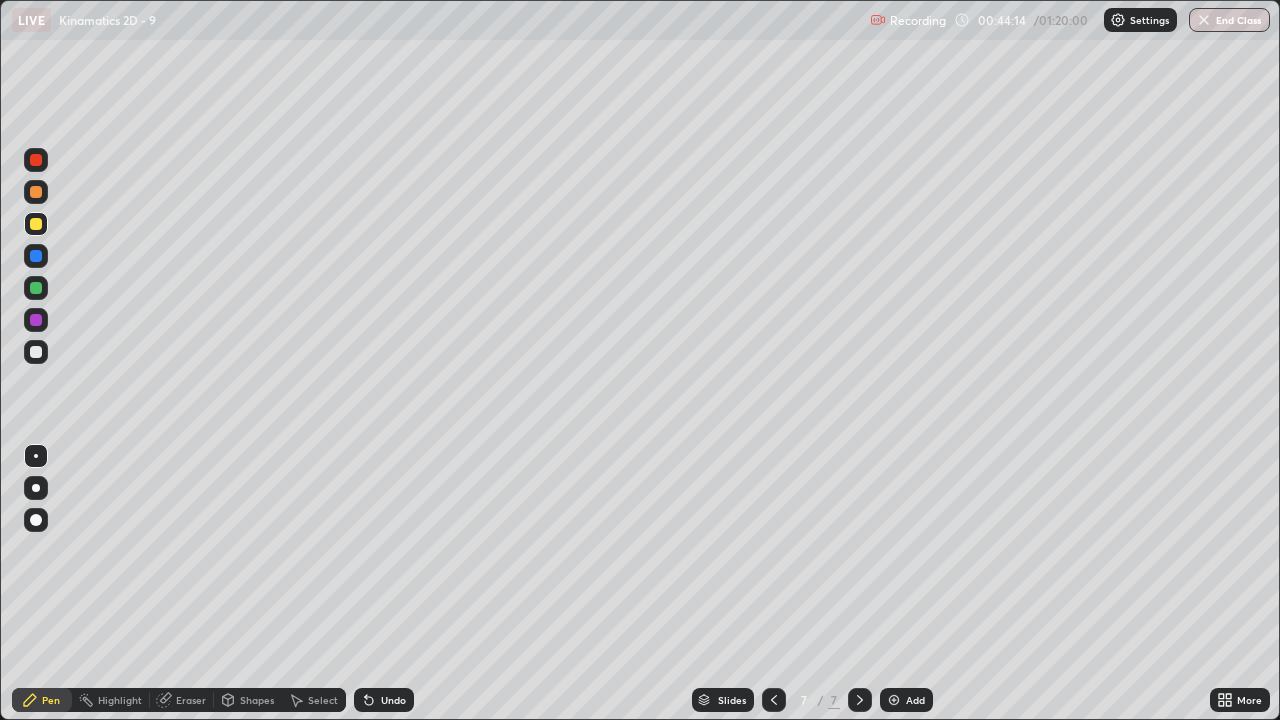 click at bounding box center (894, 700) 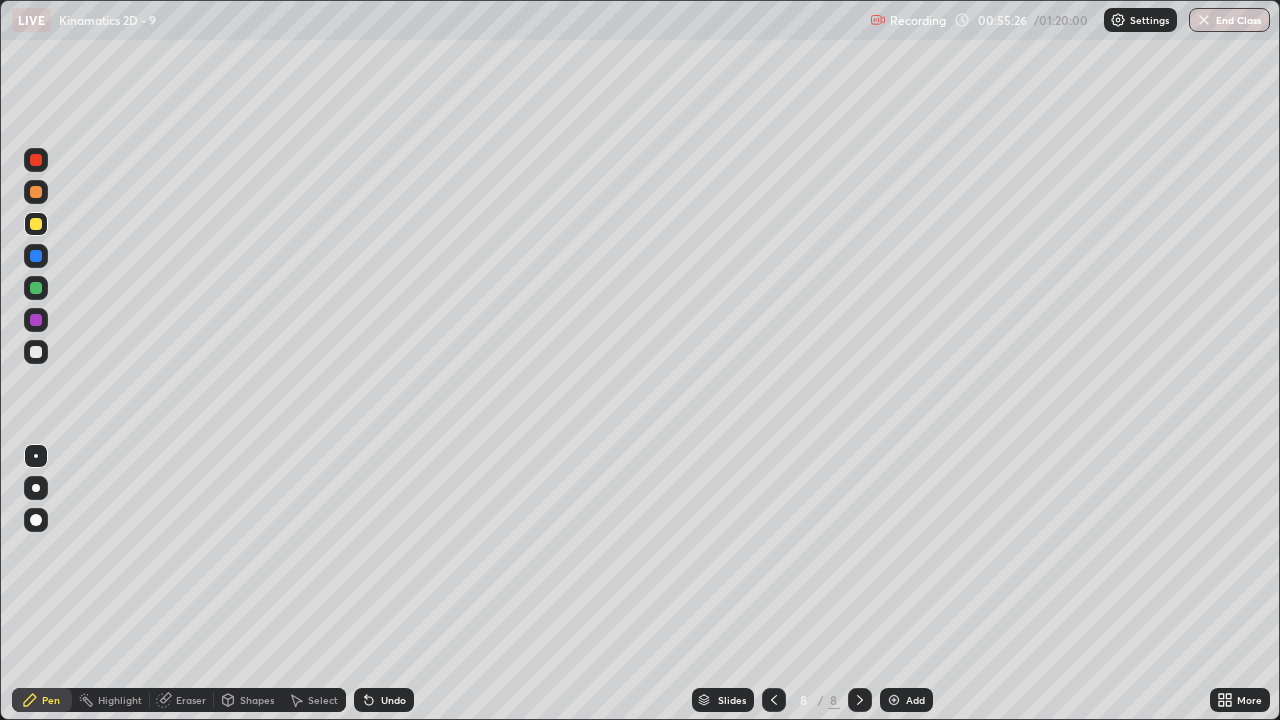 click on "Add" at bounding box center (915, 700) 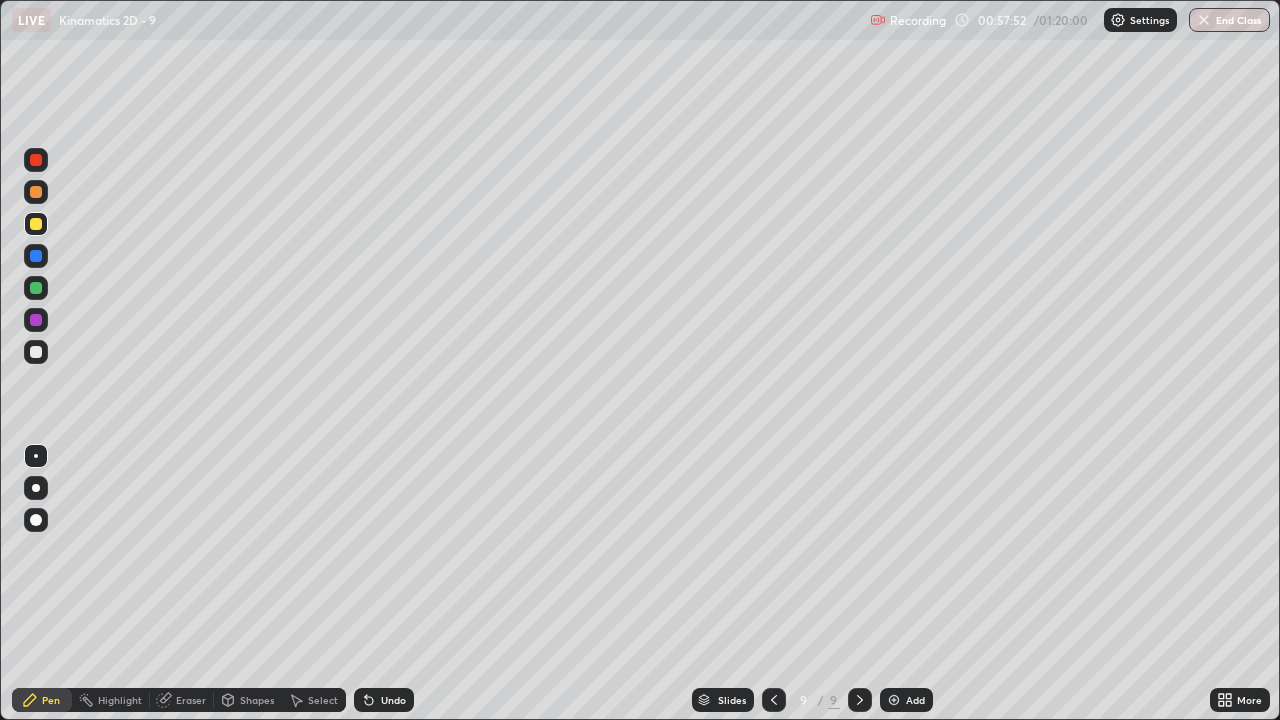 click on "Eraser" at bounding box center [191, 700] 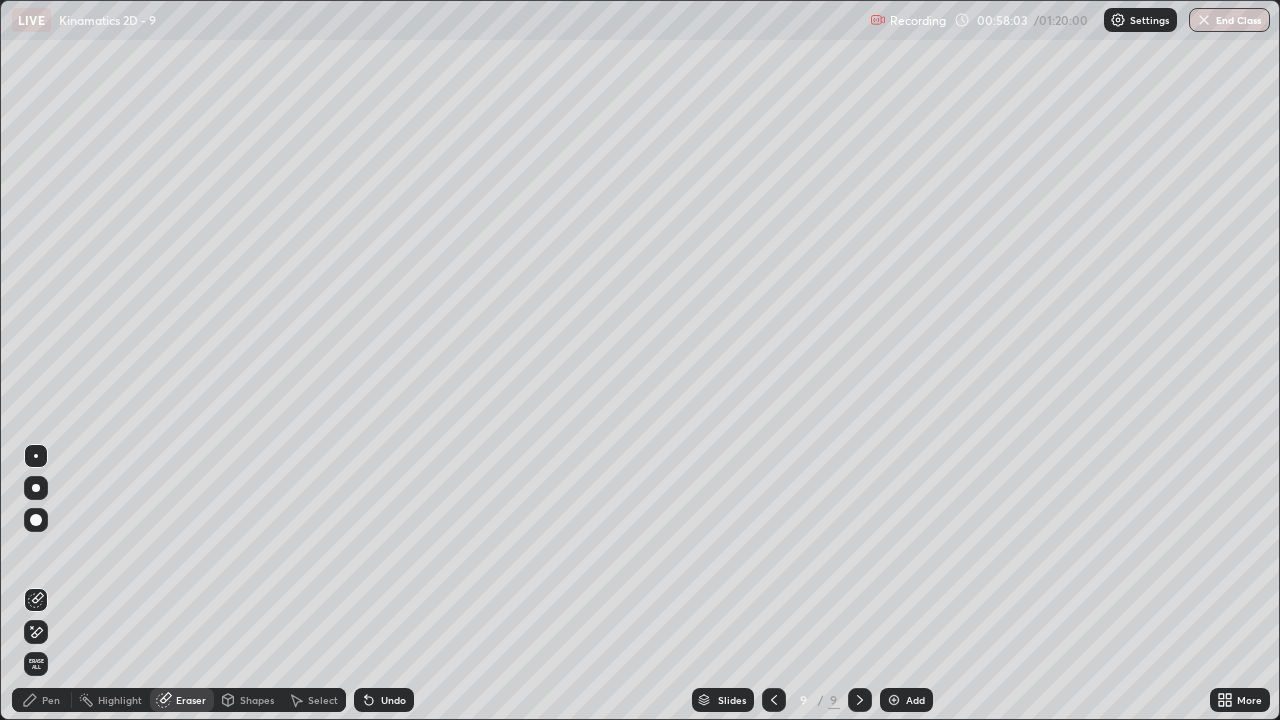 click on "Pen" at bounding box center (42, 700) 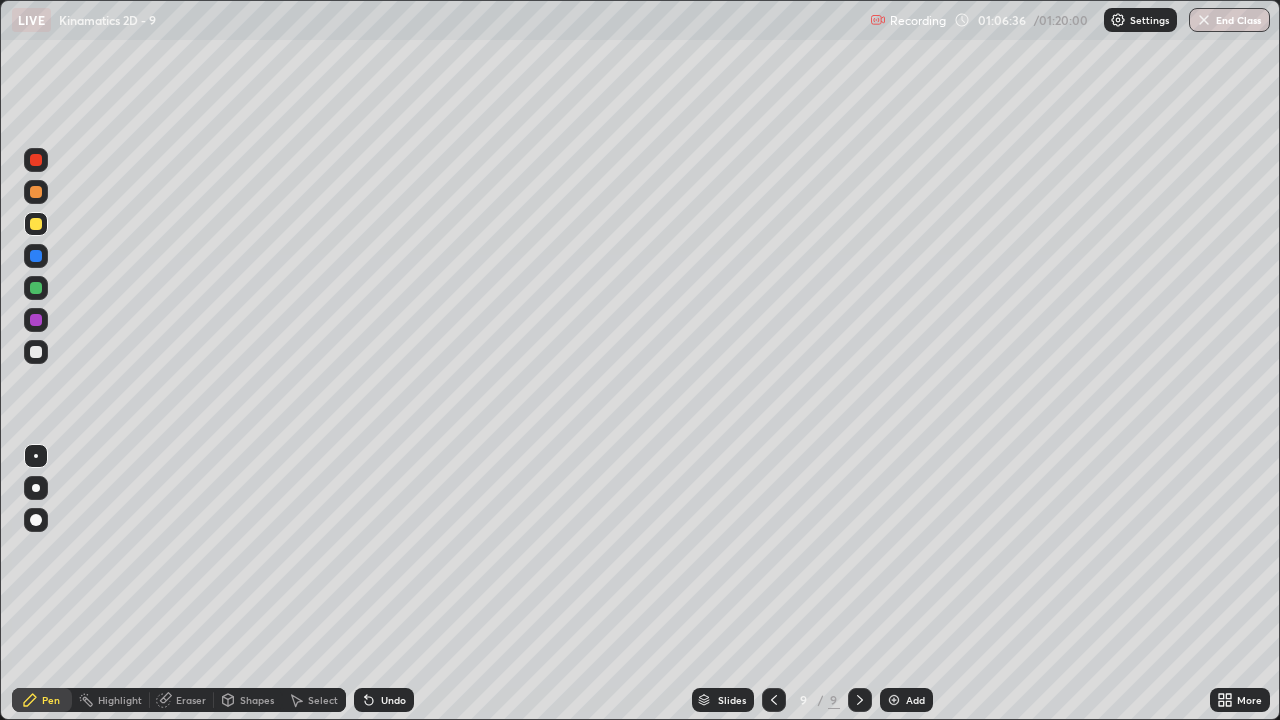 click at bounding box center (774, 700) 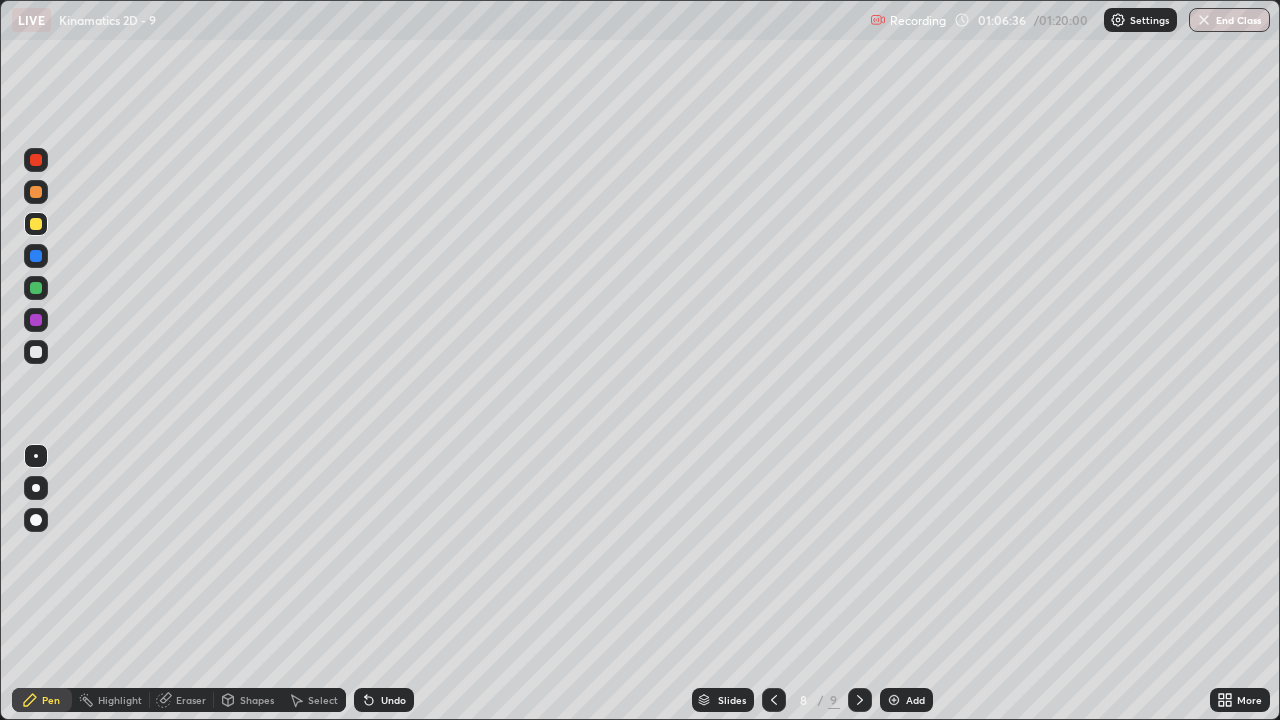 click at bounding box center [774, 700] 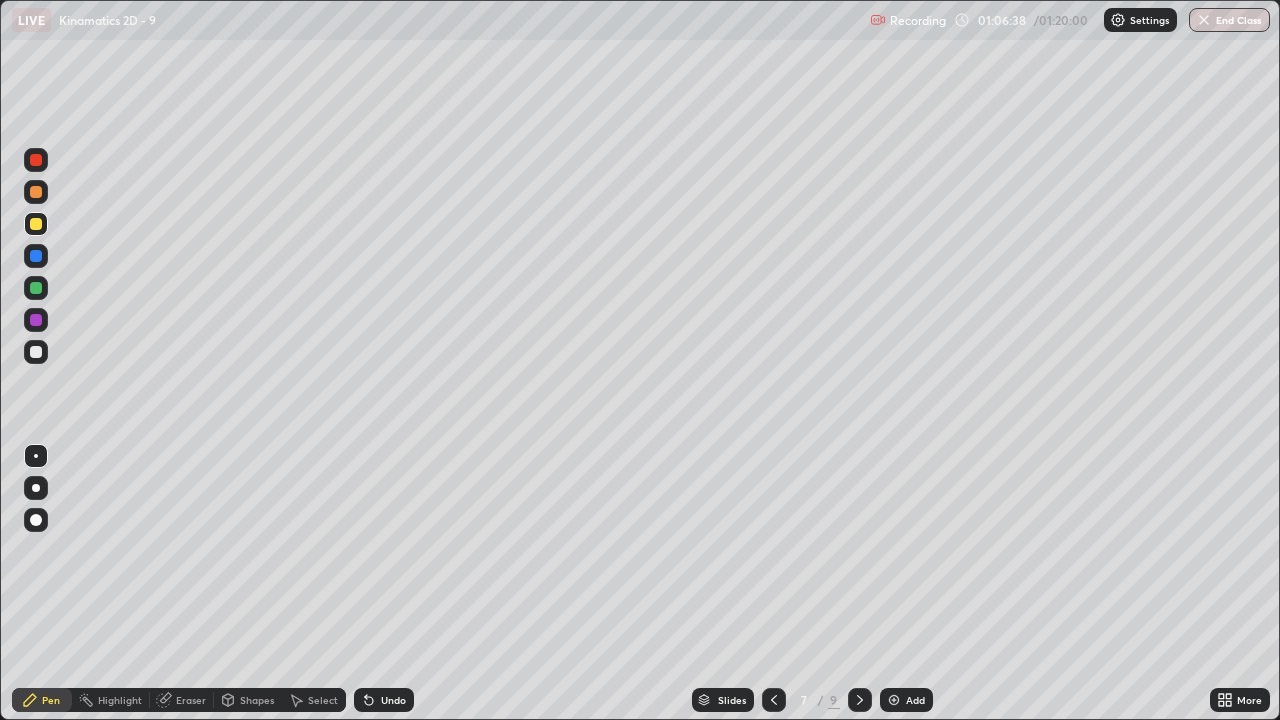 click 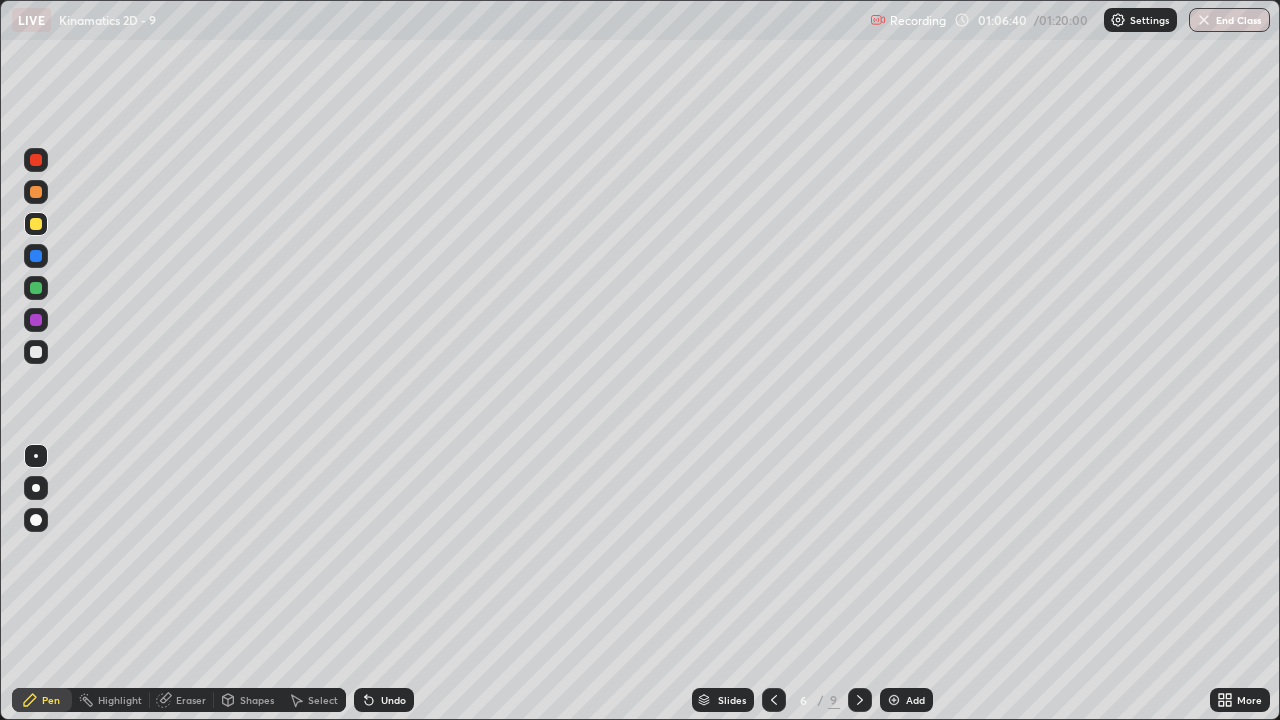 click 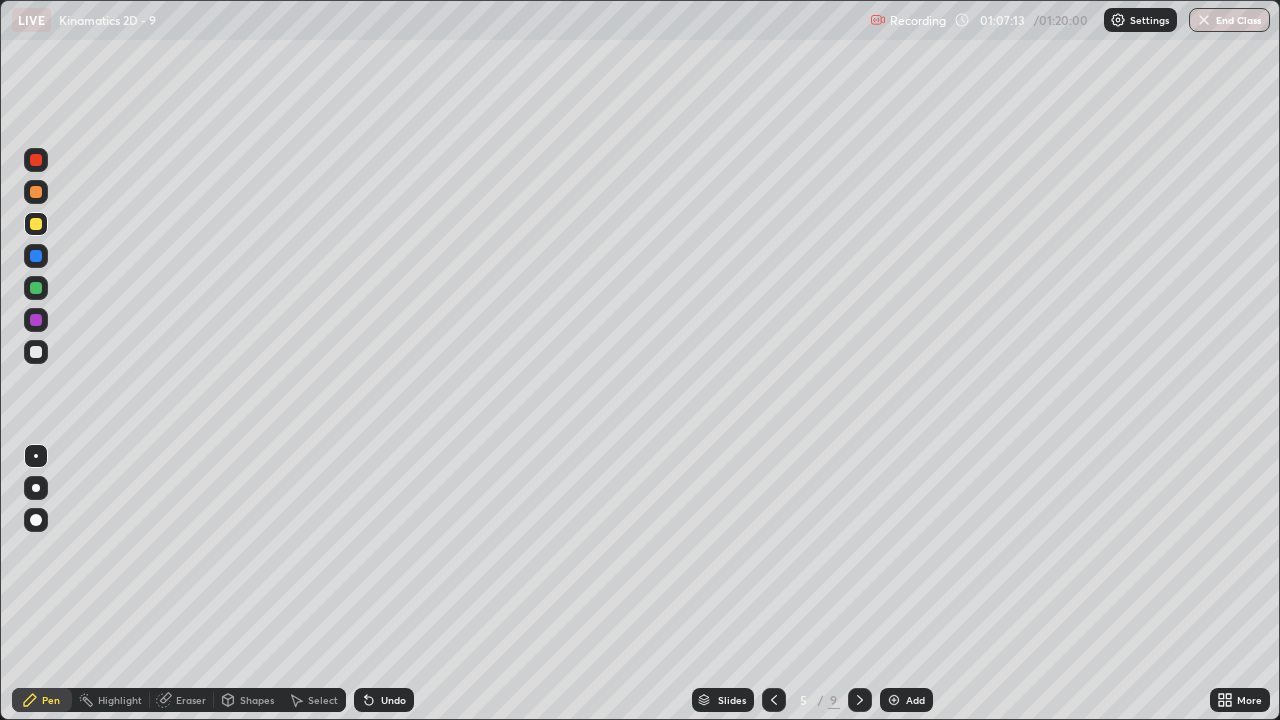 click 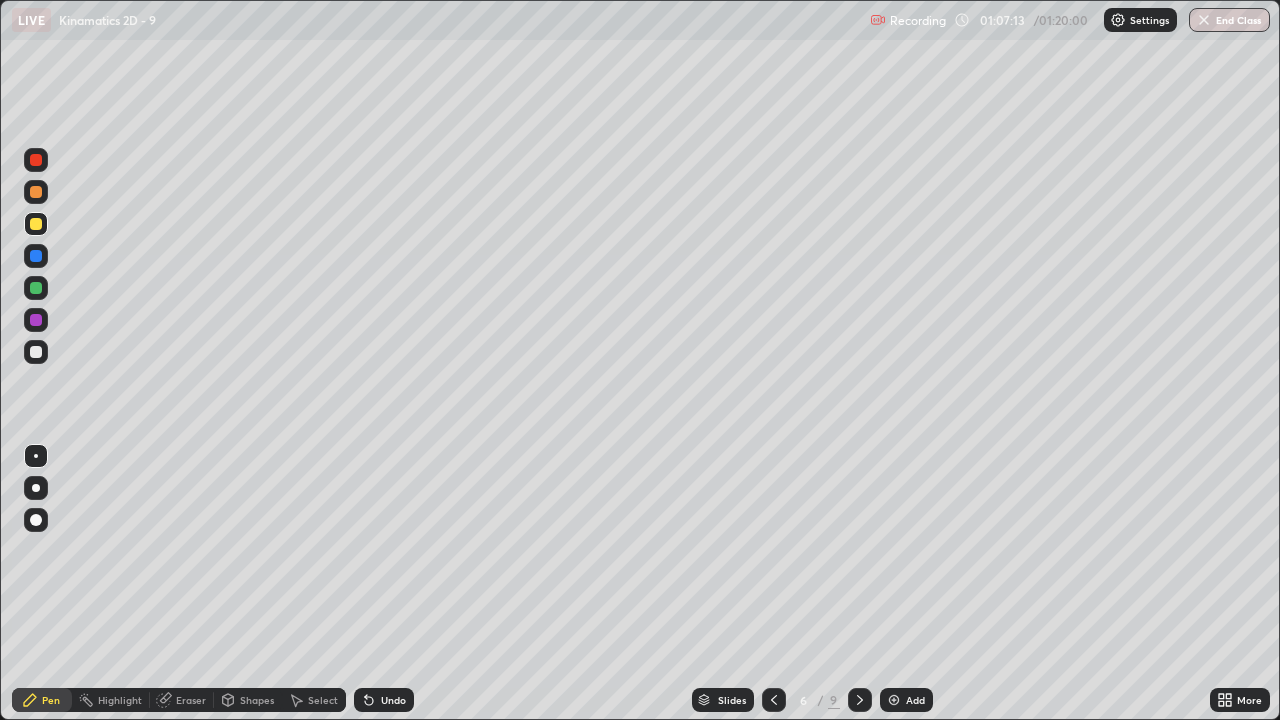 click 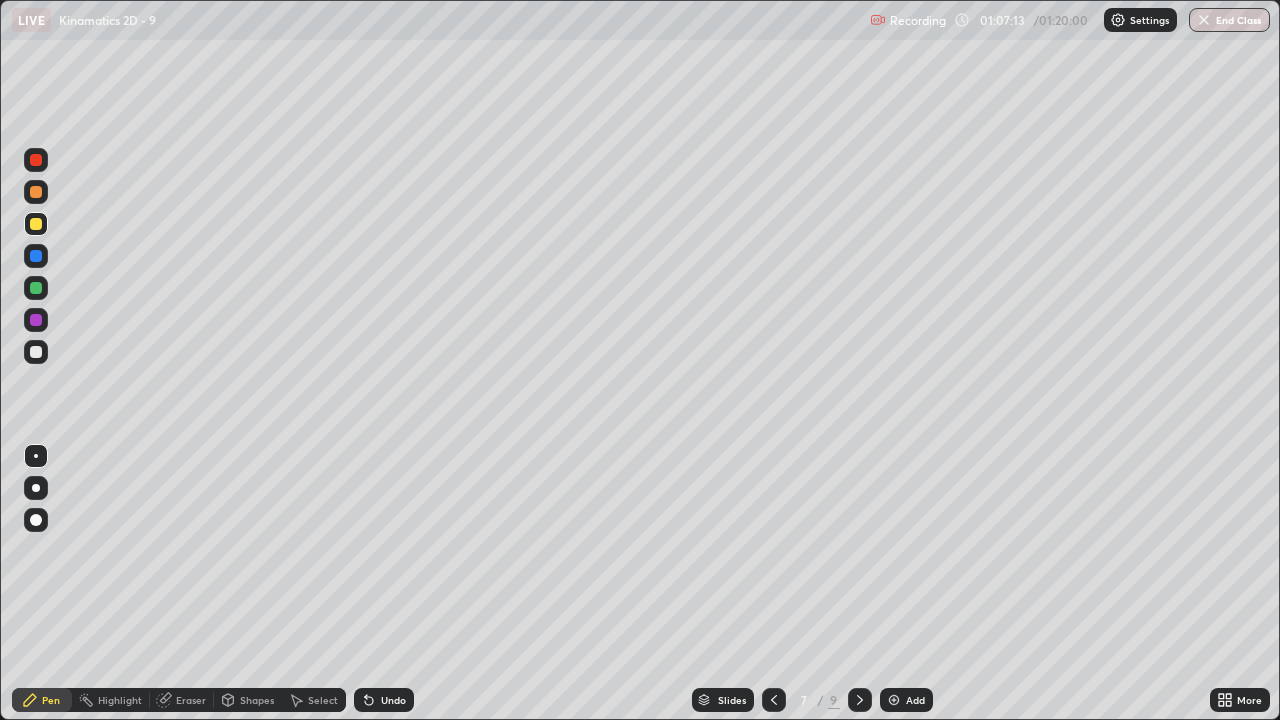 click 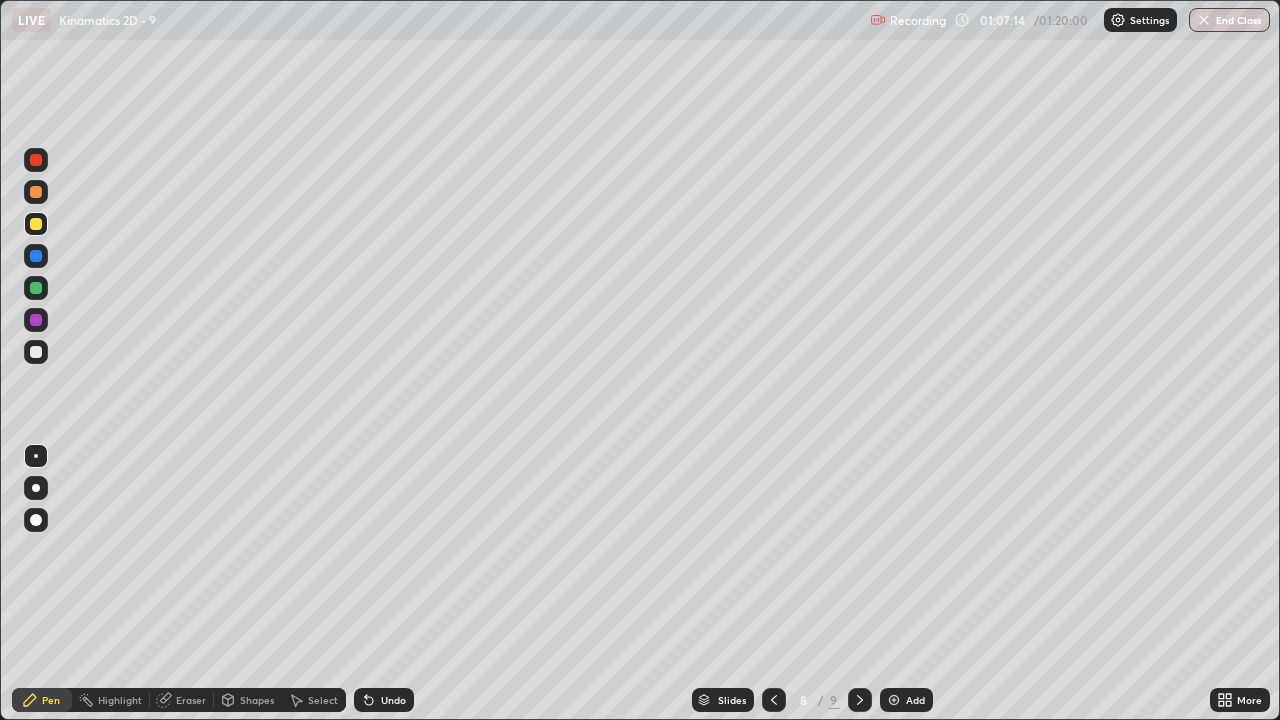 click 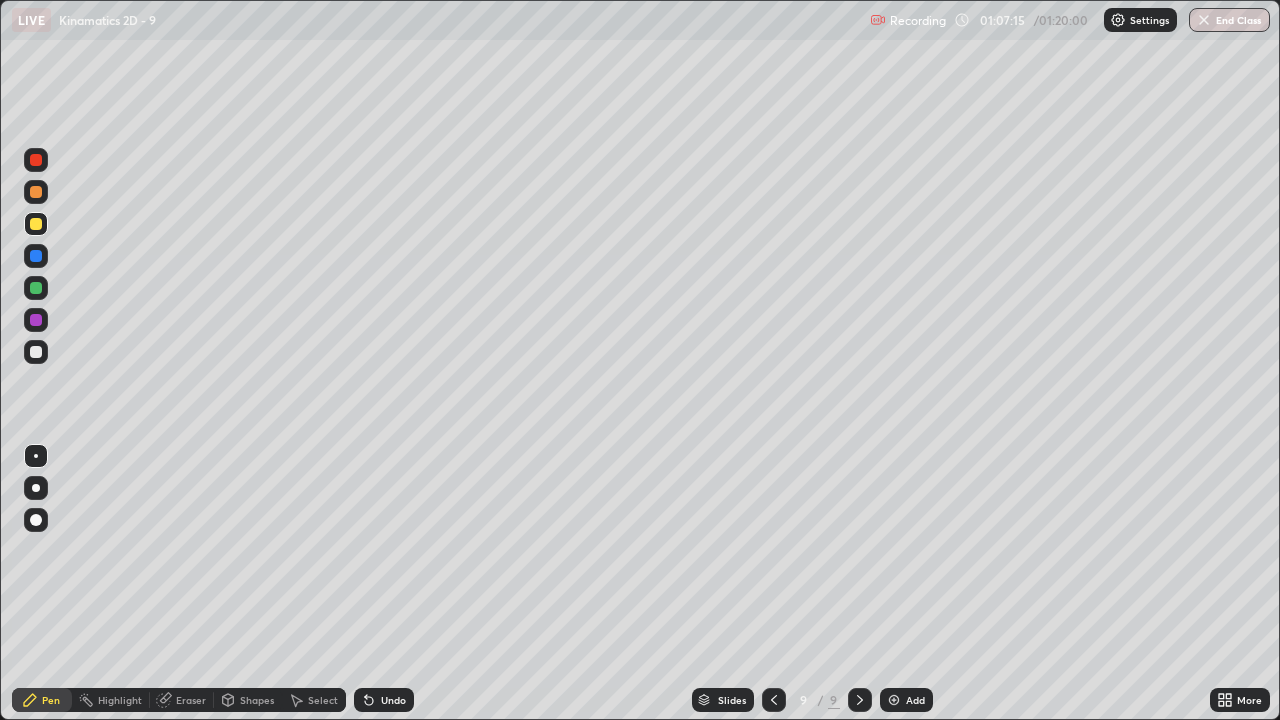 click at bounding box center (860, 700) 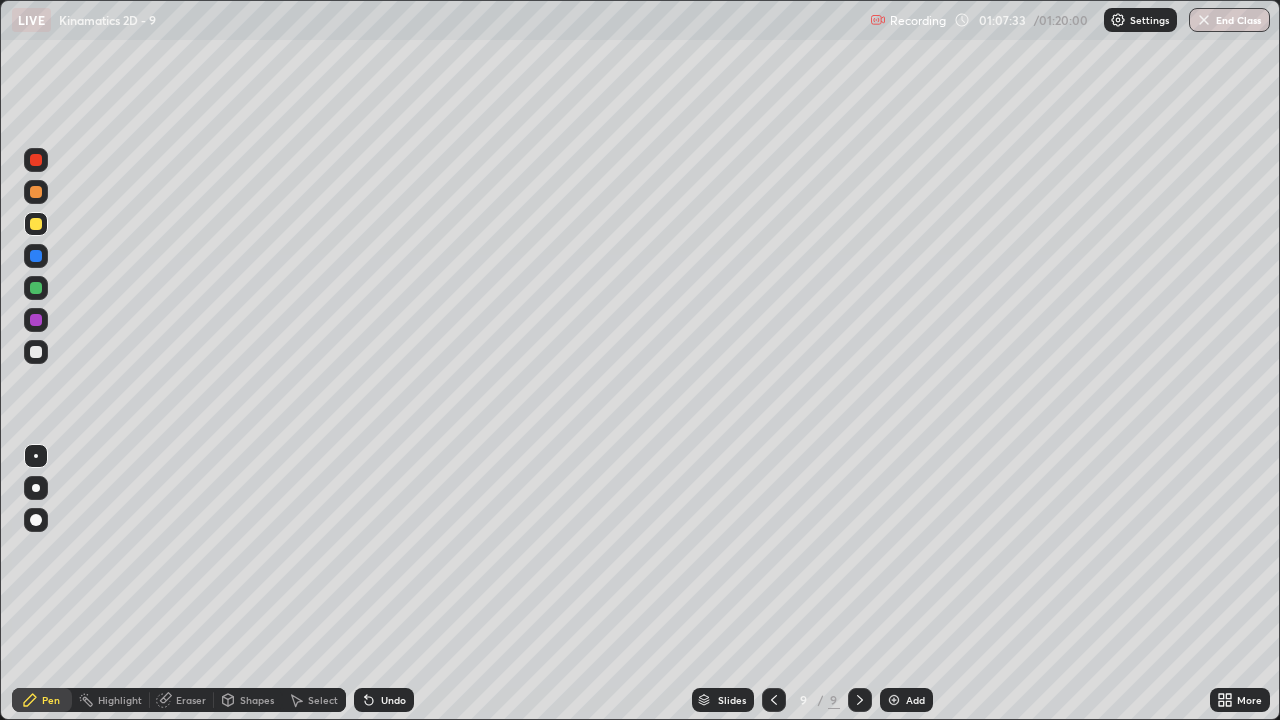 click 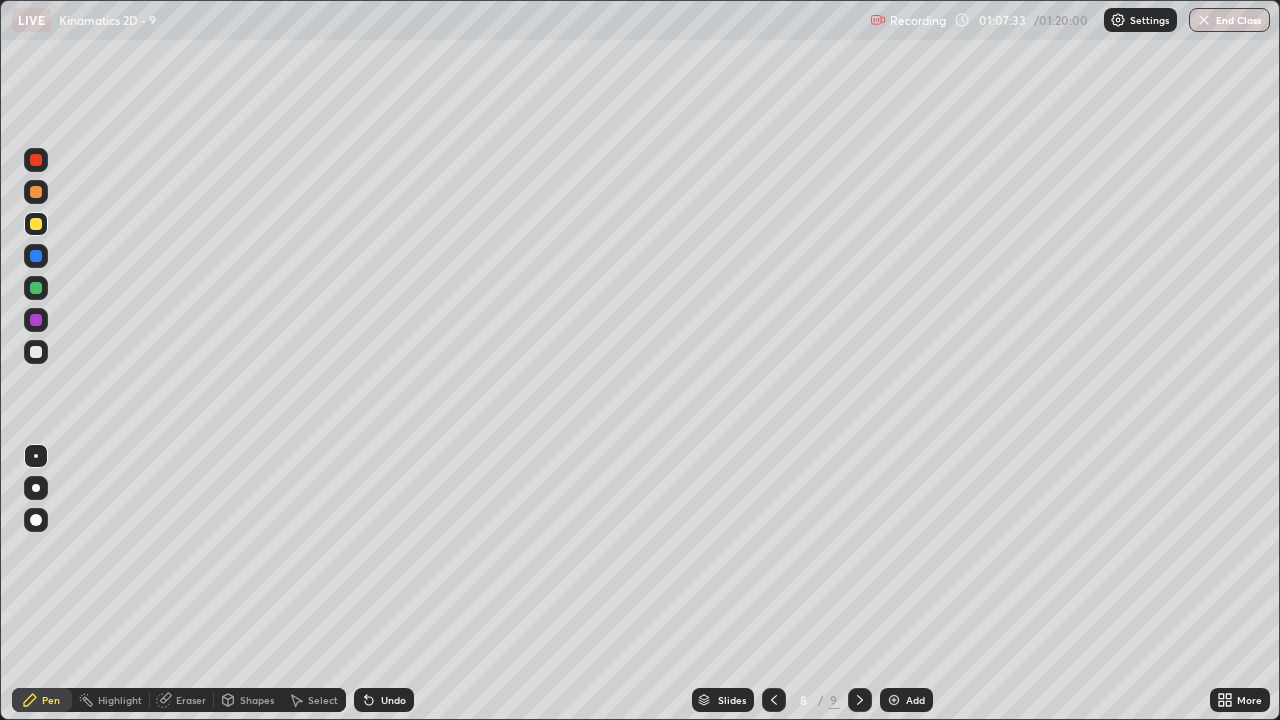 click 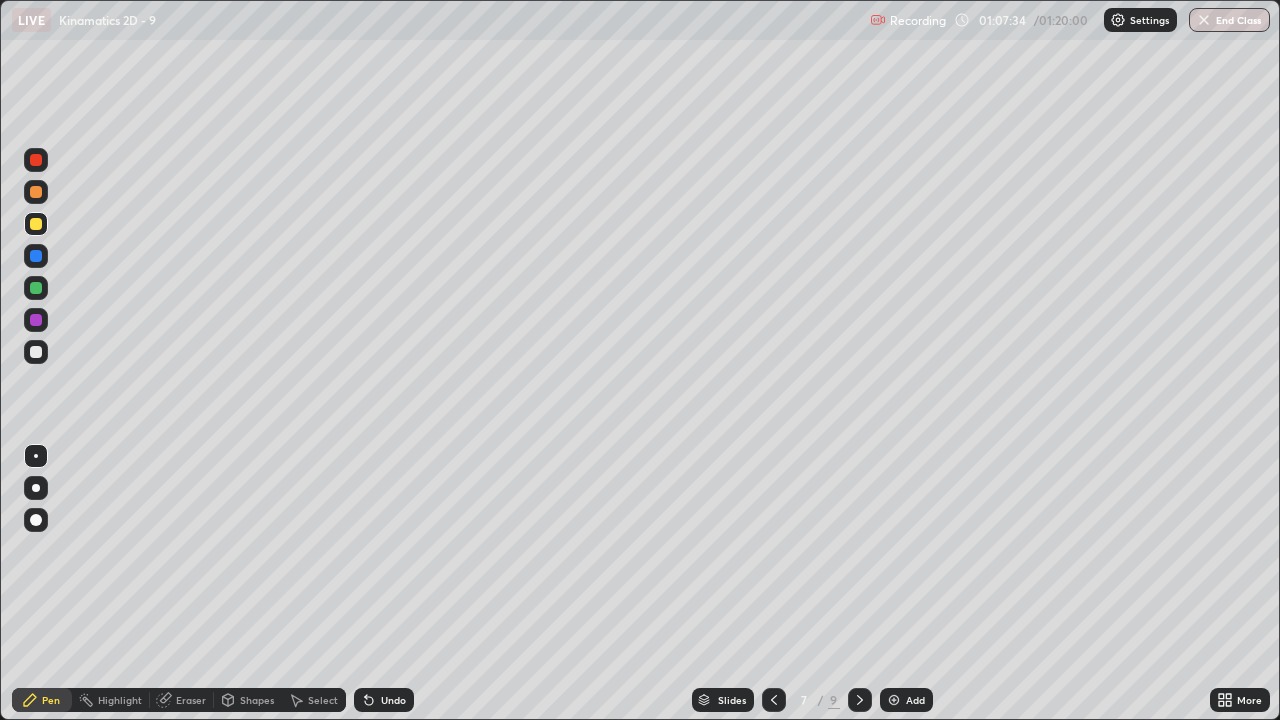 click 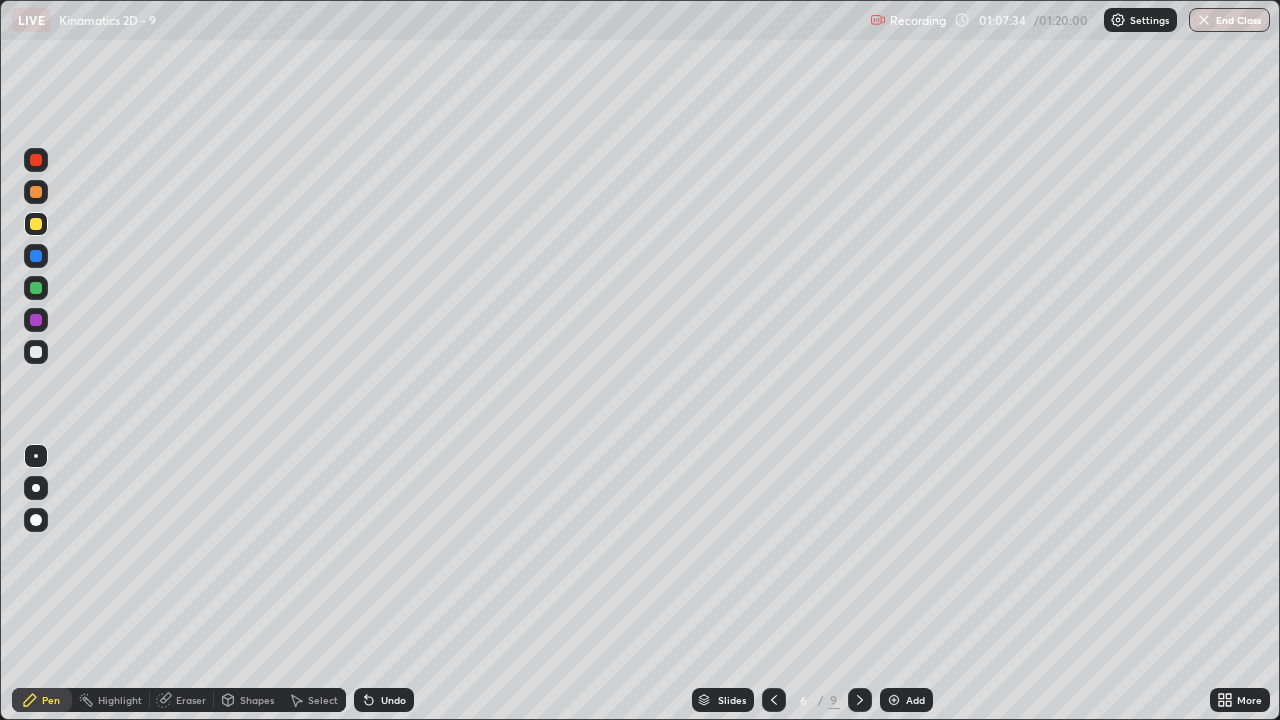 click 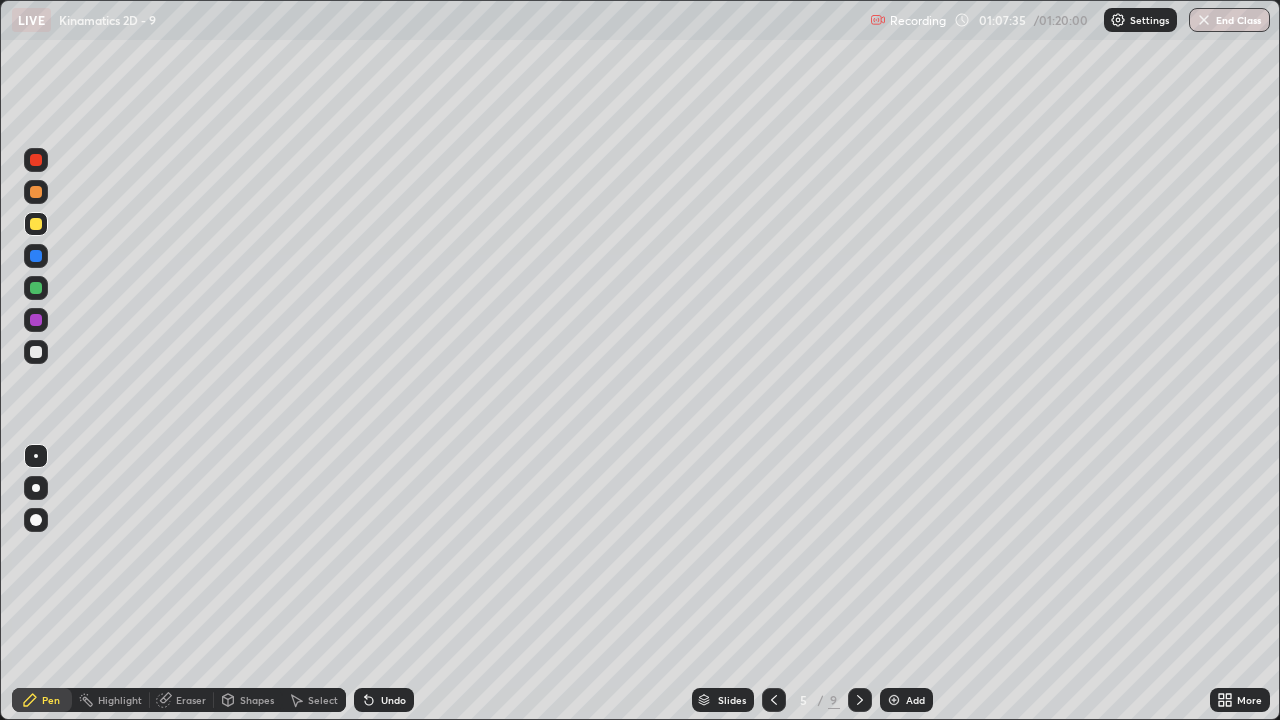 click 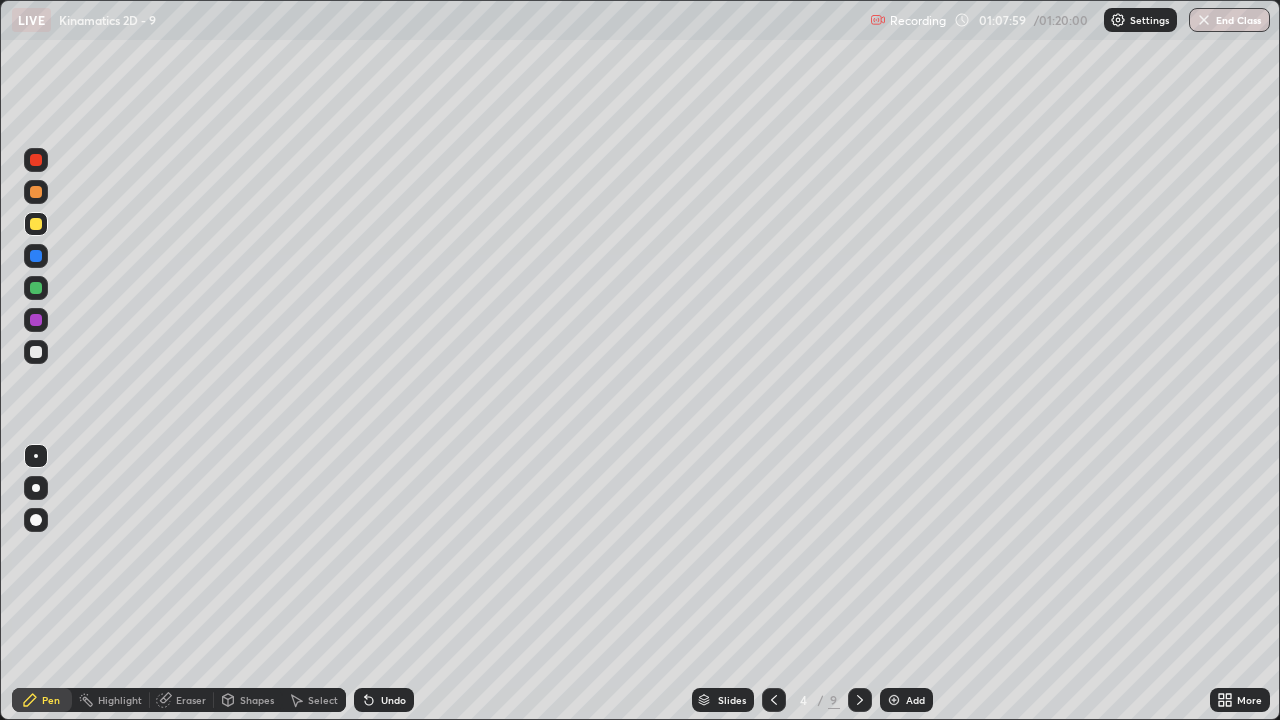 click on "Slides 4 / 9 Add" at bounding box center [812, 700] 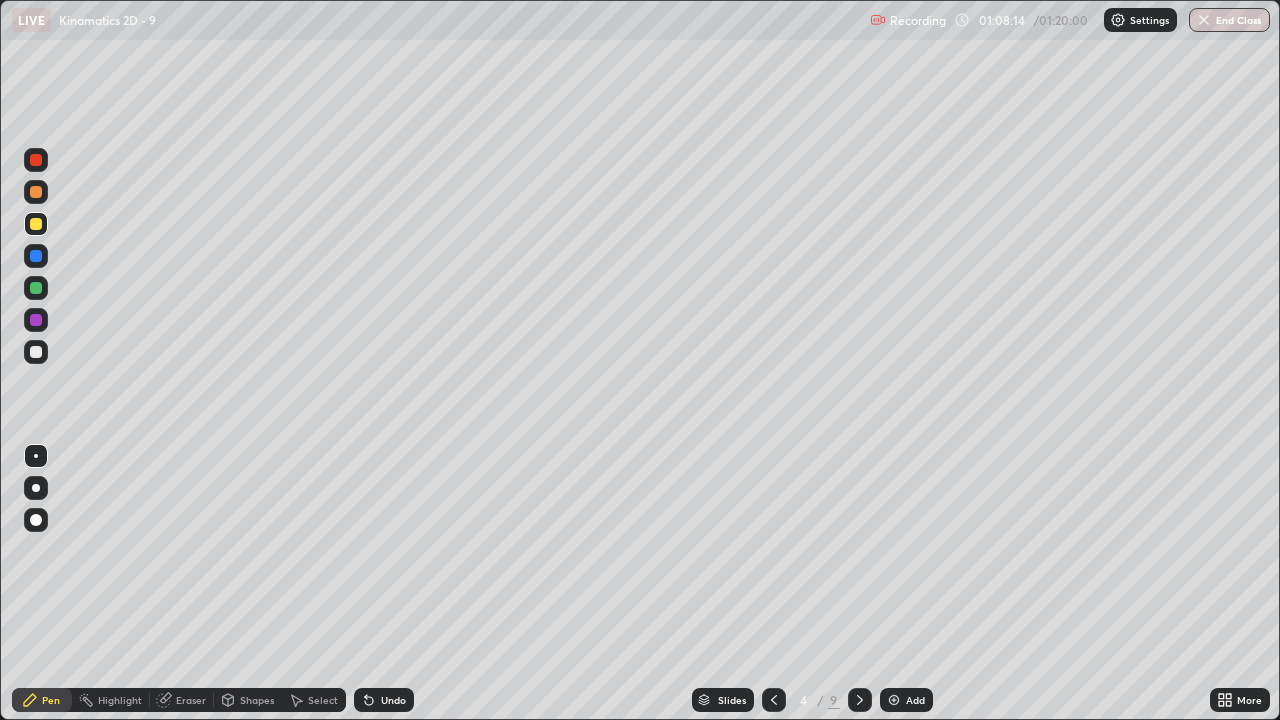 click on "End Class" at bounding box center [1229, 20] 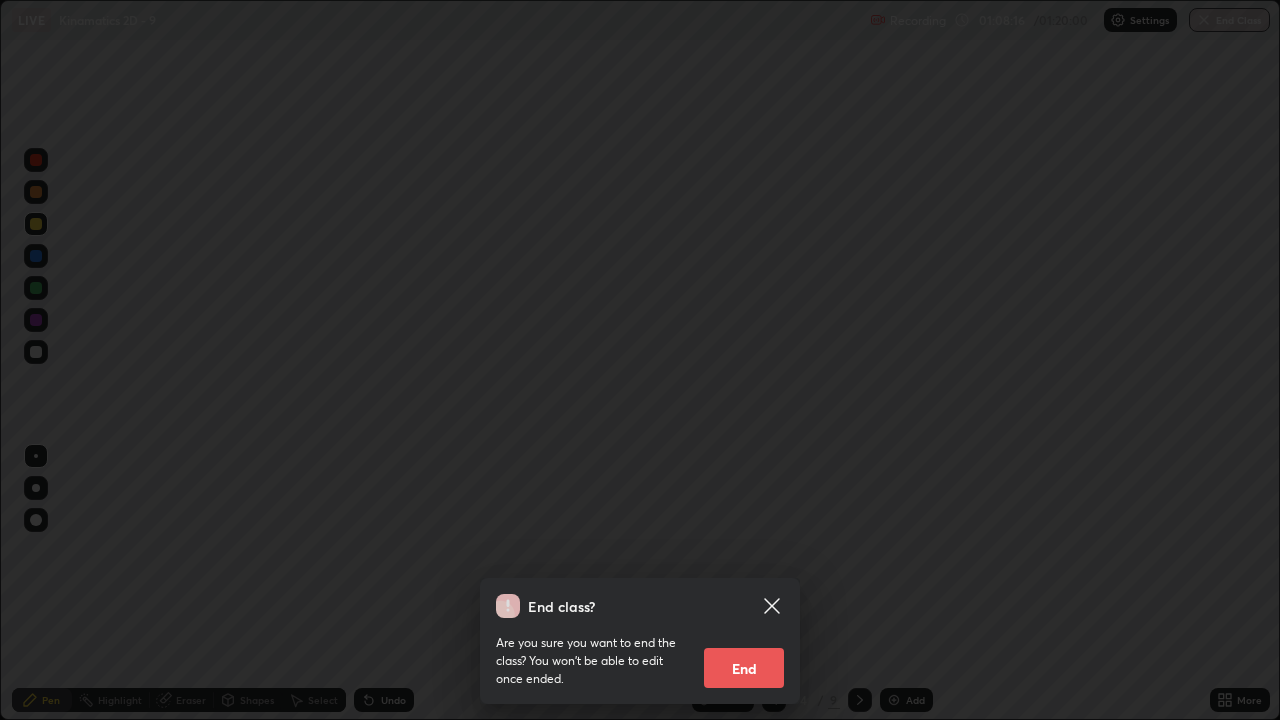 click on "End" at bounding box center [744, 668] 